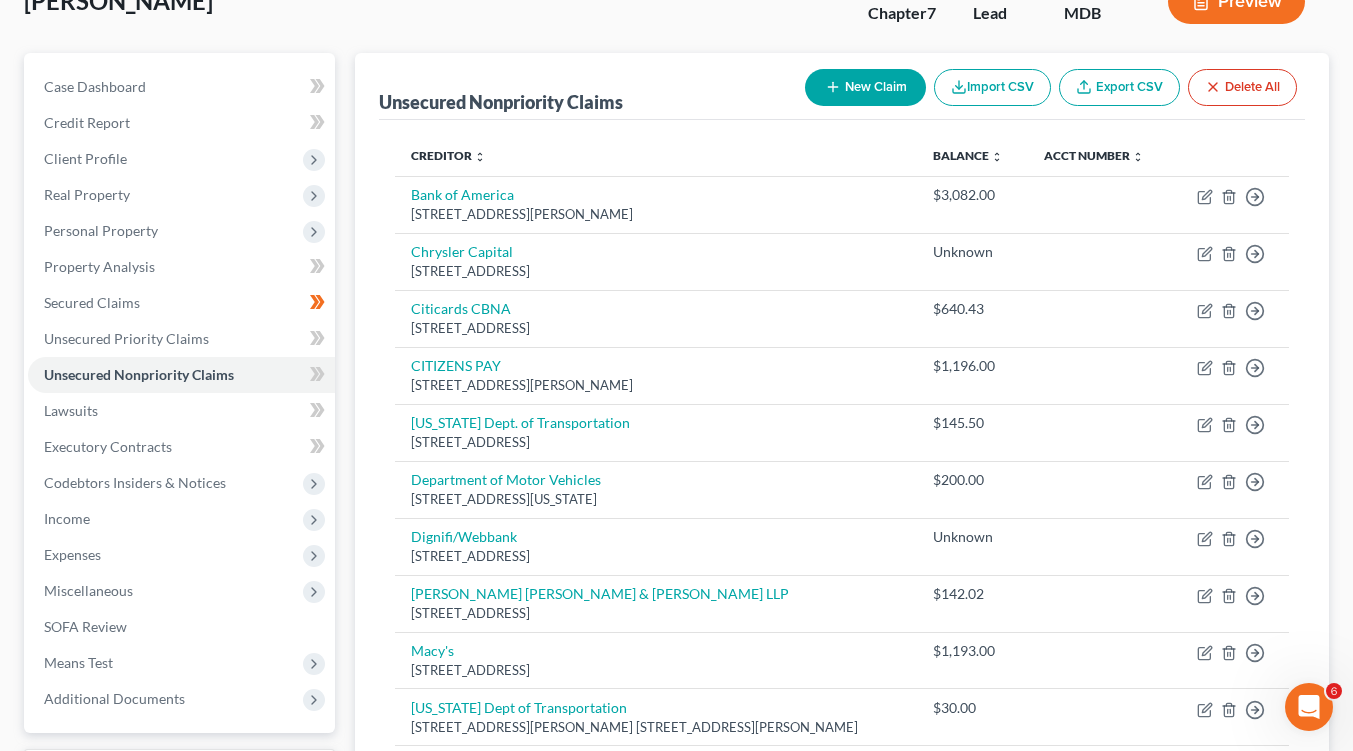 scroll, scrollTop: 0, scrollLeft: 0, axis: both 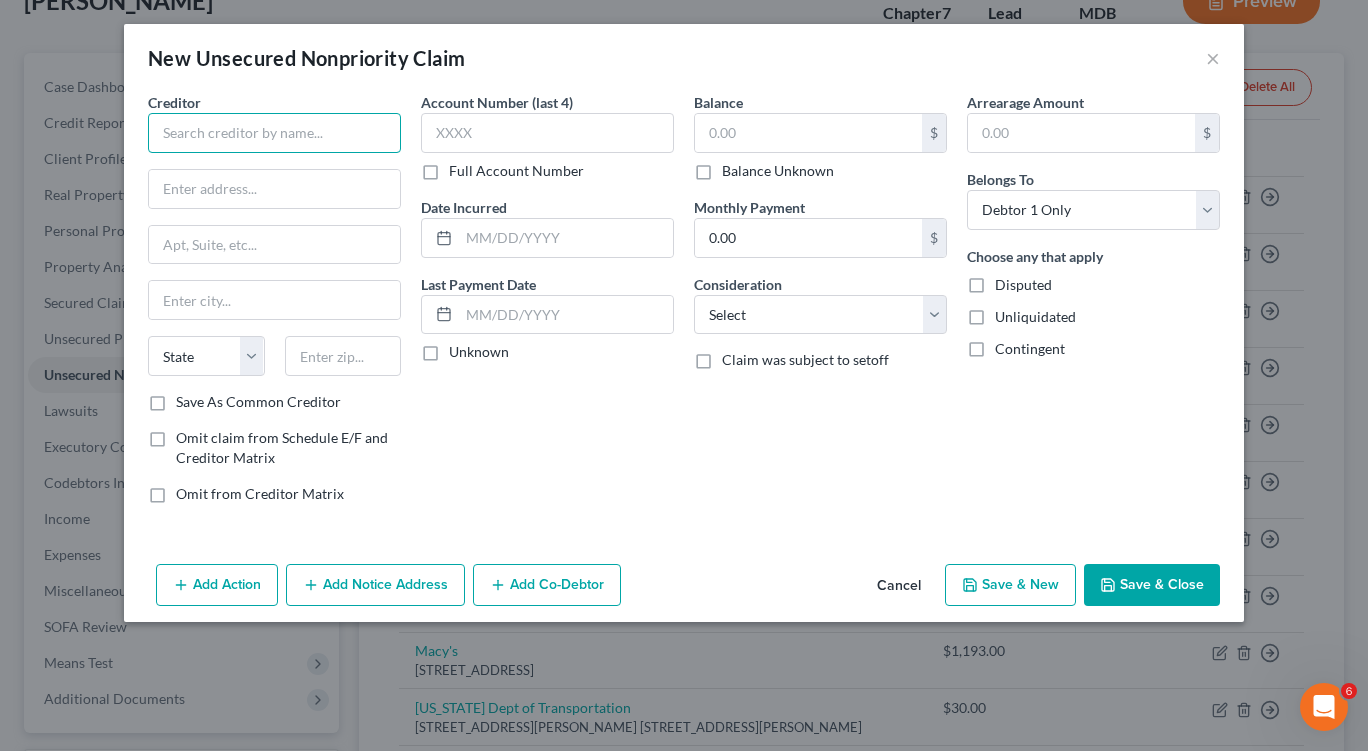 click at bounding box center (274, 133) 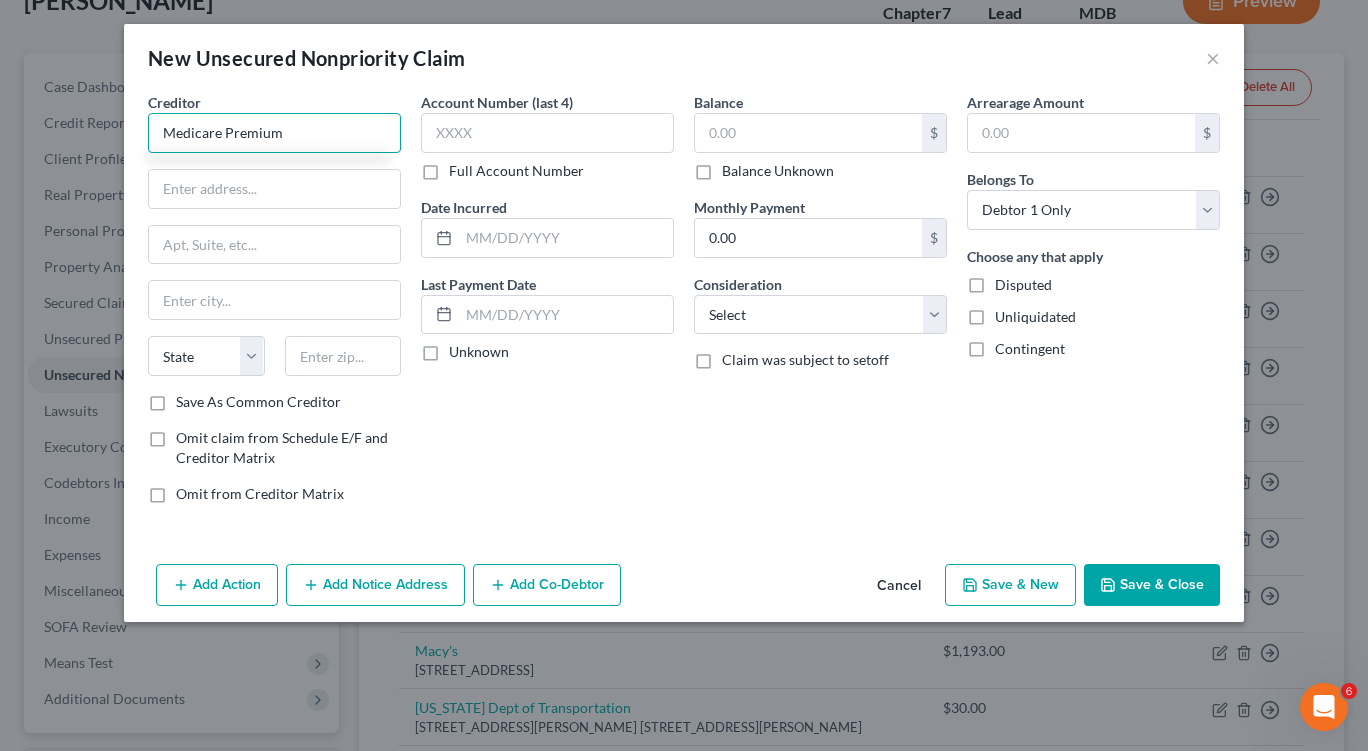type on "Medicare Premium" 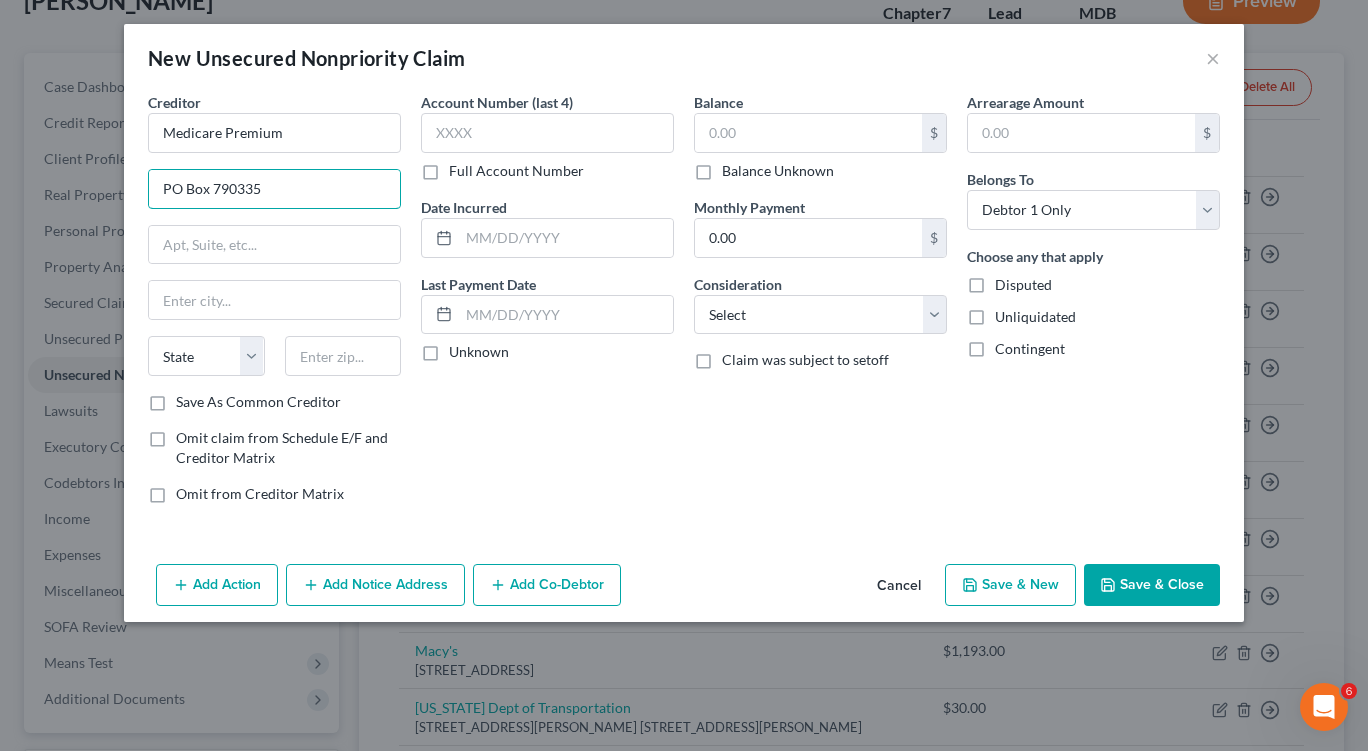 type on "PO Box 790335" 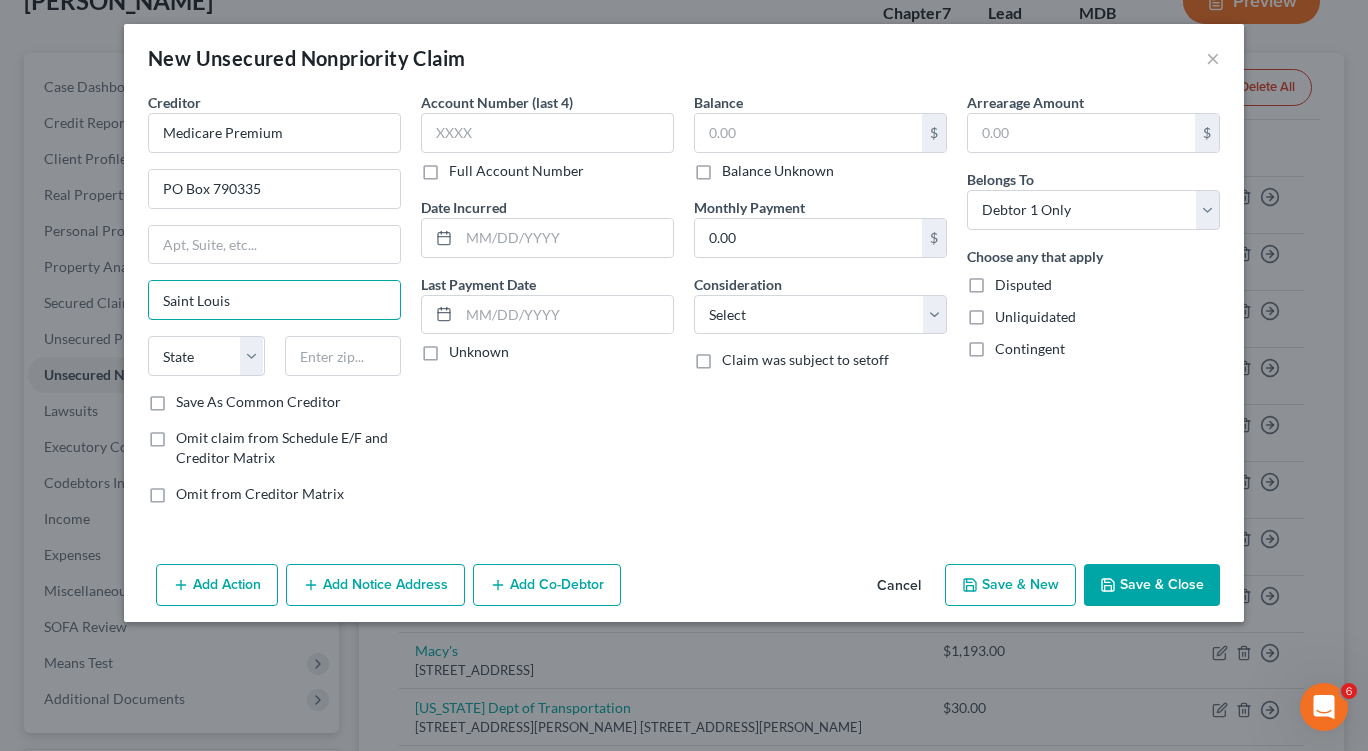 type on "Saint Louis" 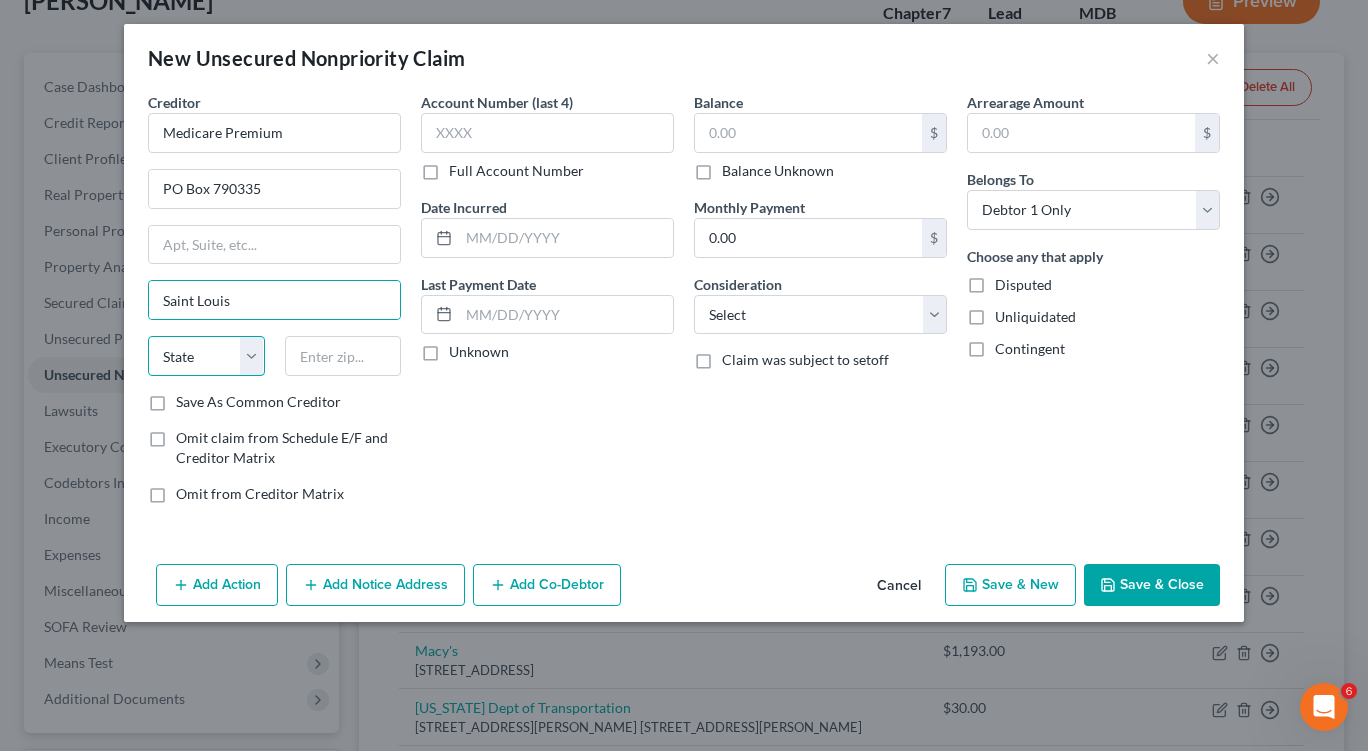 click on "State [US_STATE] AK AR AZ CA CO CT DE DC [GEOGRAPHIC_DATA] [GEOGRAPHIC_DATA] GU HI ID IL IN [GEOGRAPHIC_DATA] [GEOGRAPHIC_DATA] [GEOGRAPHIC_DATA] LA ME MD [GEOGRAPHIC_DATA] [GEOGRAPHIC_DATA] [GEOGRAPHIC_DATA] [GEOGRAPHIC_DATA] [GEOGRAPHIC_DATA] MT NC [GEOGRAPHIC_DATA] [GEOGRAPHIC_DATA] [GEOGRAPHIC_DATA] NH [GEOGRAPHIC_DATA] [GEOGRAPHIC_DATA] [GEOGRAPHIC_DATA] [GEOGRAPHIC_DATA] [GEOGRAPHIC_DATA] [GEOGRAPHIC_DATA] [GEOGRAPHIC_DATA] PR RI SC SD [GEOGRAPHIC_DATA] [GEOGRAPHIC_DATA] [GEOGRAPHIC_DATA] VI [GEOGRAPHIC_DATA] [GEOGRAPHIC_DATA] [GEOGRAPHIC_DATA] WV WI WY" at bounding box center (206, 356) 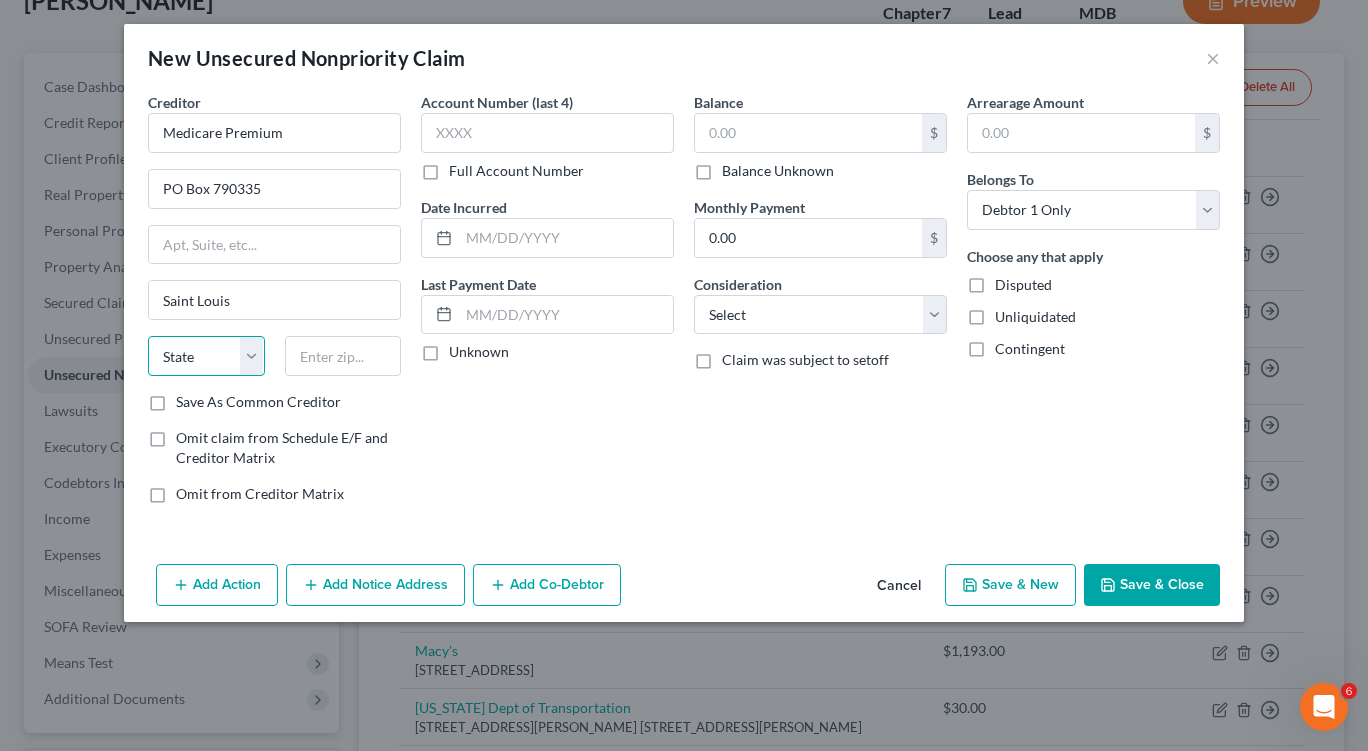 select on "26" 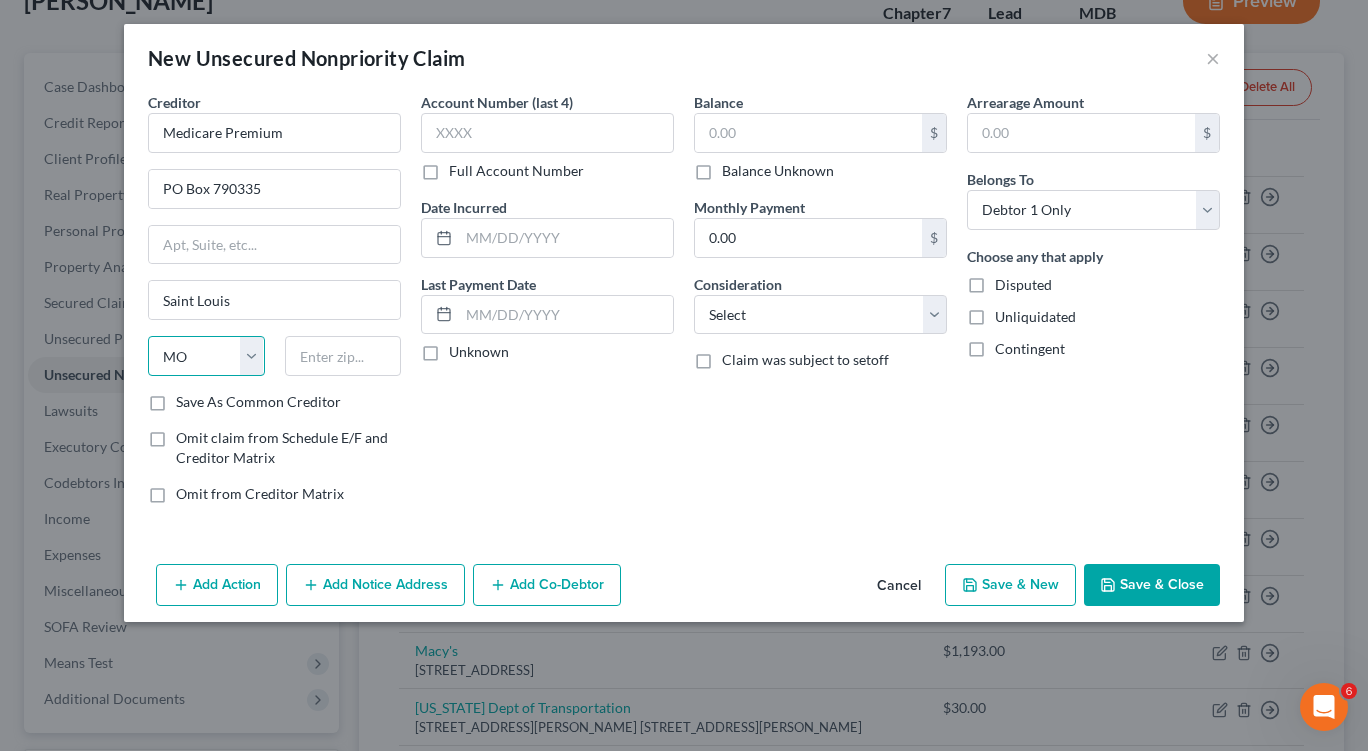 click on "State [US_STATE] AK AR AZ CA CO CT DE DC [GEOGRAPHIC_DATA] [GEOGRAPHIC_DATA] GU HI ID IL IN [GEOGRAPHIC_DATA] [GEOGRAPHIC_DATA] [GEOGRAPHIC_DATA] LA ME MD [GEOGRAPHIC_DATA] [GEOGRAPHIC_DATA] [GEOGRAPHIC_DATA] [GEOGRAPHIC_DATA] [GEOGRAPHIC_DATA] MT NC [GEOGRAPHIC_DATA] [GEOGRAPHIC_DATA] [GEOGRAPHIC_DATA] NH [GEOGRAPHIC_DATA] [GEOGRAPHIC_DATA] [GEOGRAPHIC_DATA] [GEOGRAPHIC_DATA] [GEOGRAPHIC_DATA] [GEOGRAPHIC_DATA] [GEOGRAPHIC_DATA] PR RI SC SD [GEOGRAPHIC_DATA] [GEOGRAPHIC_DATA] [GEOGRAPHIC_DATA] VI [GEOGRAPHIC_DATA] [GEOGRAPHIC_DATA] [GEOGRAPHIC_DATA] WV WI WY" at bounding box center [206, 356] 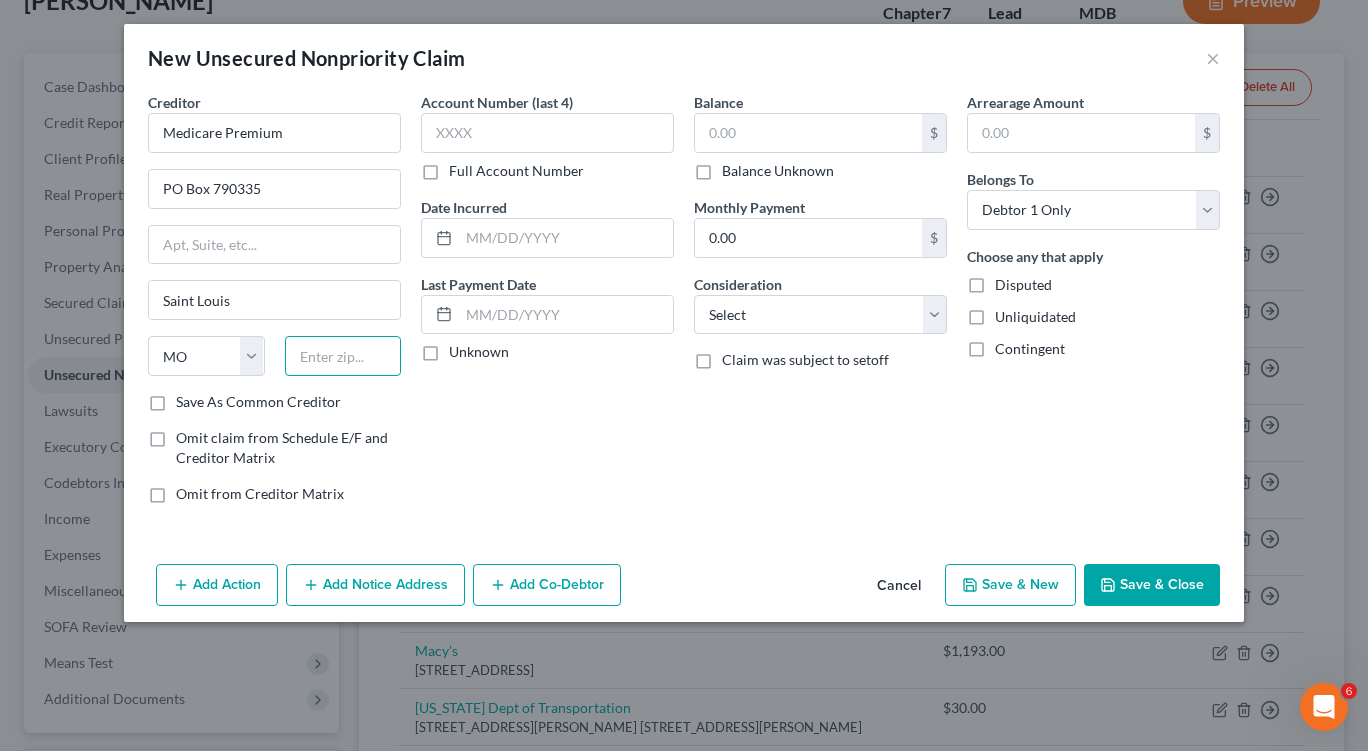 click at bounding box center [343, 356] 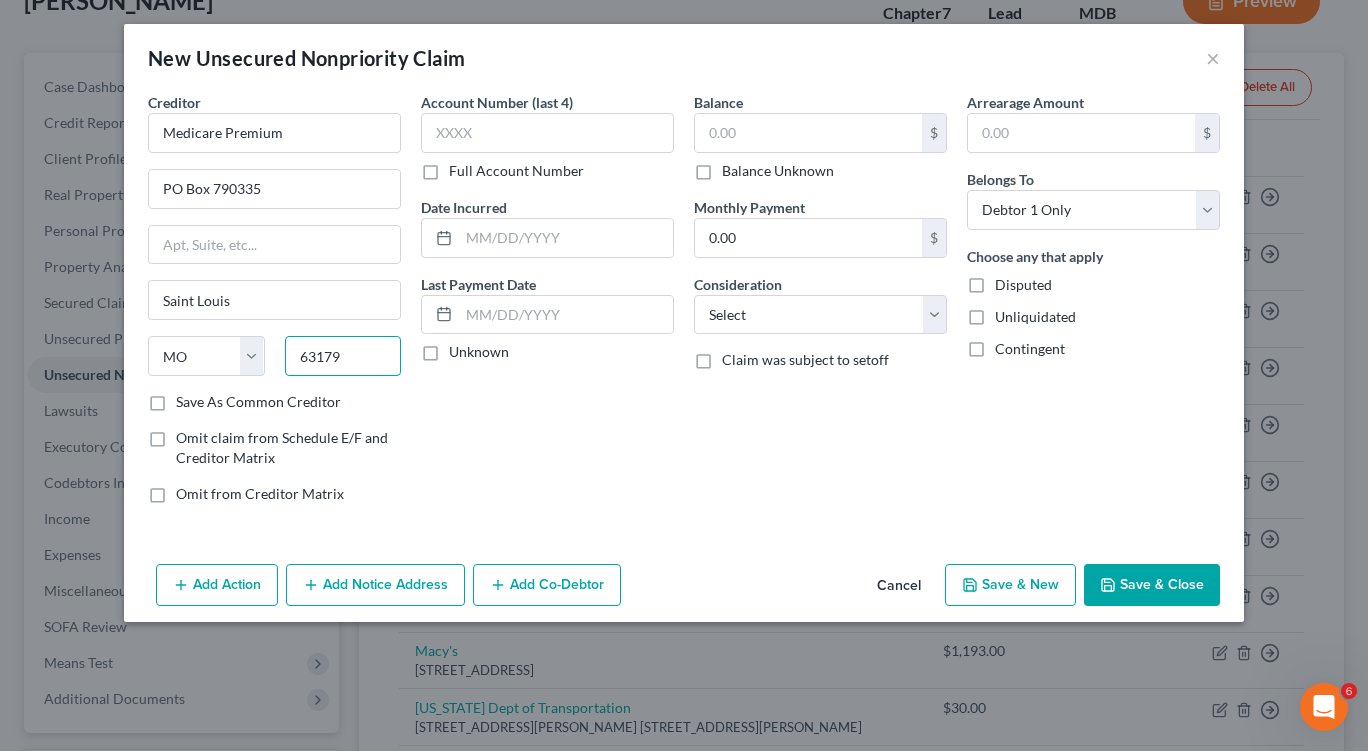 type on "63179" 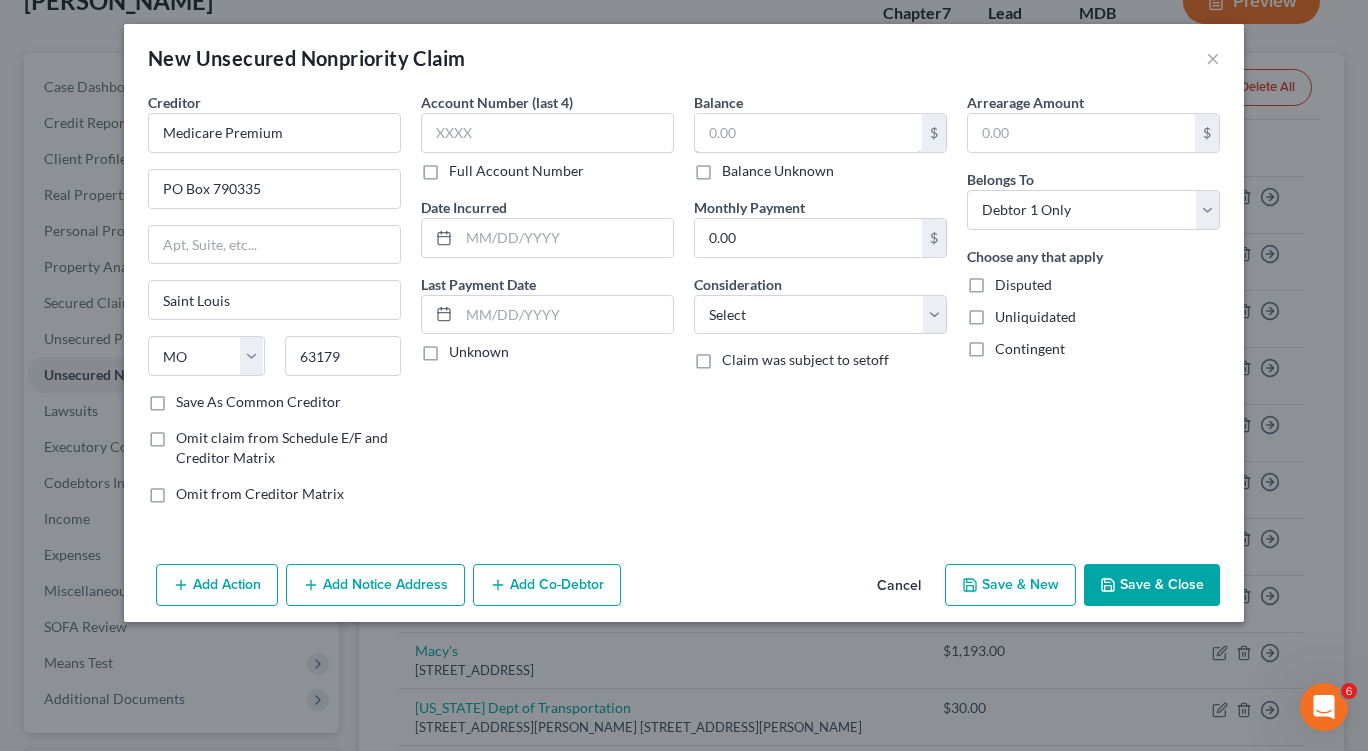 click at bounding box center (808, 133) 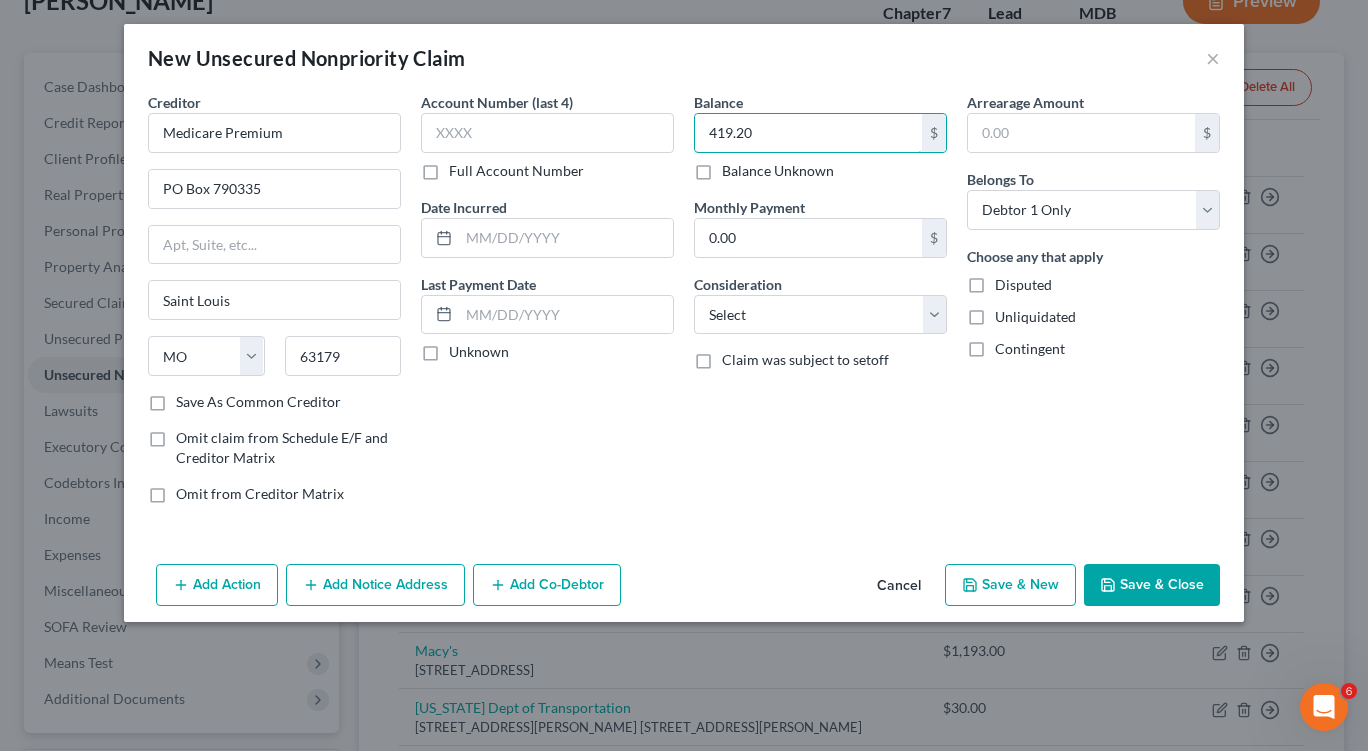 type on "419.20" 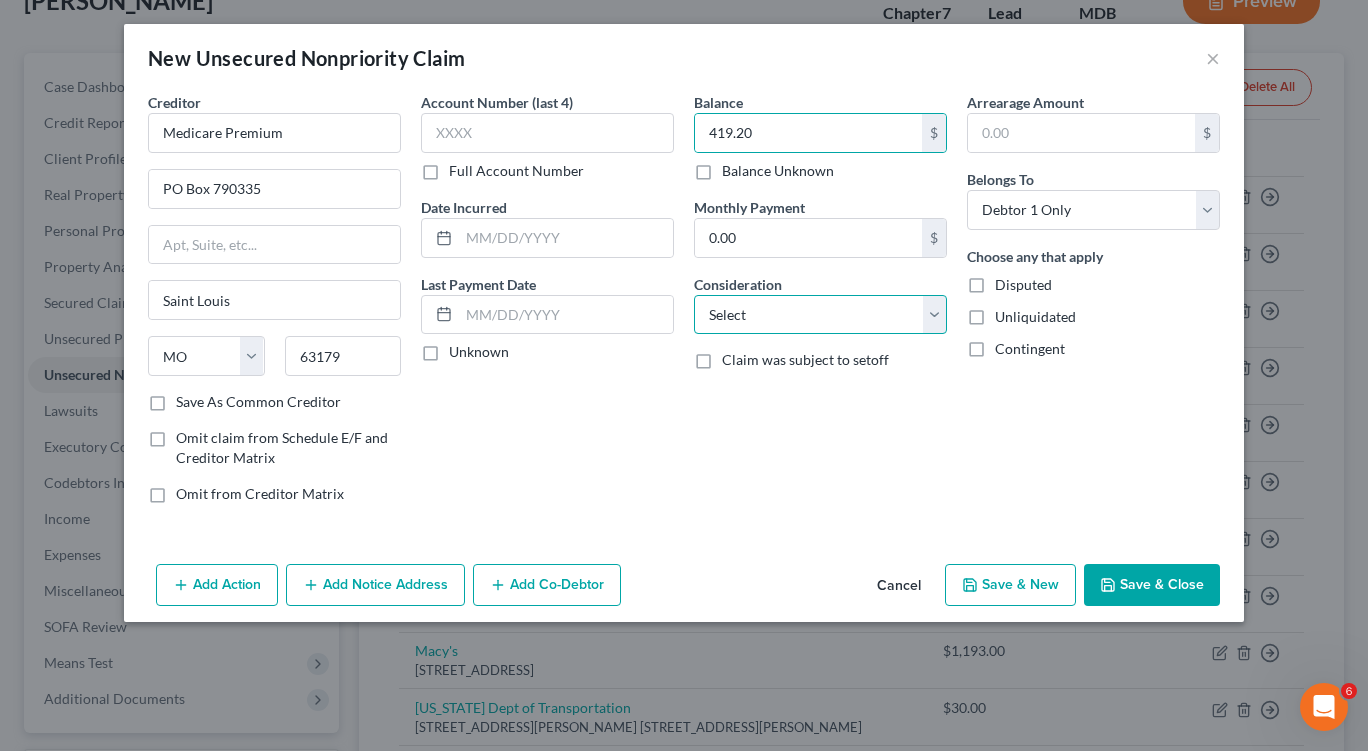 click on "Select Cable / Satellite Services Collection Agency Credit Card Debt Debt Counseling / Attorneys Deficiency Balance Domestic Support Obligations Home / Car Repairs Income Taxes Judgment Liens Medical Services Monies Loaned / Advanced Mortgage Obligation From Divorce Or Separation Obligation To Pensions Other Overdrawn Bank Account Promised To Help Pay Creditors Student Loans Suppliers And Vendors Telephone / Internet Services Utility Services" at bounding box center [820, 315] 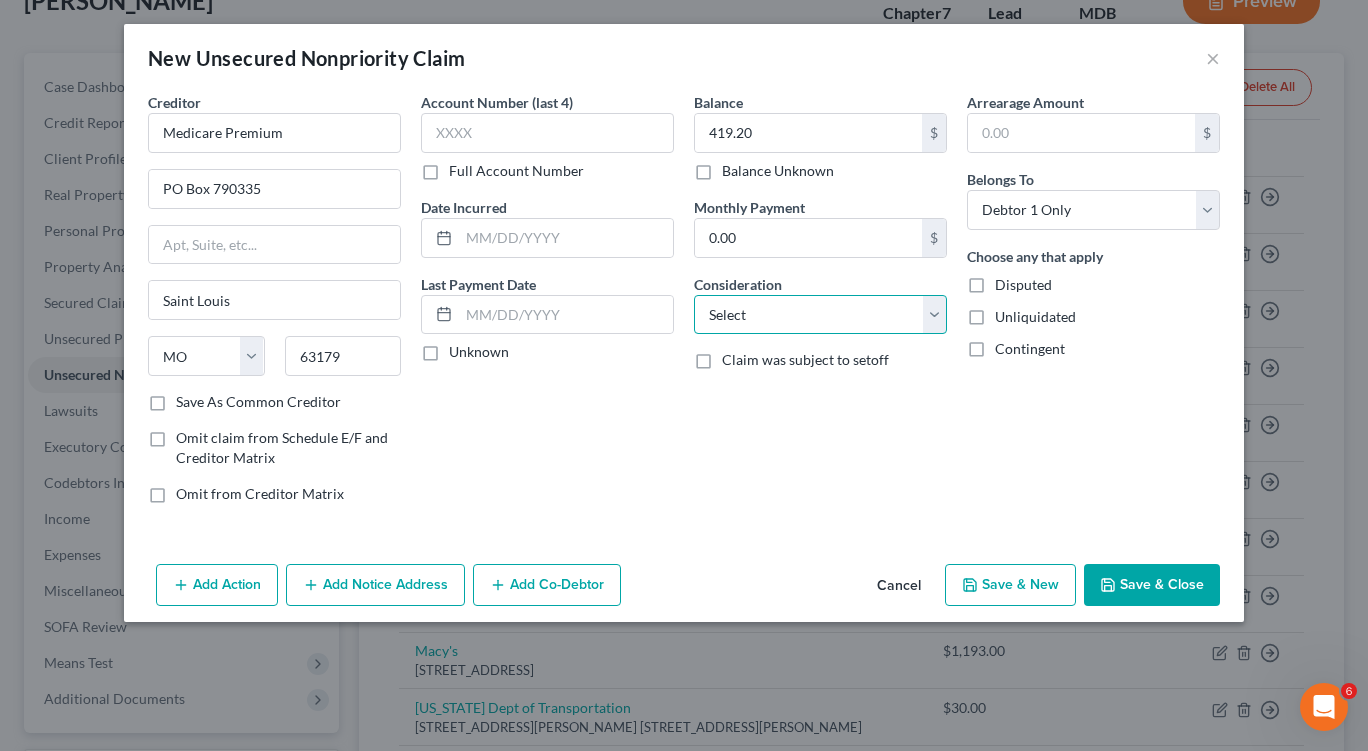 select on "9" 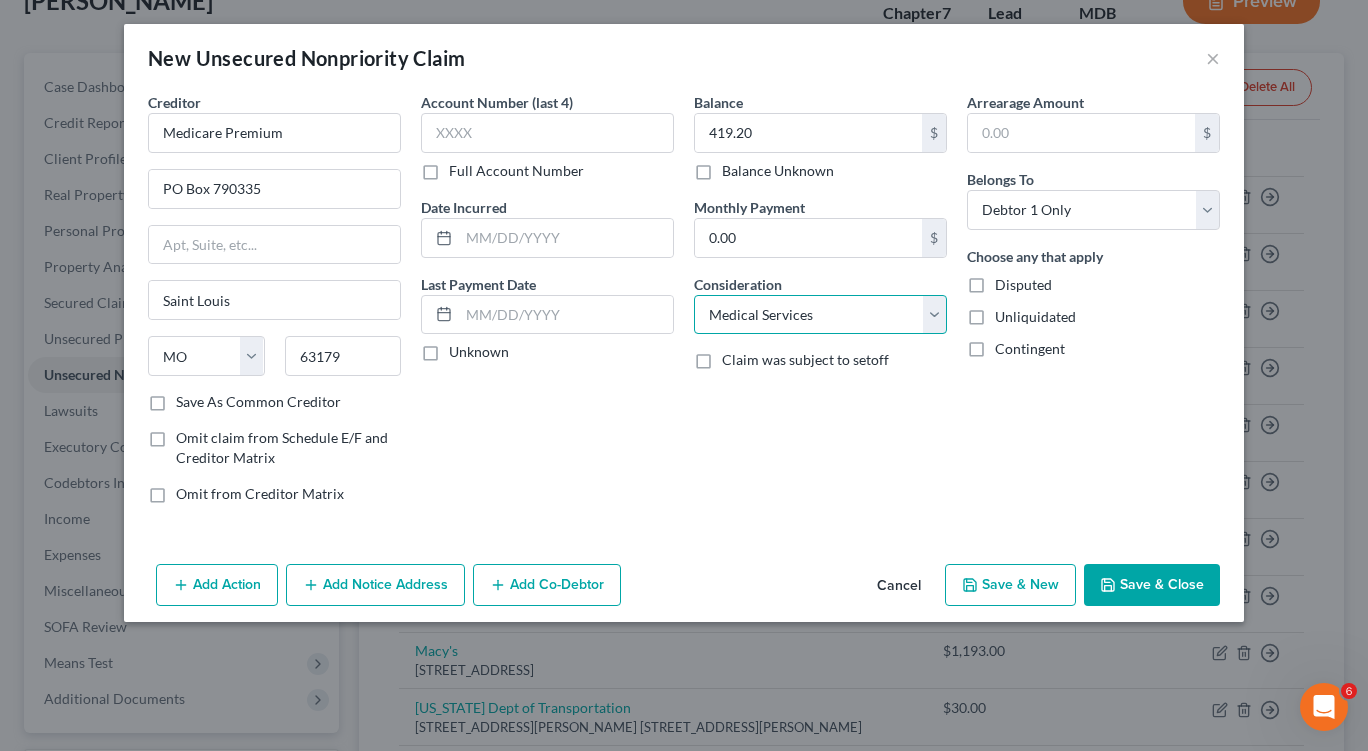 click on "Select Cable / Satellite Services Collection Agency Credit Card Debt Debt Counseling / Attorneys Deficiency Balance Domestic Support Obligations Home / Car Repairs Income Taxes Judgment Liens Medical Services Monies Loaned / Advanced Mortgage Obligation From Divorce Or Separation Obligation To Pensions Other Overdrawn Bank Account Promised To Help Pay Creditors Student Loans Suppliers And Vendors Telephone / Internet Services Utility Services" at bounding box center [820, 315] 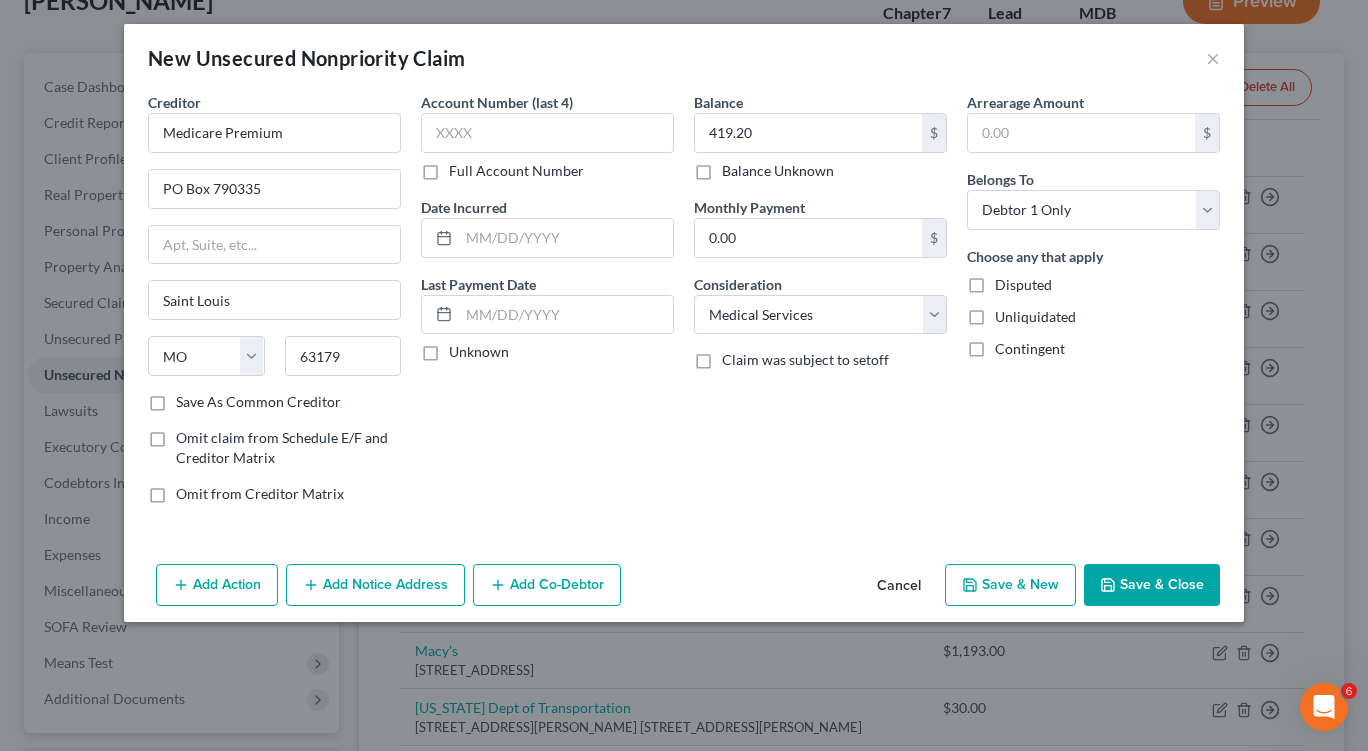 click on "Save & Close" at bounding box center [1152, 585] 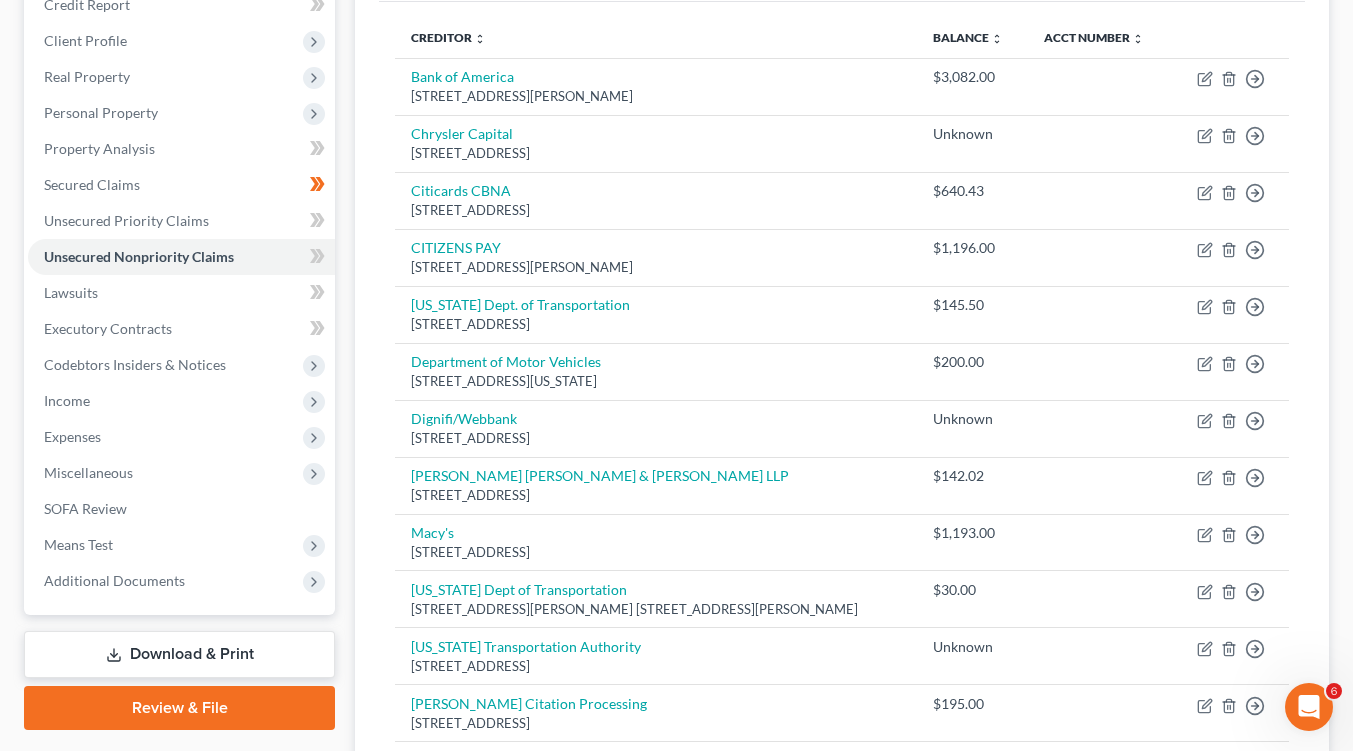 scroll, scrollTop: 258, scrollLeft: 0, axis: vertical 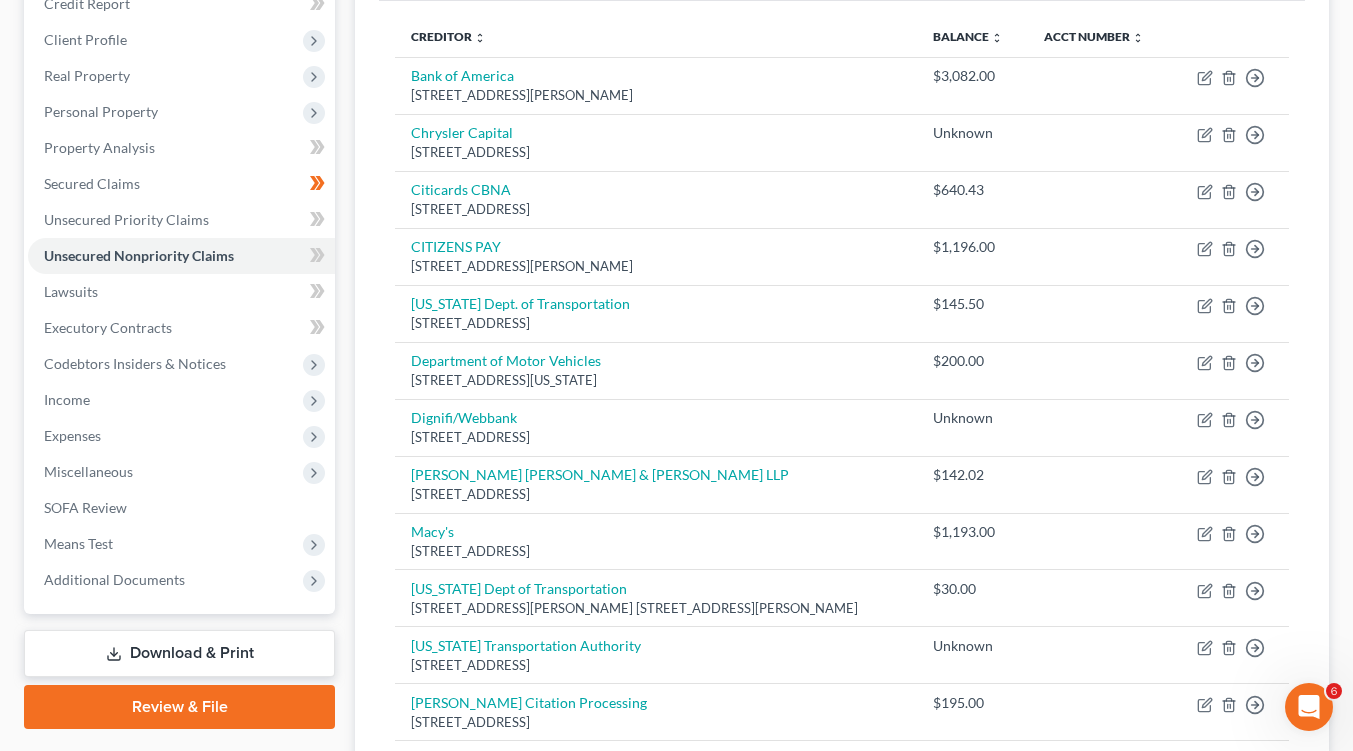 click on "Income" at bounding box center (181, 400) 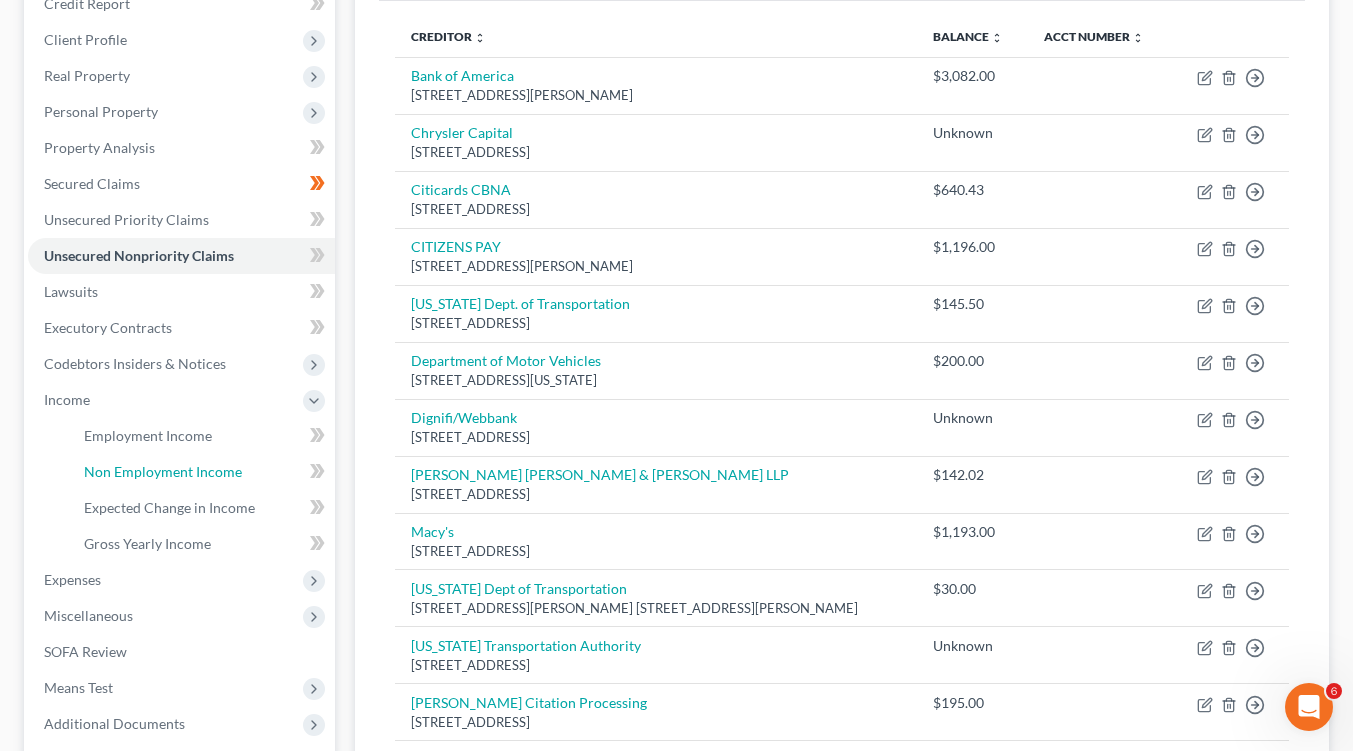 click on "Non Employment Income" at bounding box center [201, 472] 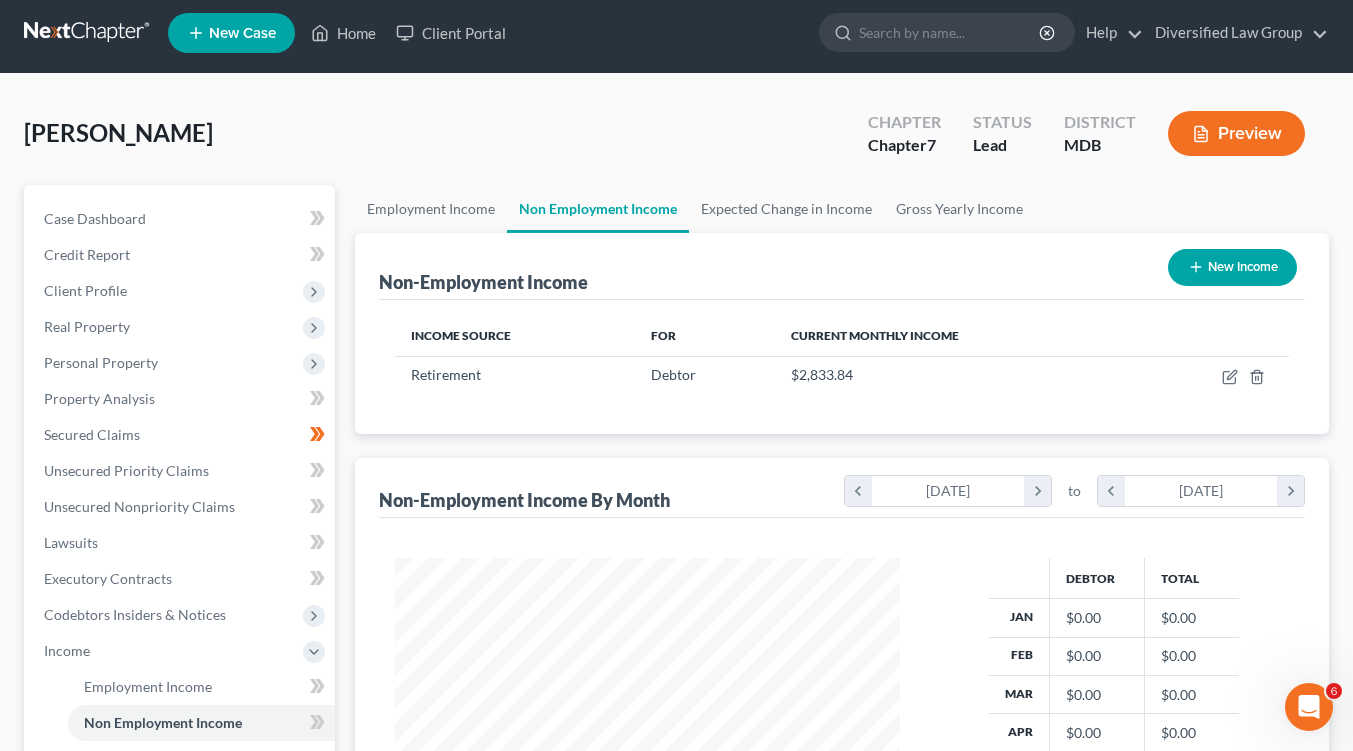 scroll, scrollTop: 0, scrollLeft: 0, axis: both 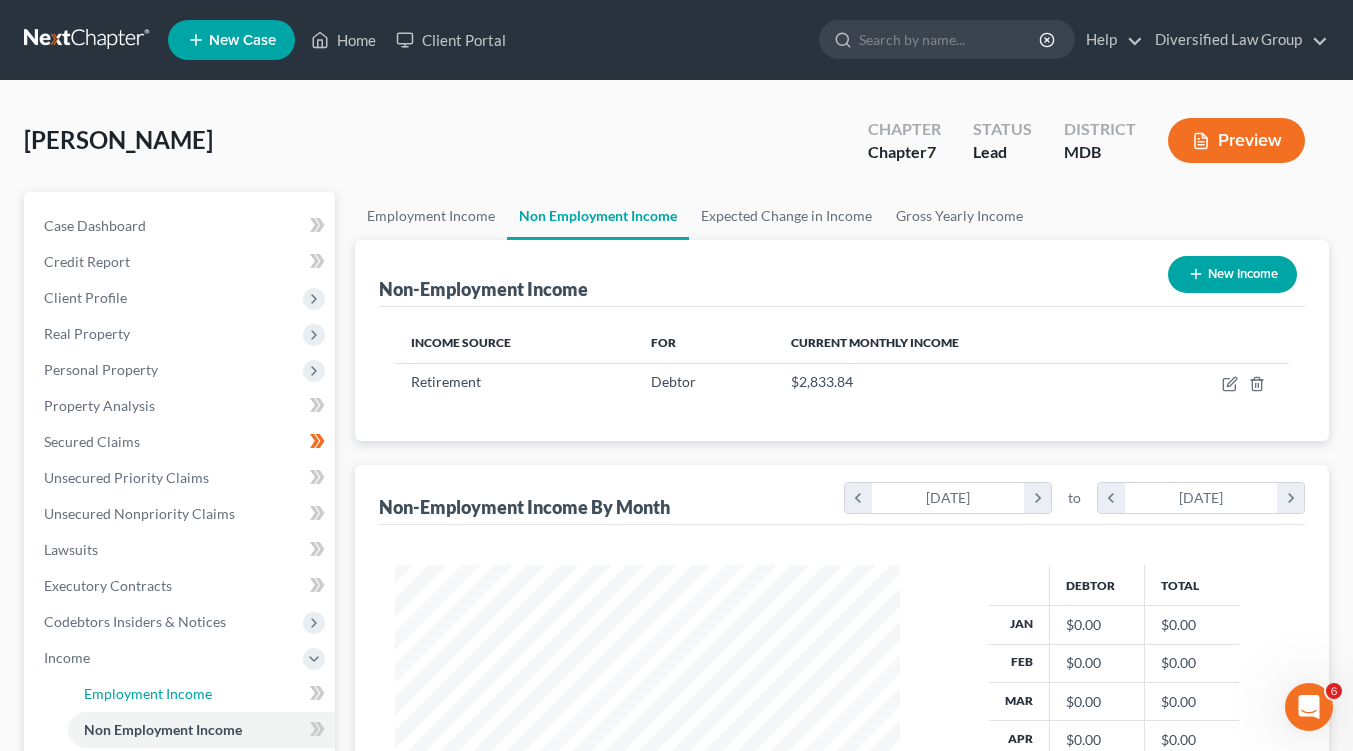click on "Employment Income" at bounding box center [201, 694] 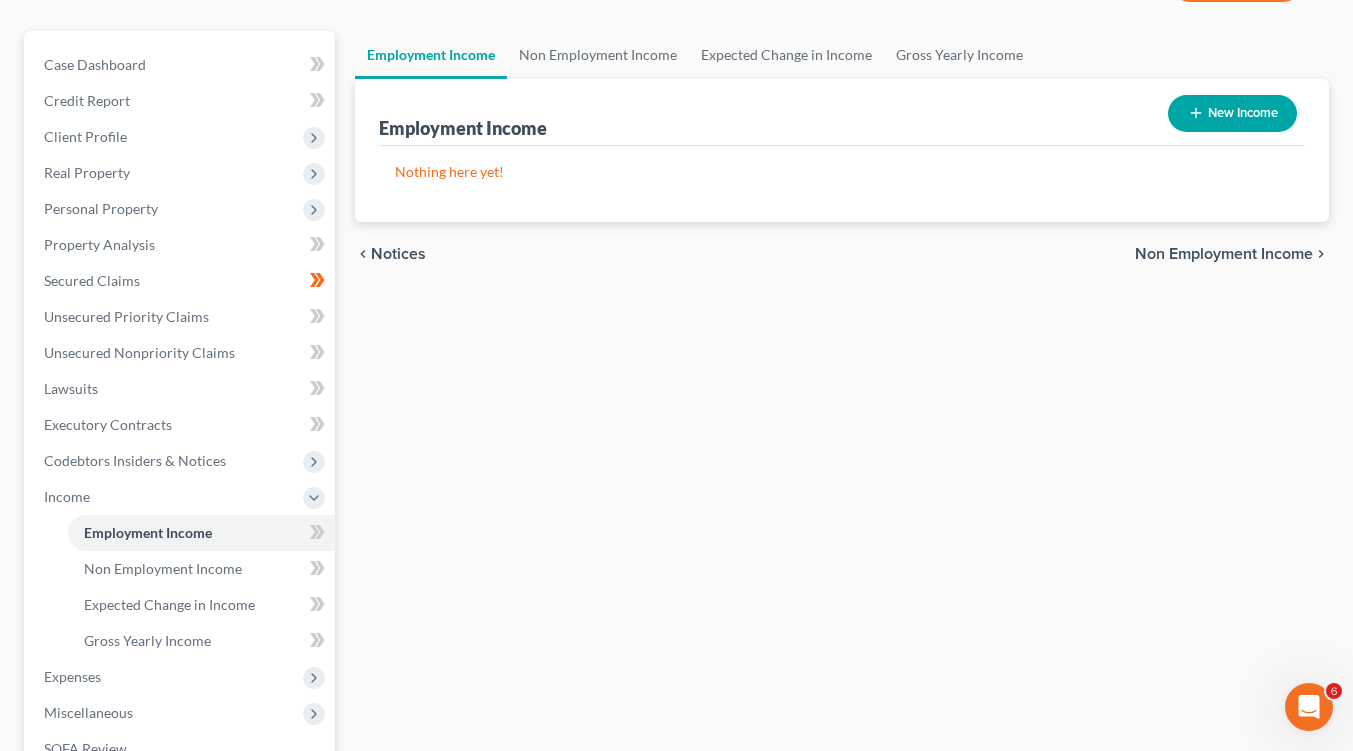scroll, scrollTop: 164, scrollLeft: 0, axis: vertical 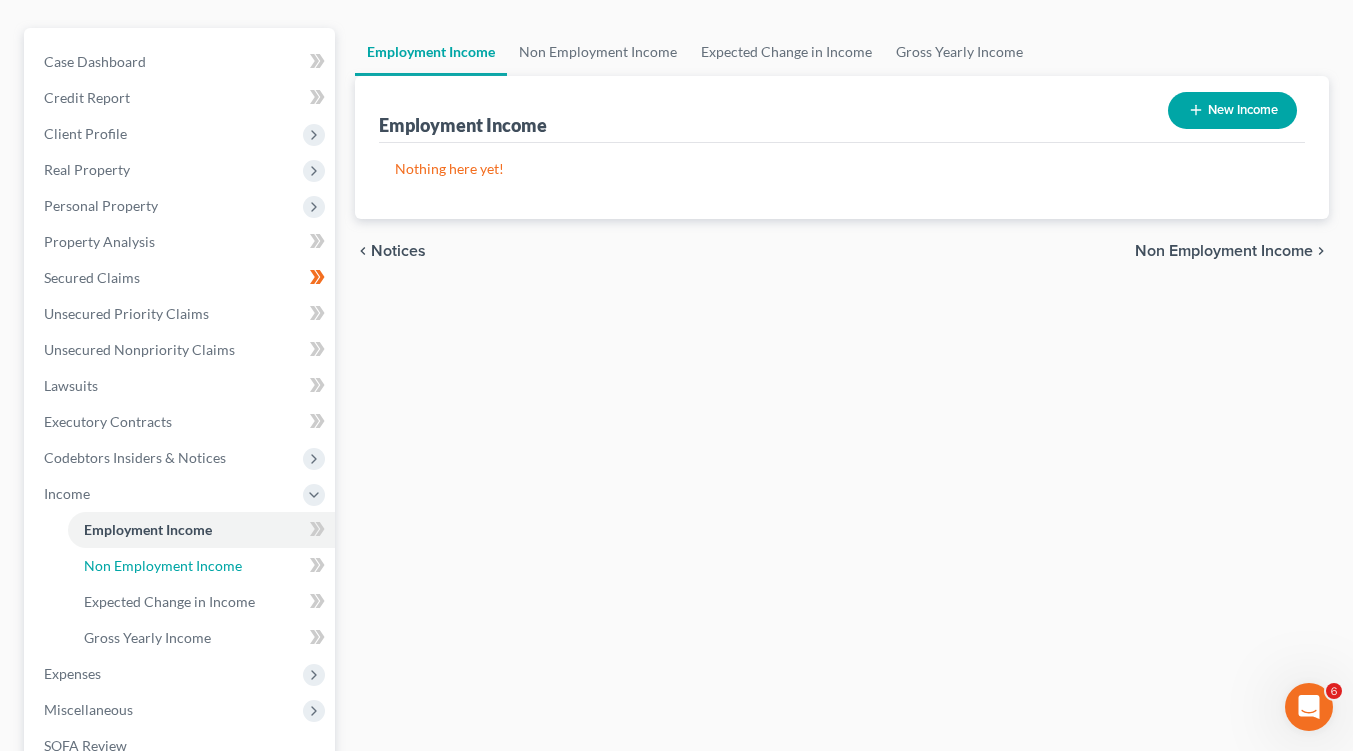 click on "Non Employment Income" at bounding box center (201, 566) 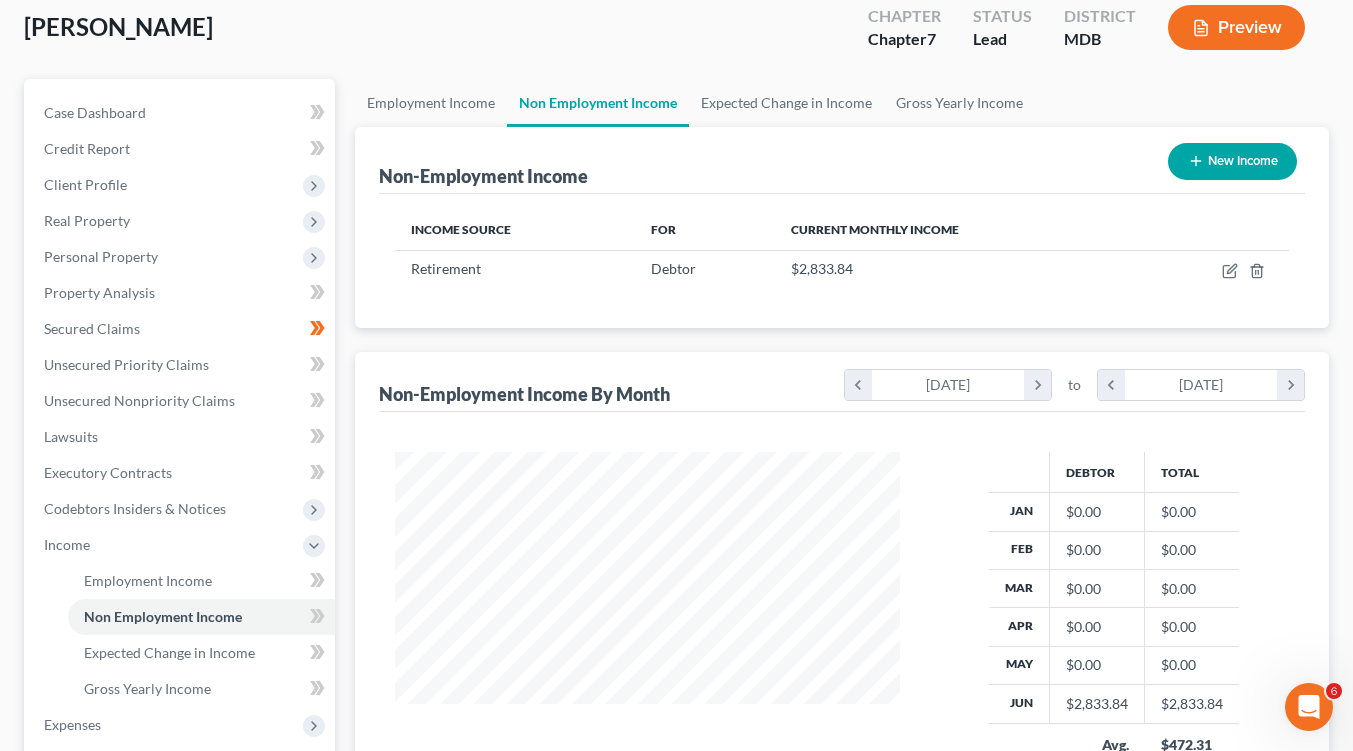 scroll, scrollTop: 4, scrollLeft: 0, axis: vertical 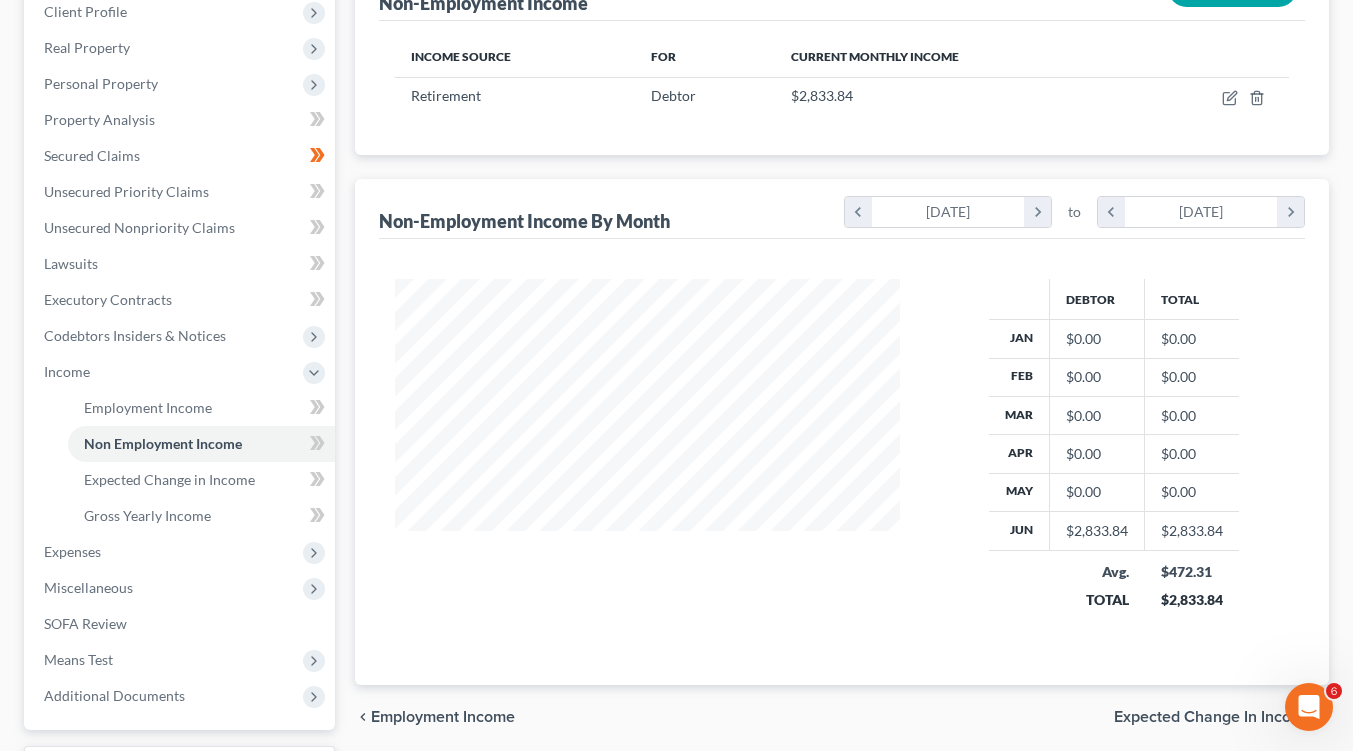 click on "Expenses" at bounding box center (181, 552) 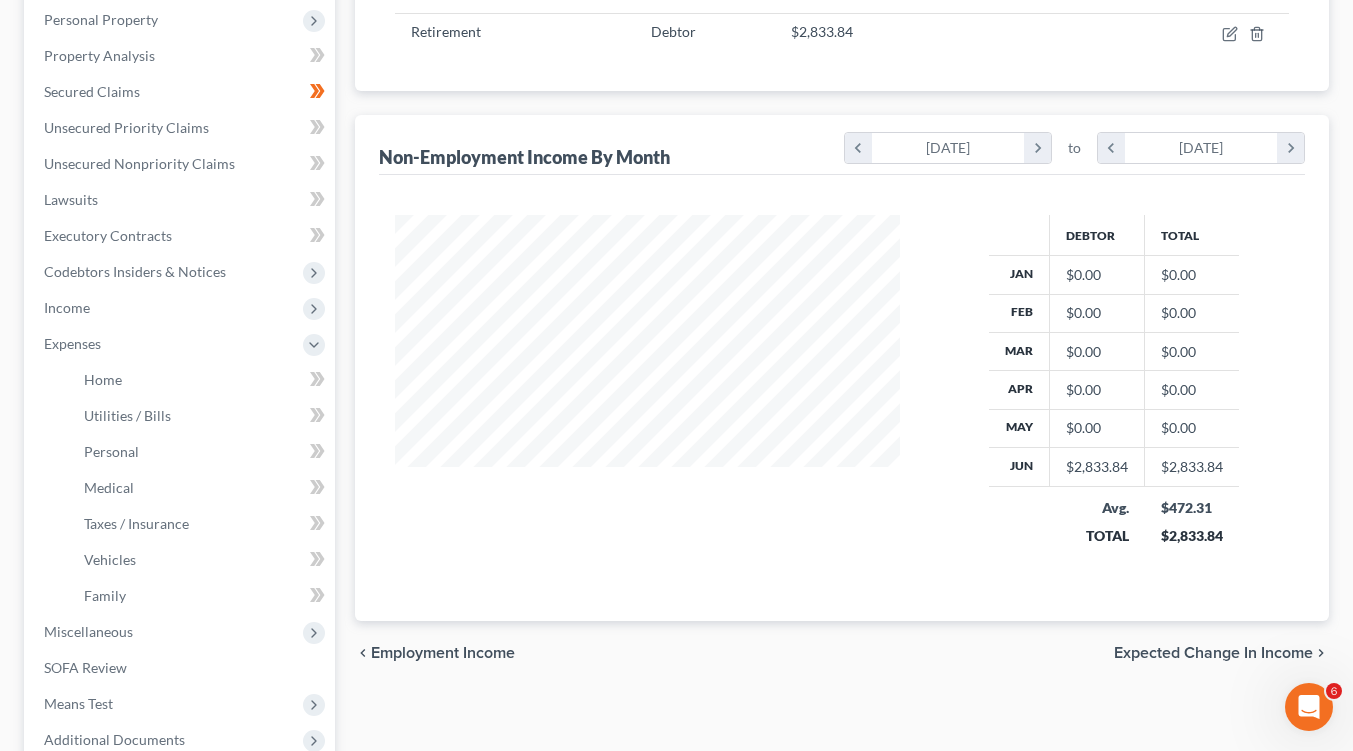 scroll, scrollTop: 354, scrollLeft: 0, axis: vertical 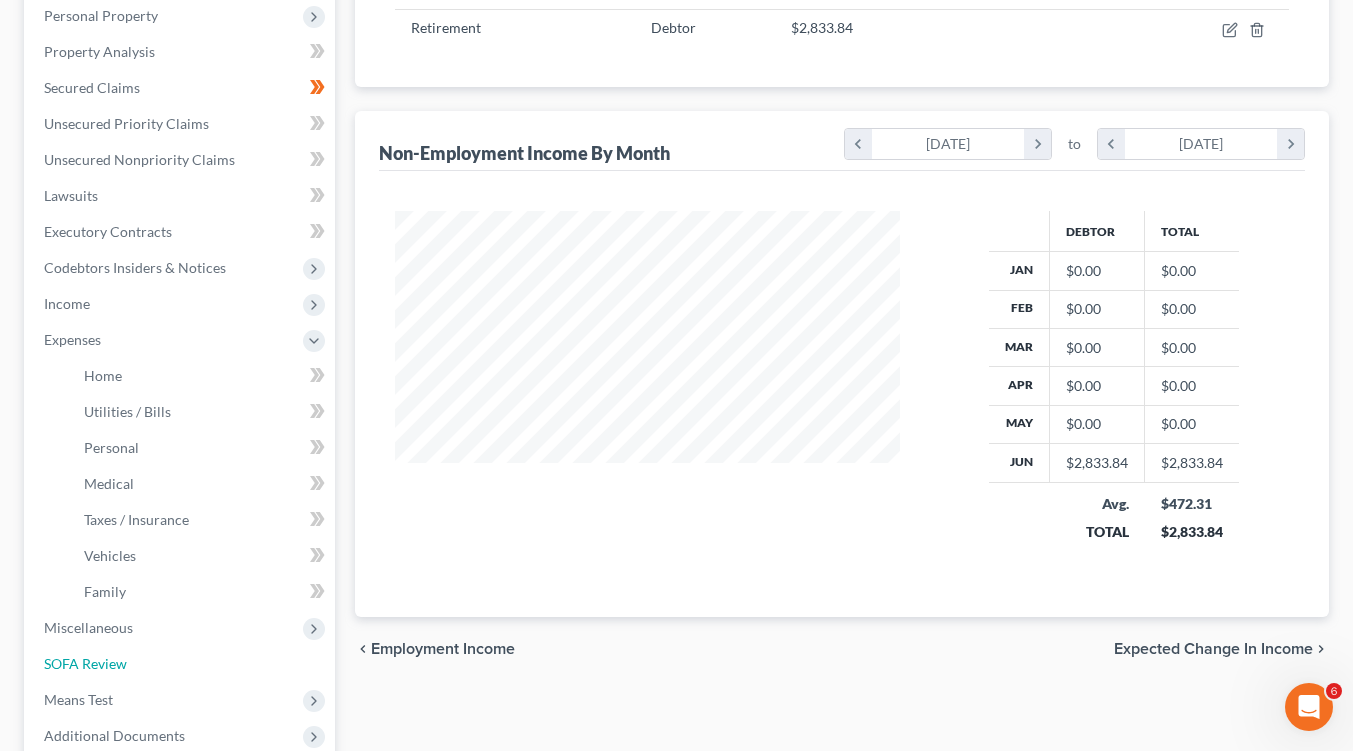 click on "SOFA Review" at bounding box center [181, 664] 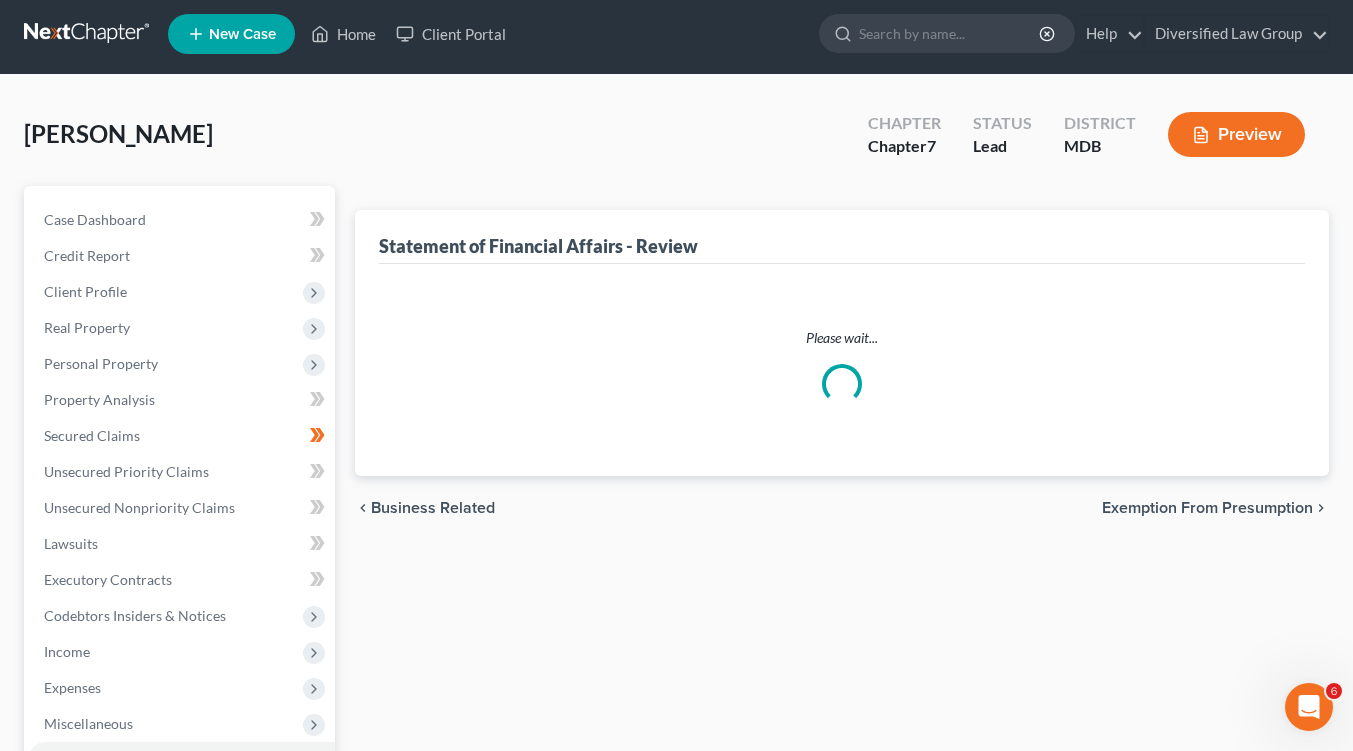 scroll, scrollTop: 0, scrollLeft: 0, axis: both 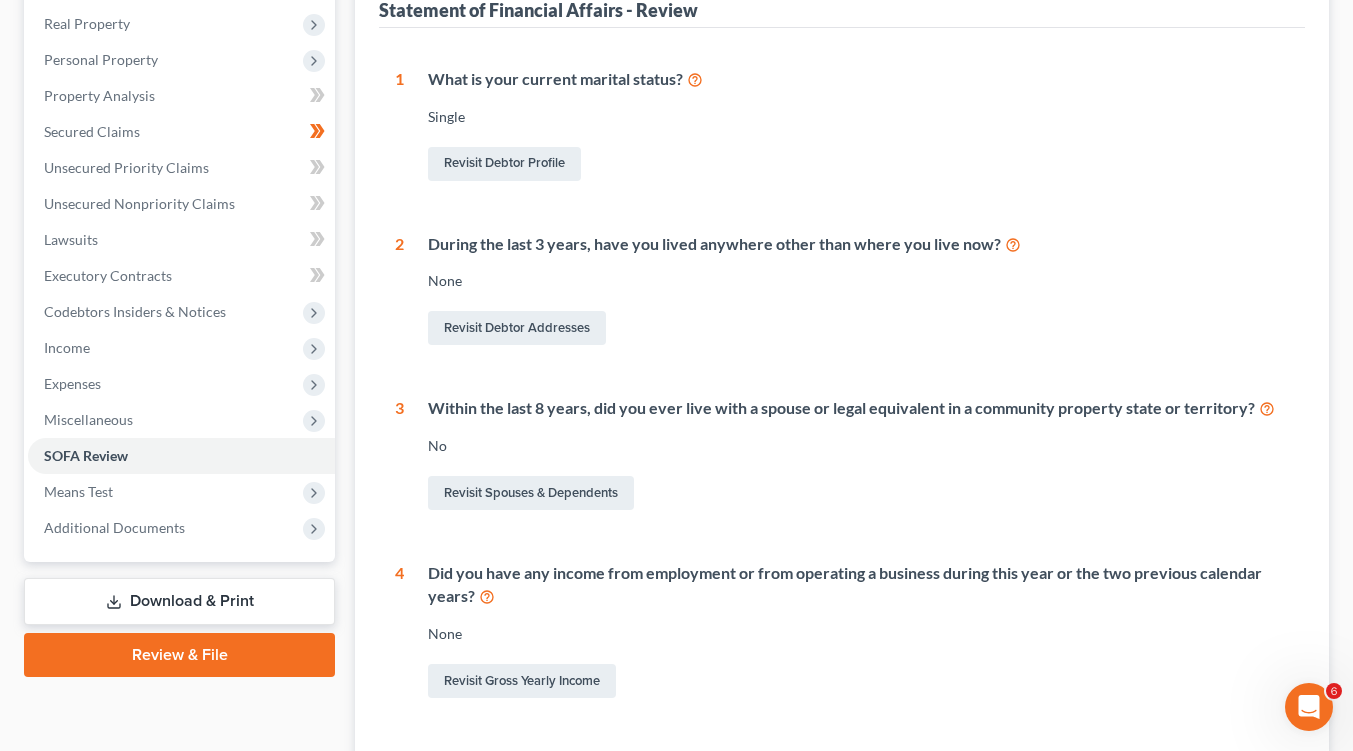 click on "Means Test" at bounding box center [181, 492] 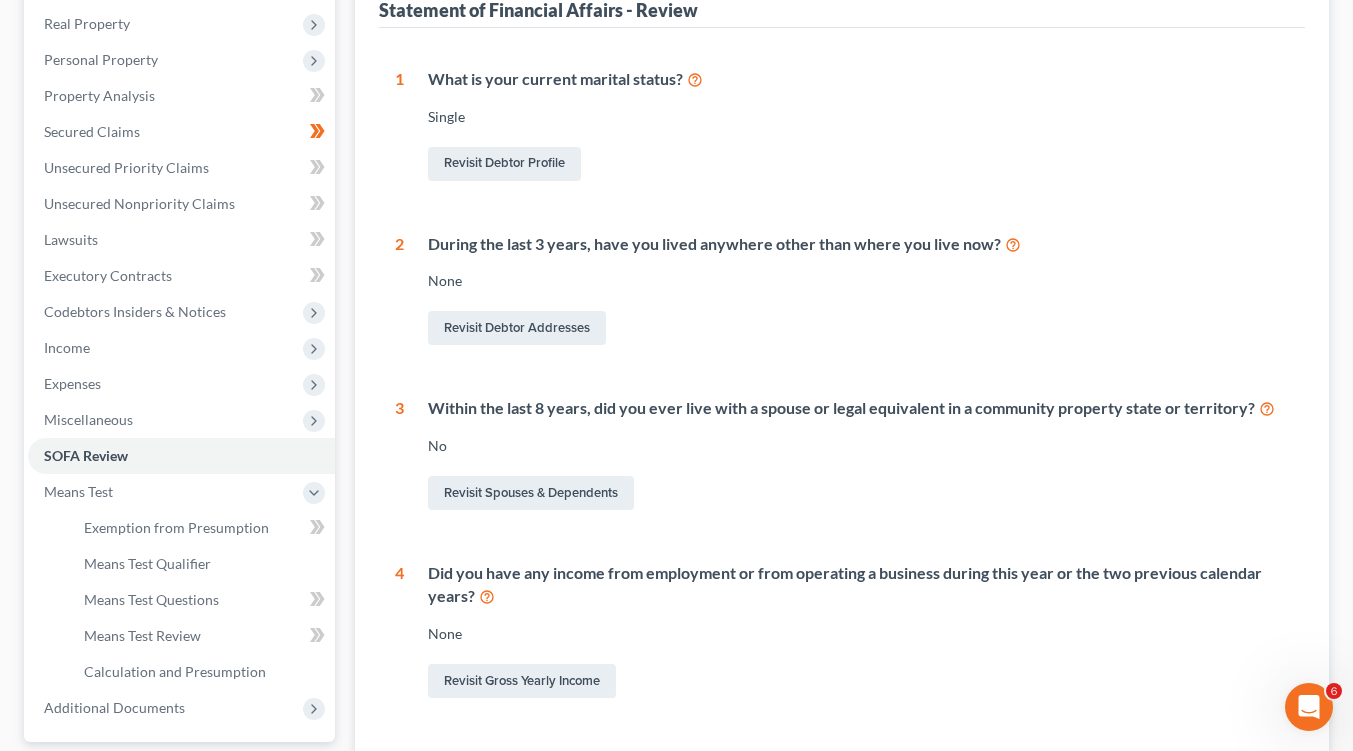 scroll, scrollTop: 422, scrollLeft: 0, axis: vertical 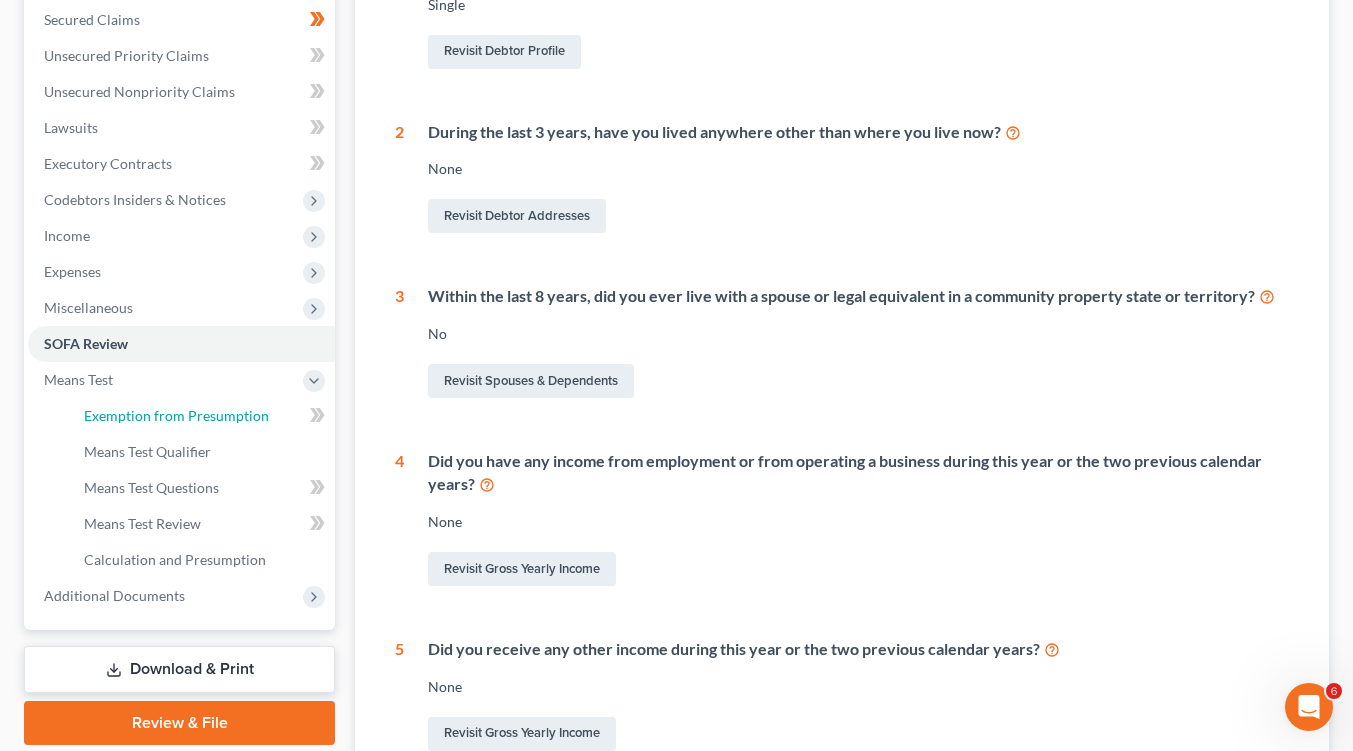 click on "Exemption from Presumption" at bounding box center [201, 416] 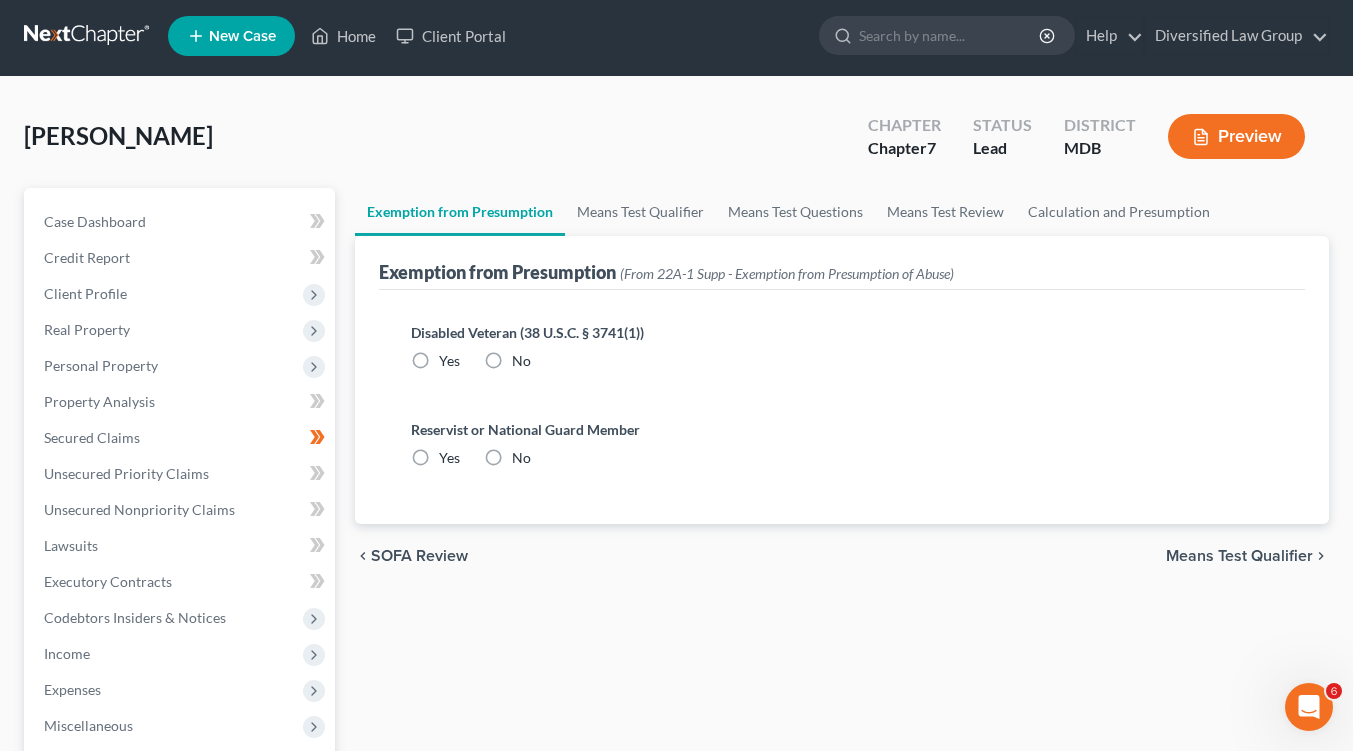 scroll, scrollTop: 0, scrollLeft: 0, axis: both 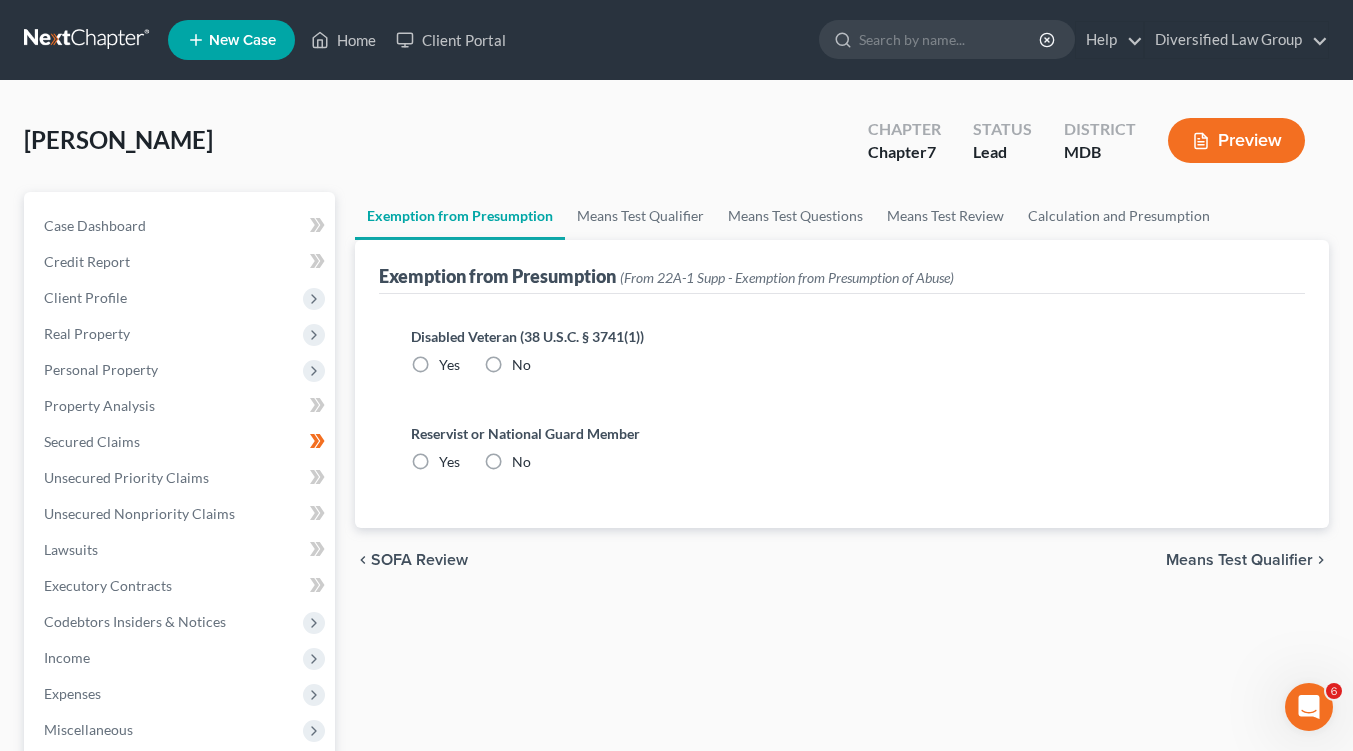 click on "No" at bounding box center (521, 365) 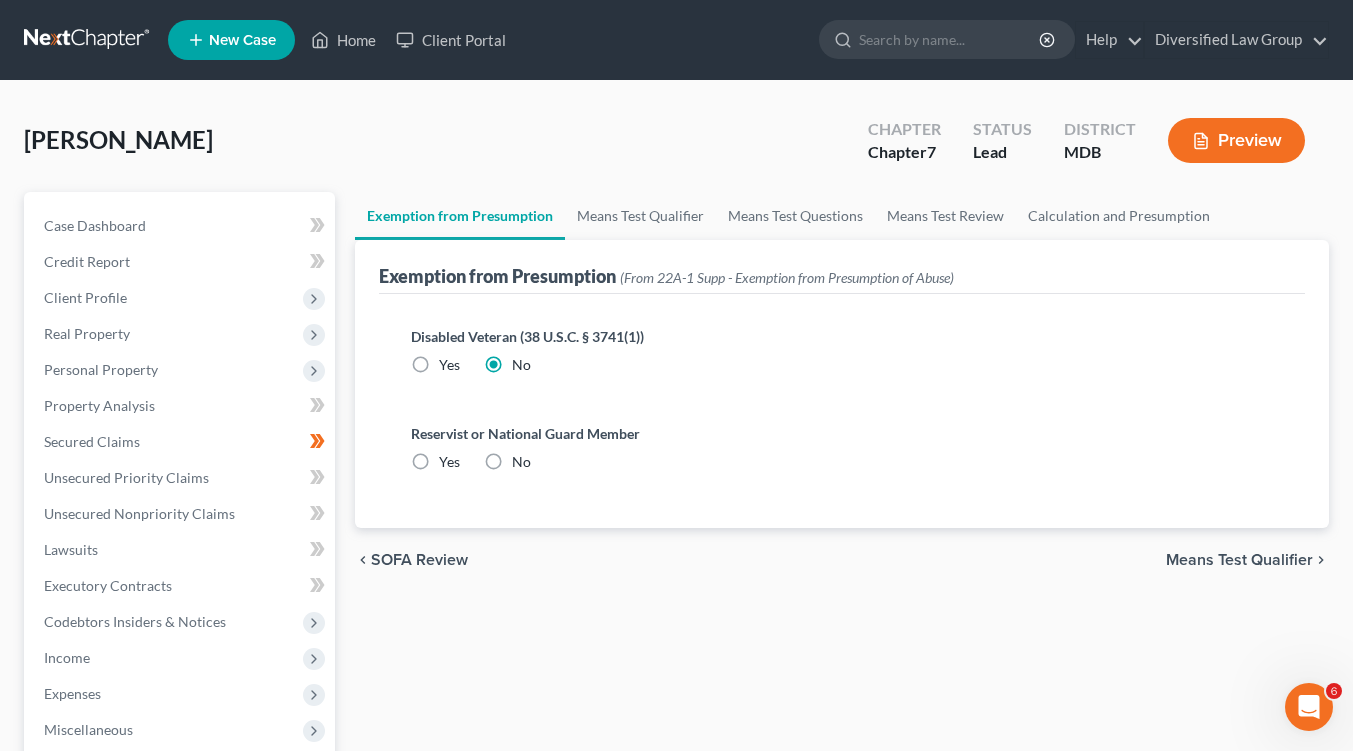 click on "No" at bounding box center [521, 462] 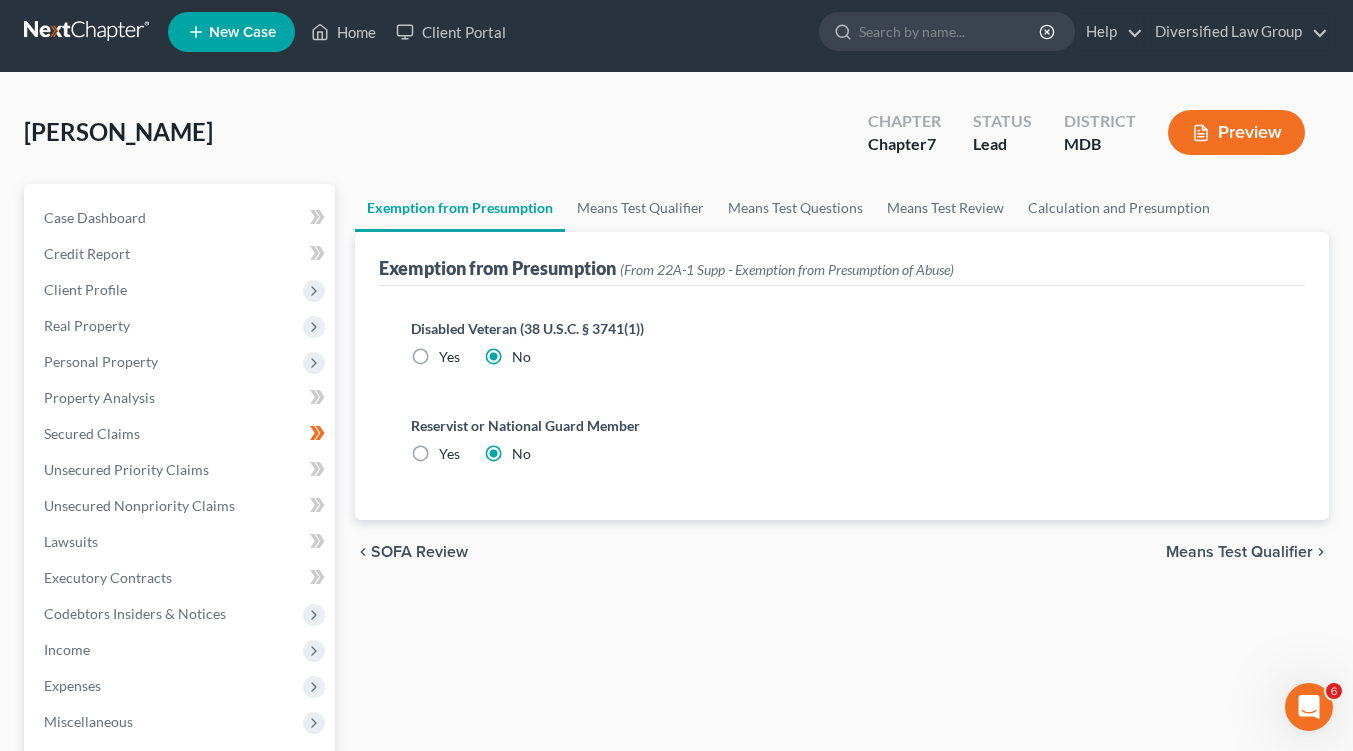 scroll, scrollTop: 25, scrollLeft: 0, axis: vertical 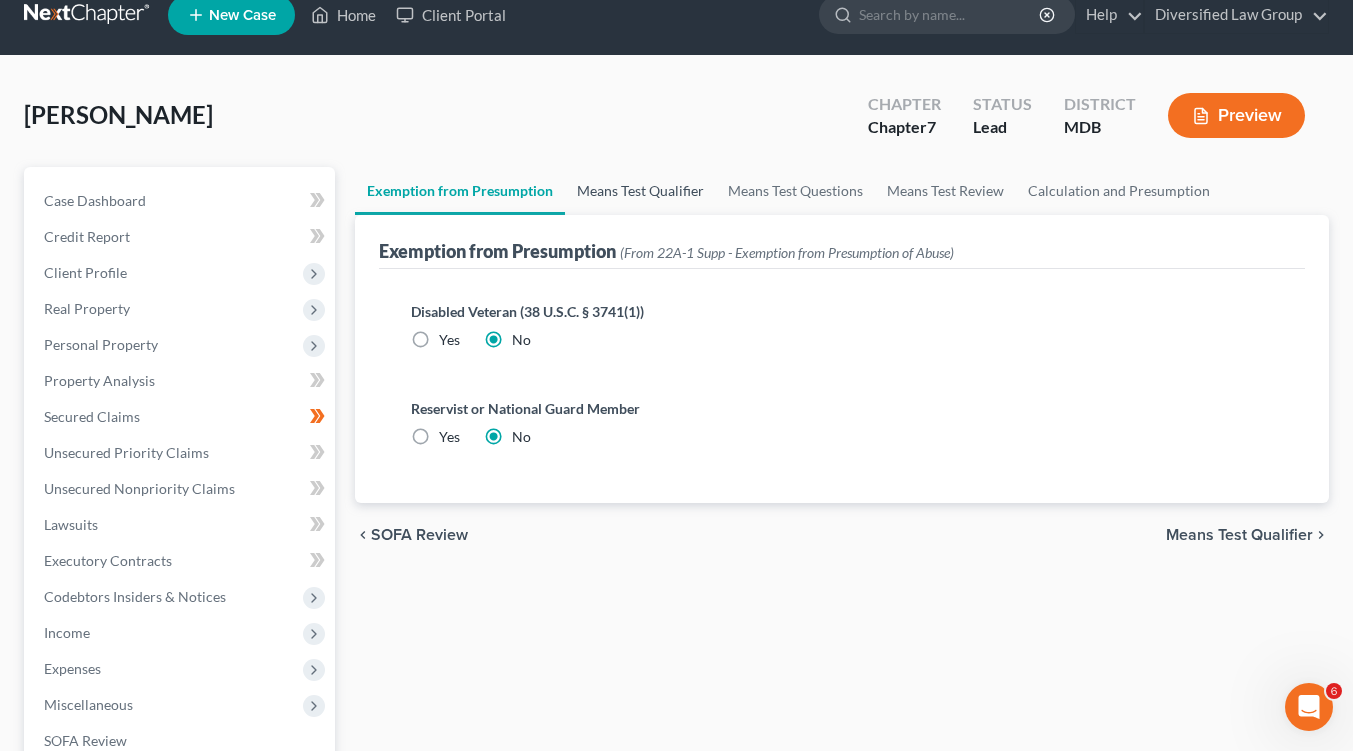 click on "Means Test Qualifier" at bounding box center (640, 191) 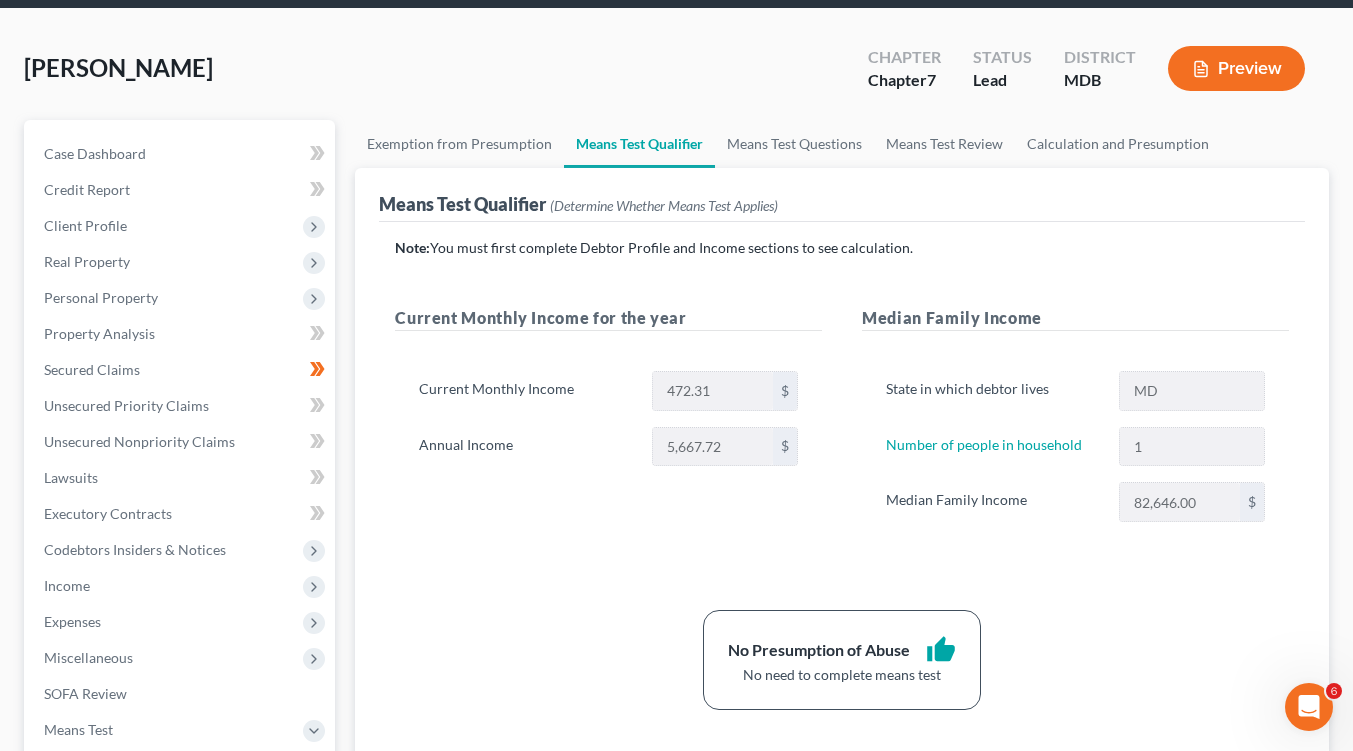scroll, scrollTop: 56, scrollLeft: 0, axis: vertical 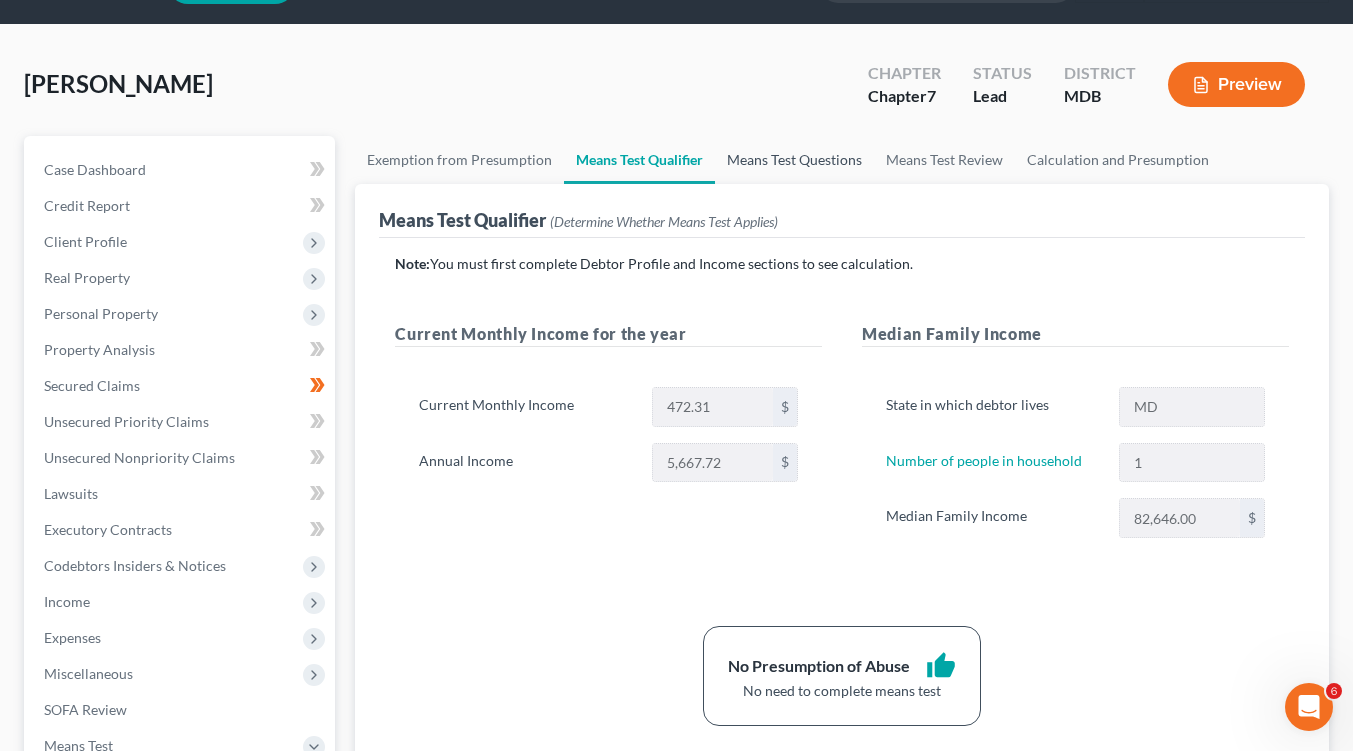 click on "Means Test Questions" at bounding box center [794, 160] 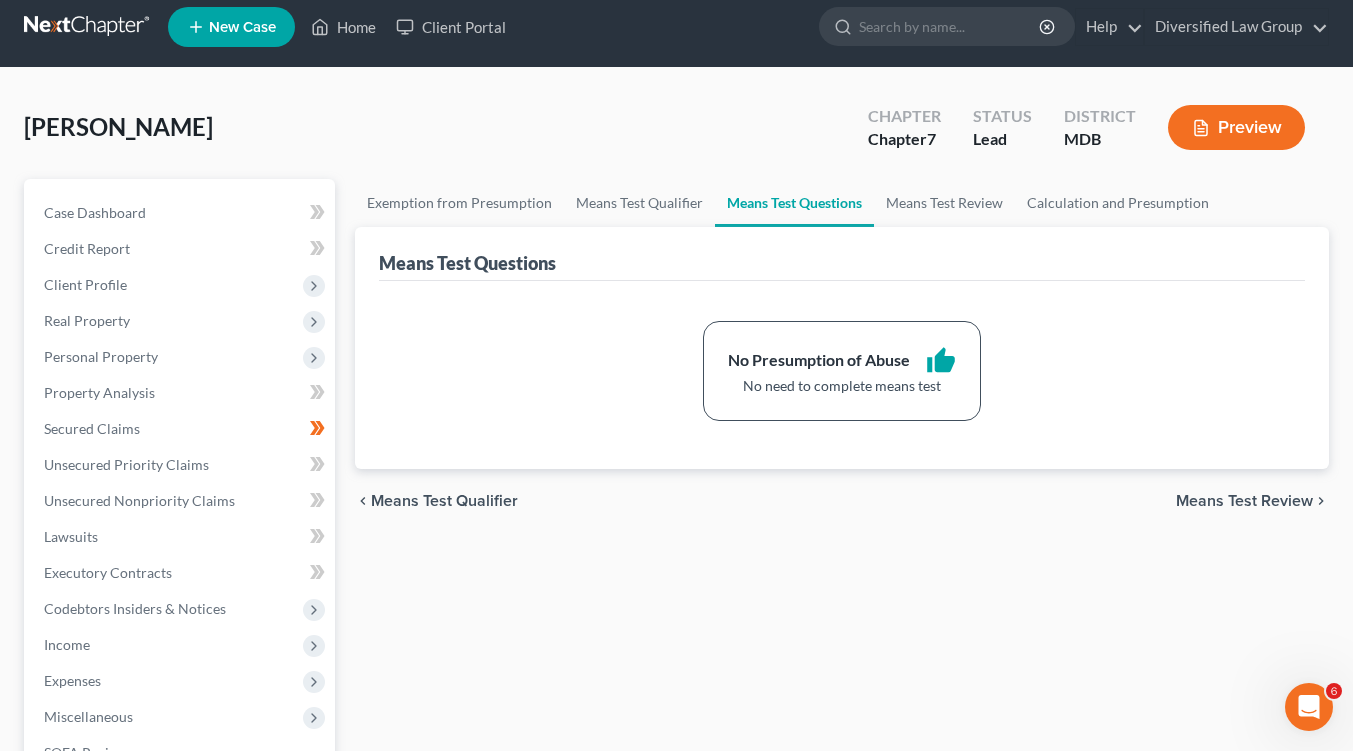 scroll, scrollTop: 0, scrollLeft: 0, axis: both 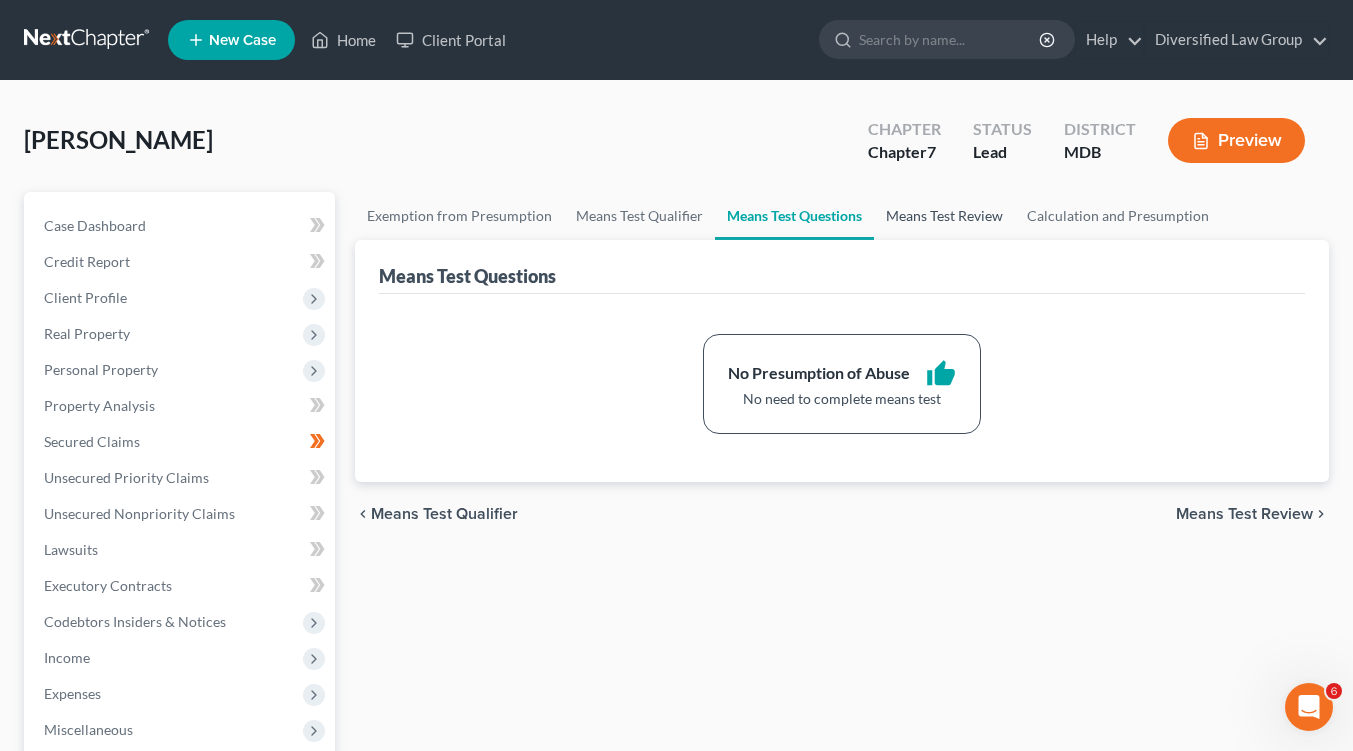 click on "Means Test Review" at bounding box center (944, 216) 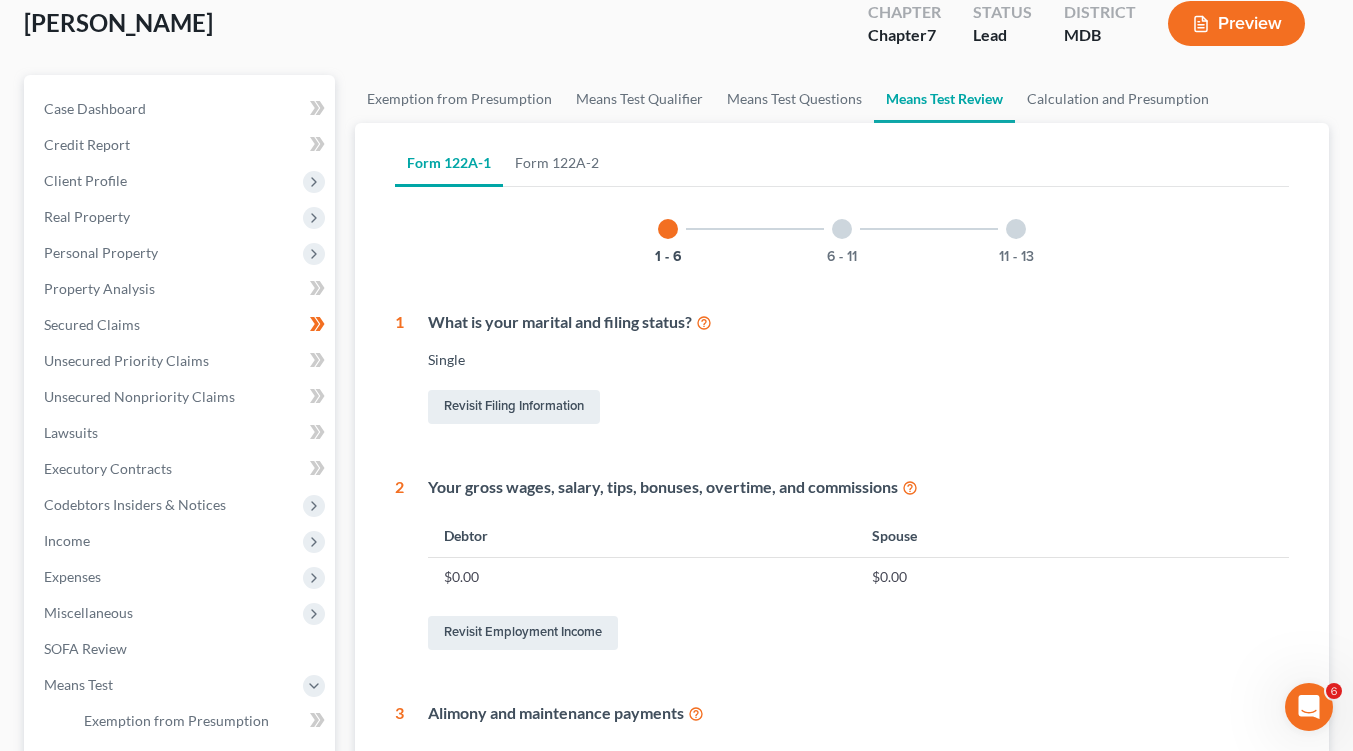 scroll, scrollTop: 111, scrollLeft: 0, axis: vertical 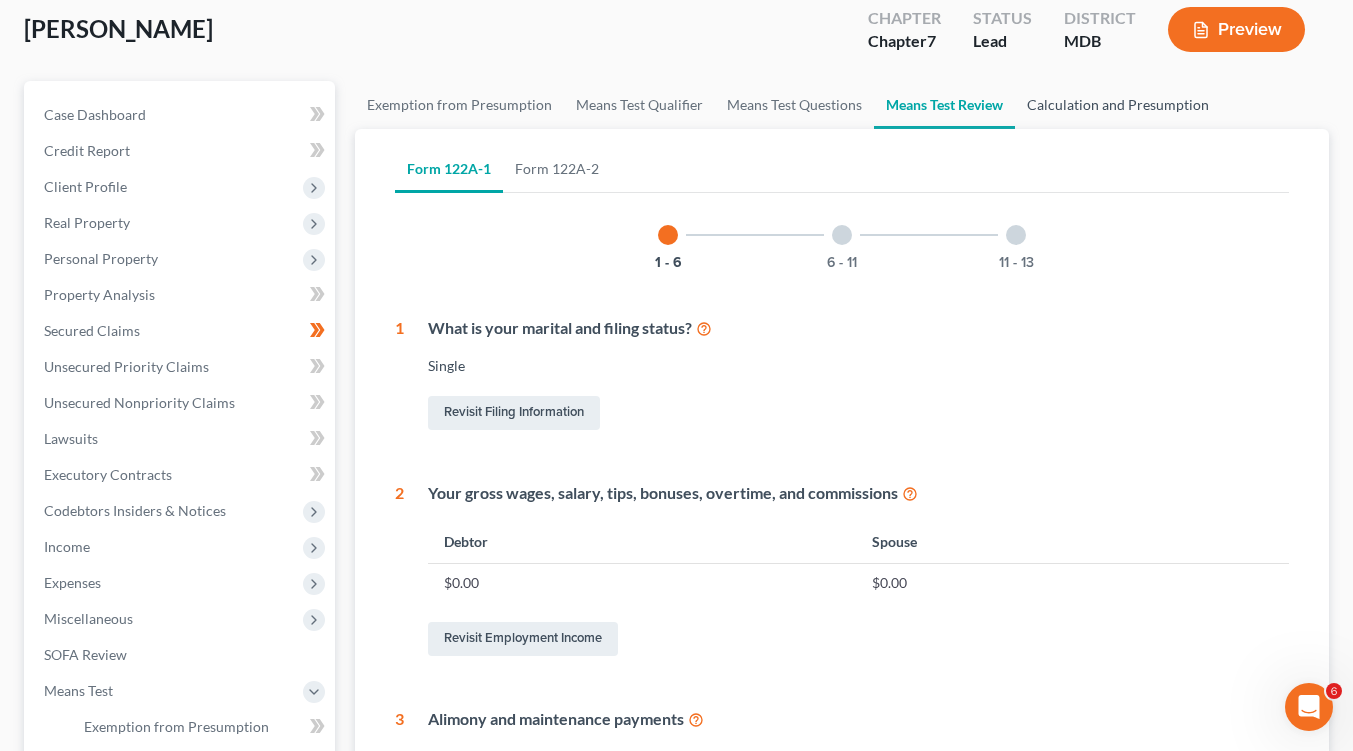 click on "Calculation and Presumption" at bounding box center [1118, 105] 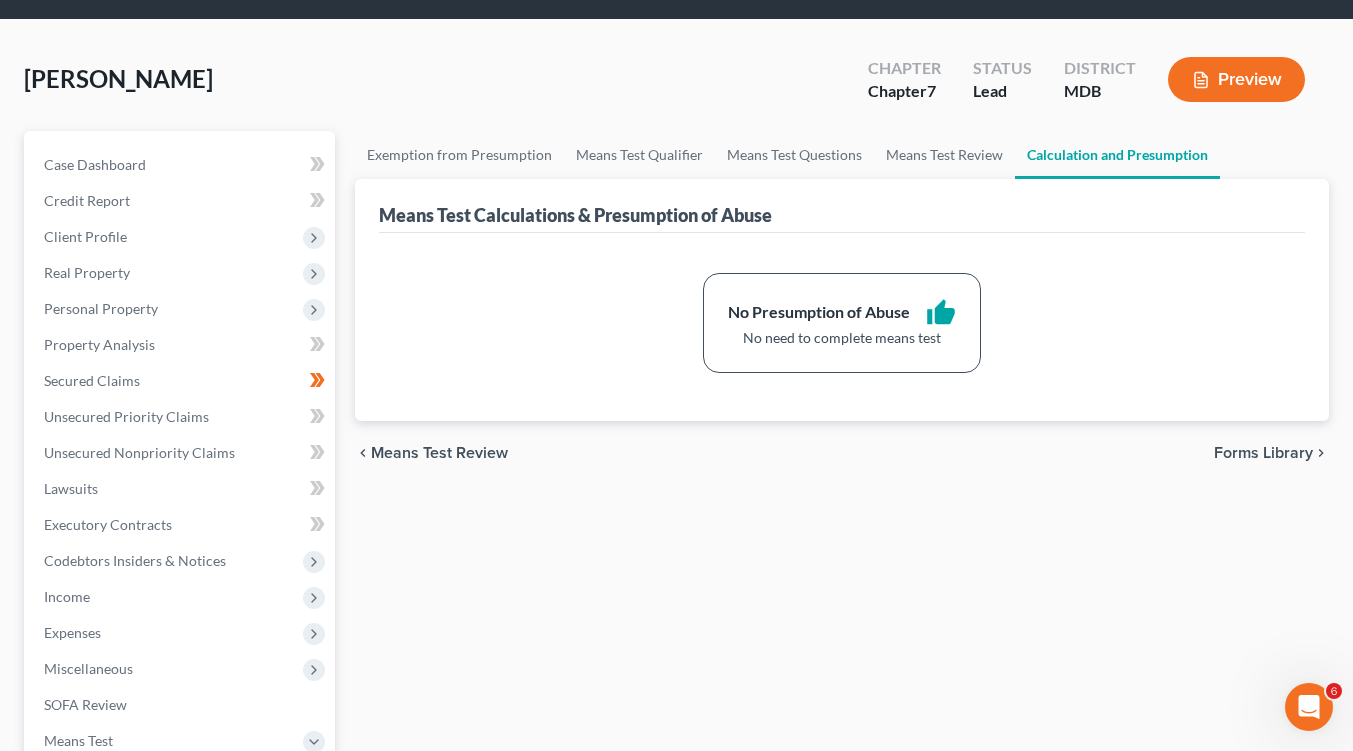 scroll, scrollTop: 0, scrollLeft: 0, axis: both 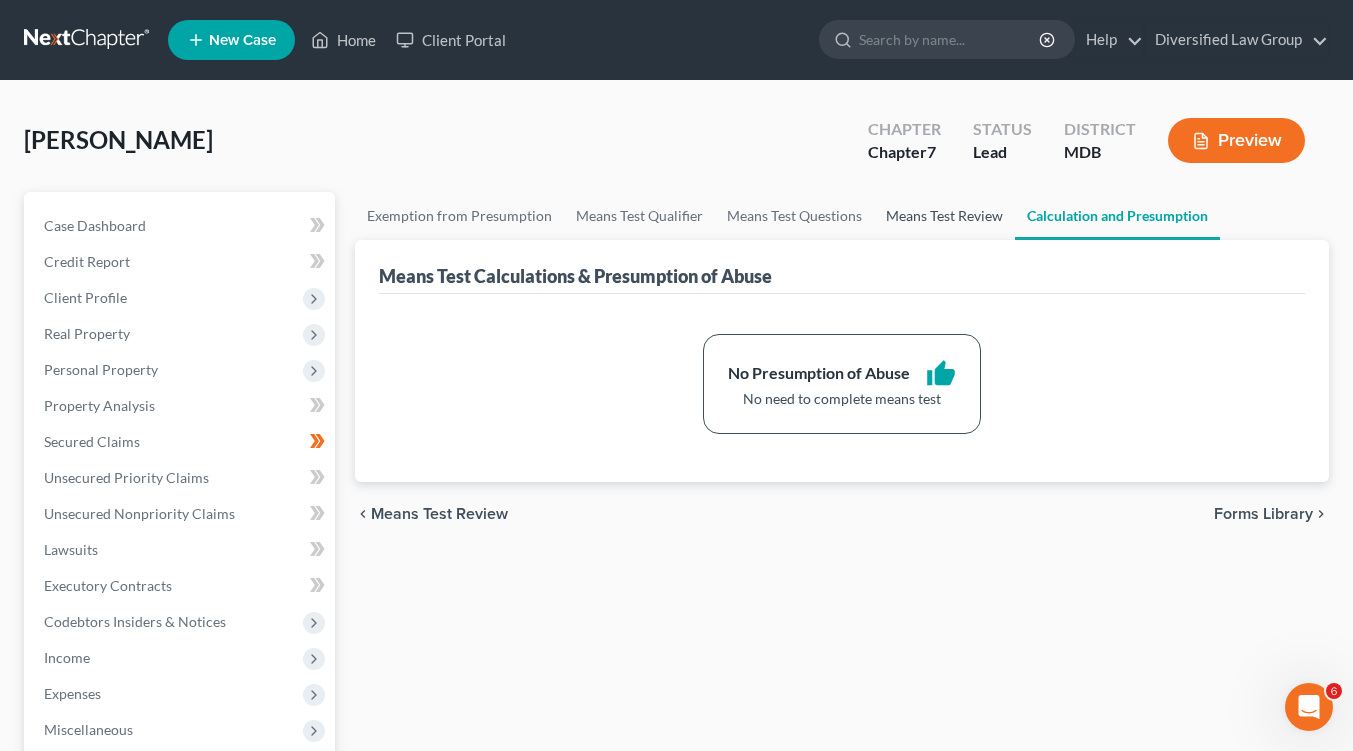 click on "Means Test Review" at bounding box center [944, 216] 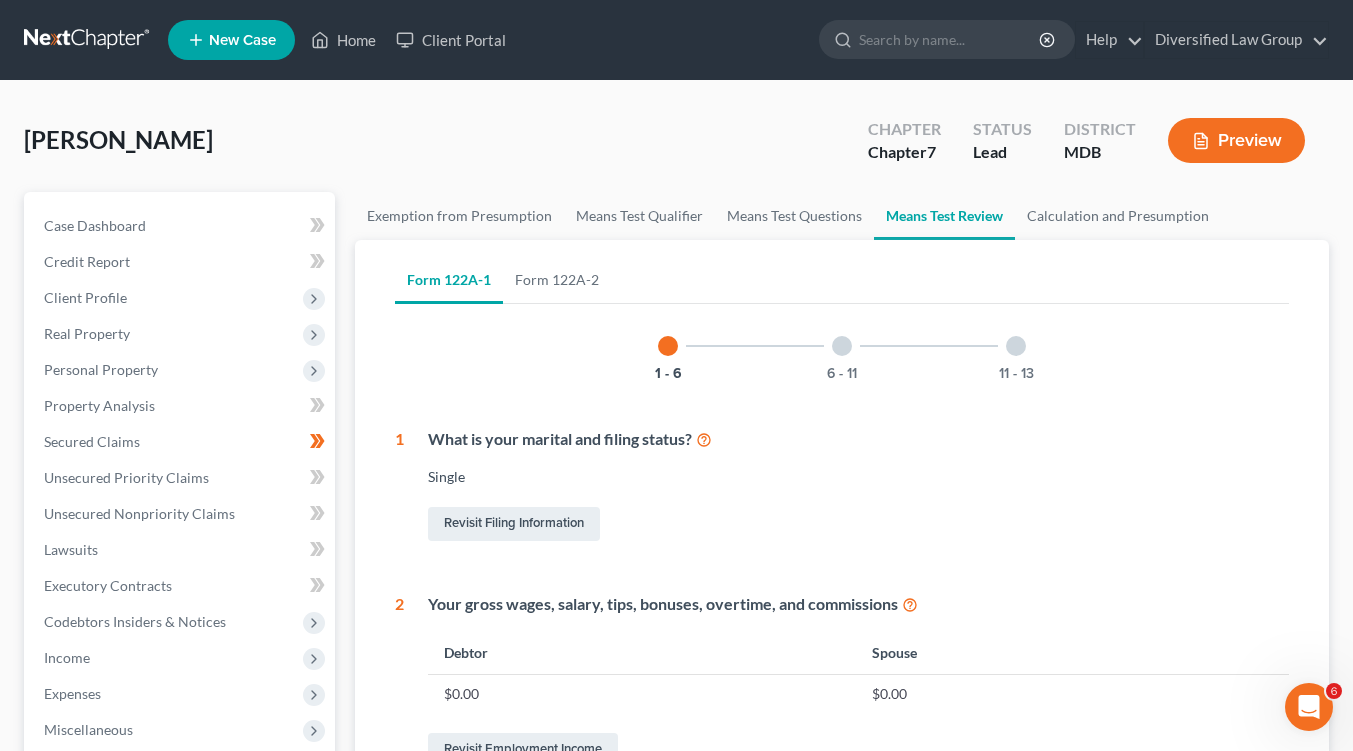 click at bounding box center [842, 346] 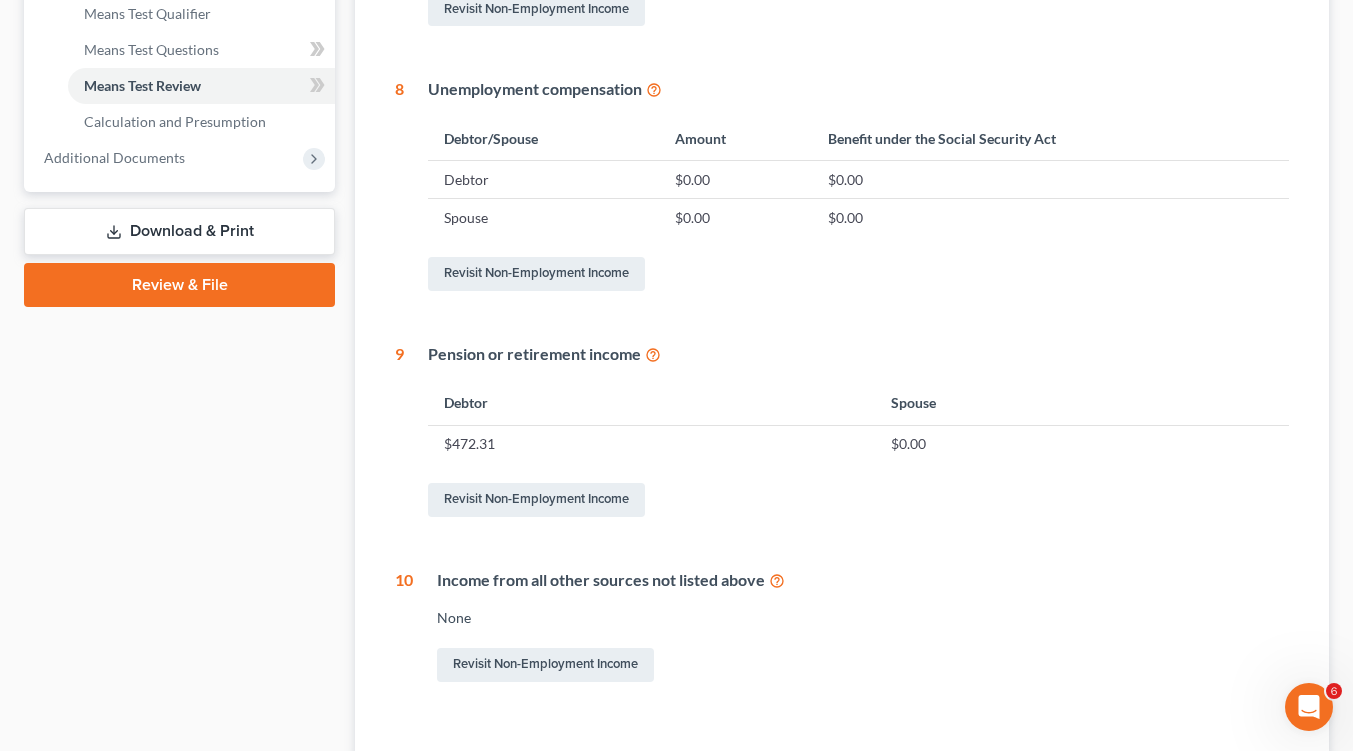 scroll, scrollTop: 863, scrollLeft: 0, axis: vertical 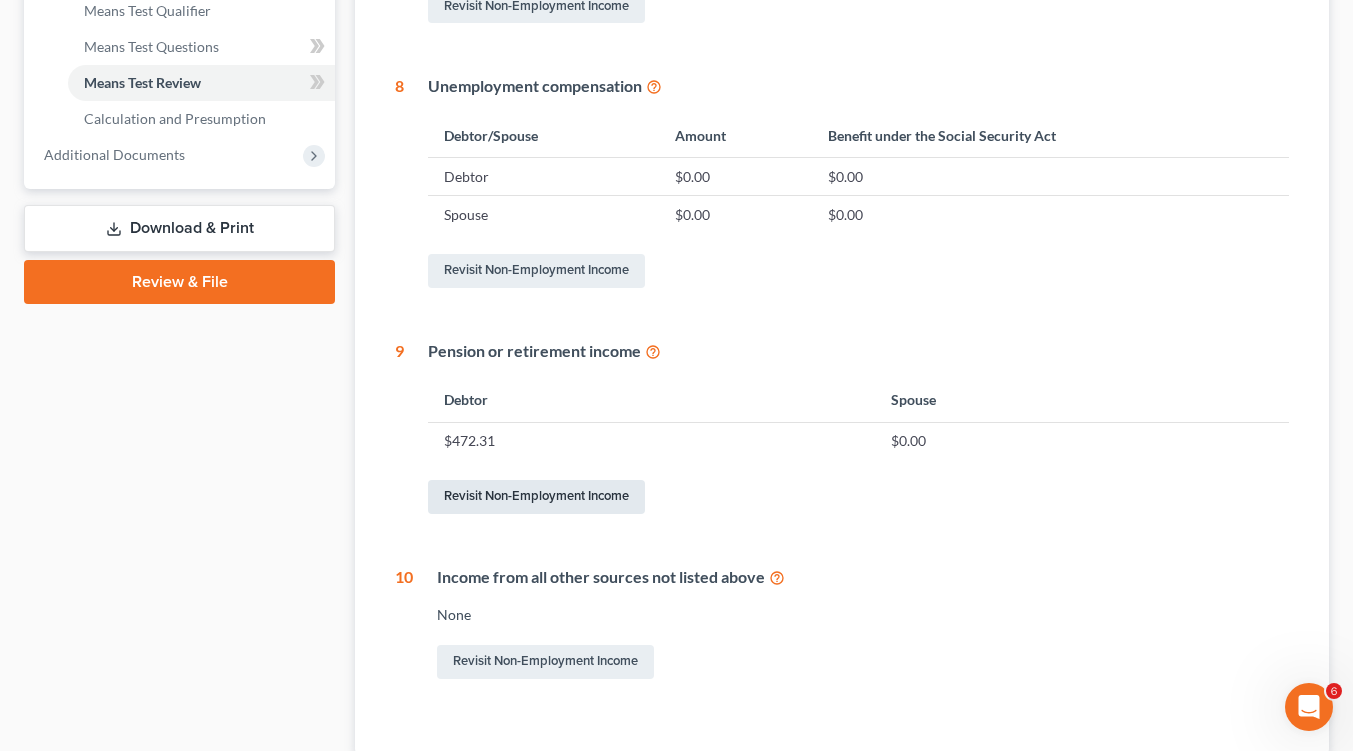 click on "Revisit Non-Employment Income" at bounding box center (536, 497) 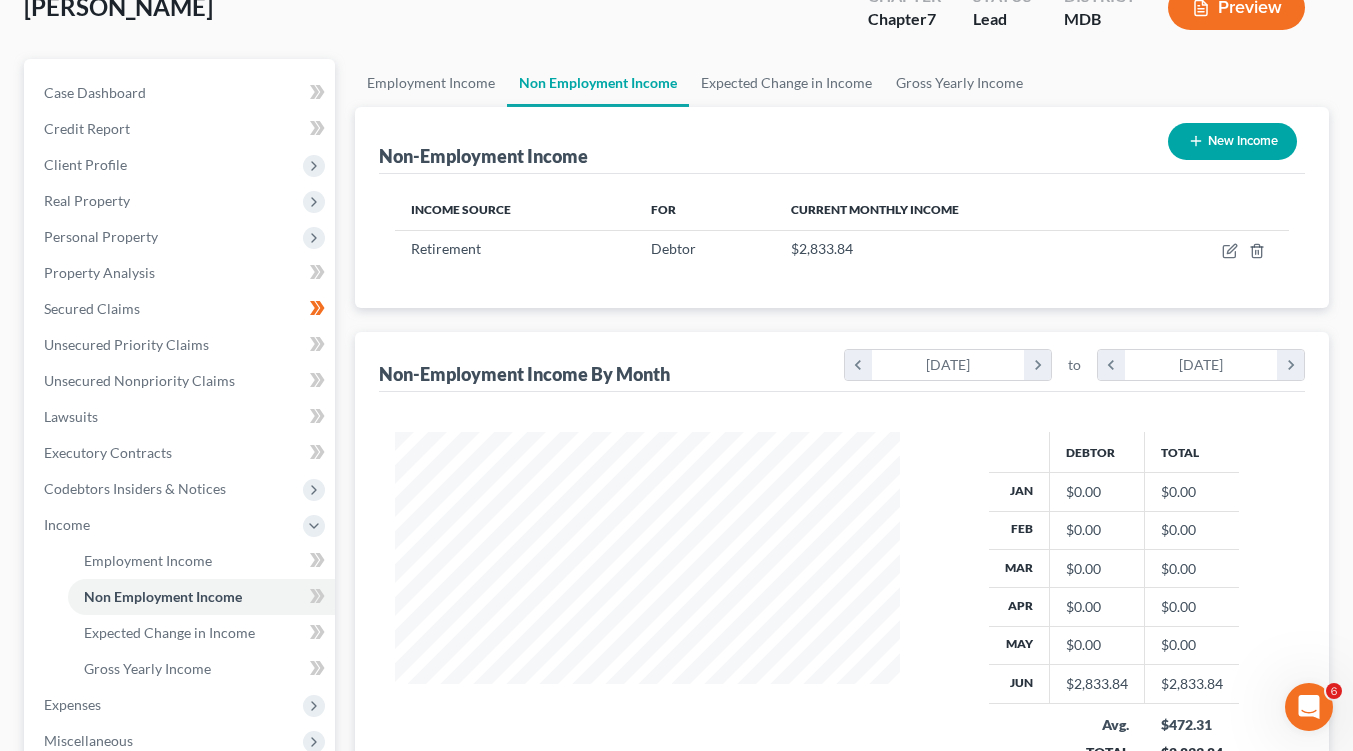 scroll, scrollTop: 0, scrollLeft: 0, axis: both 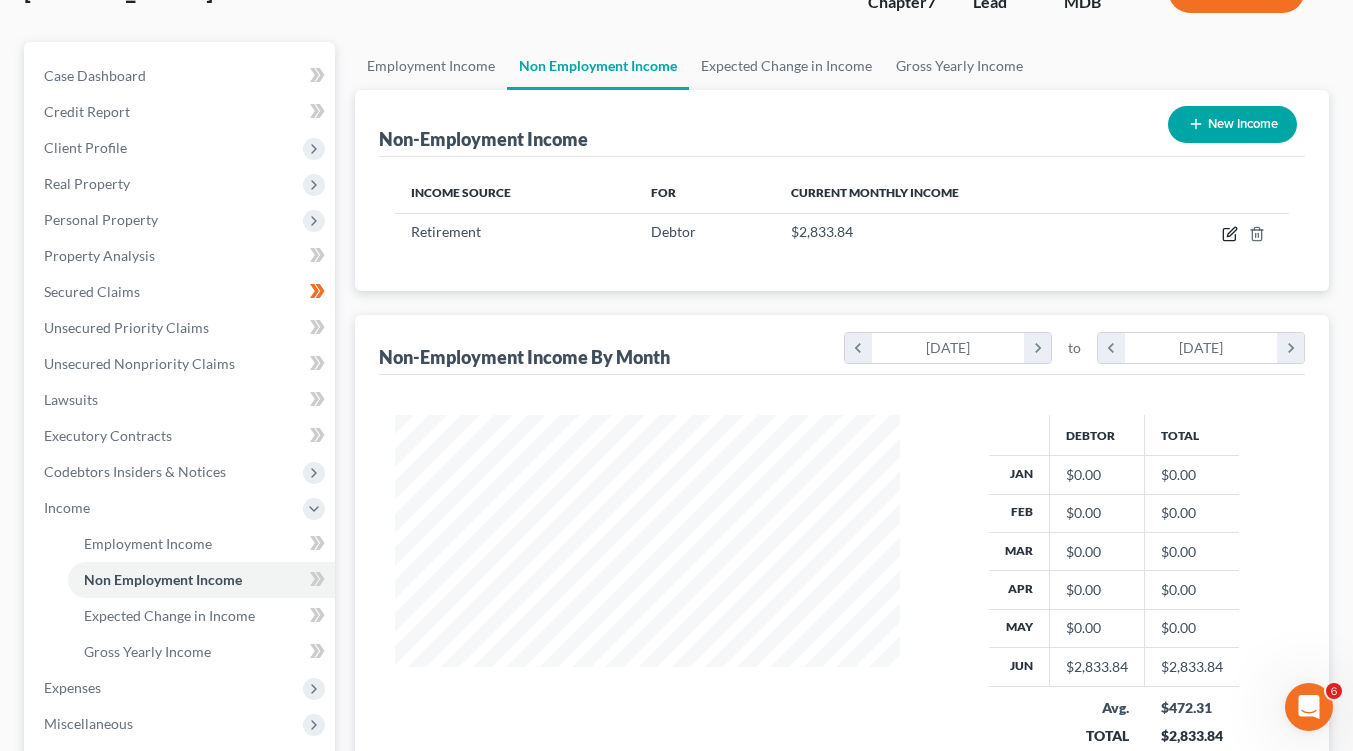 click 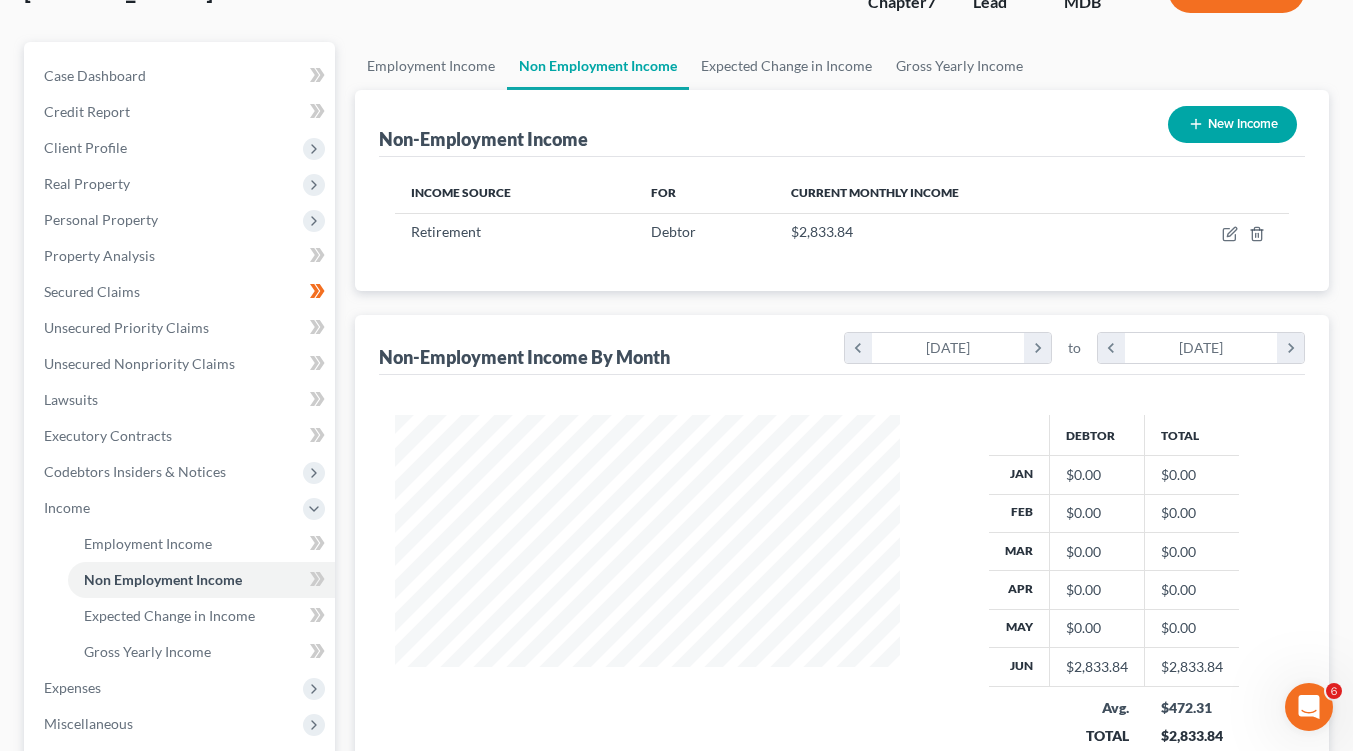 select on "3" 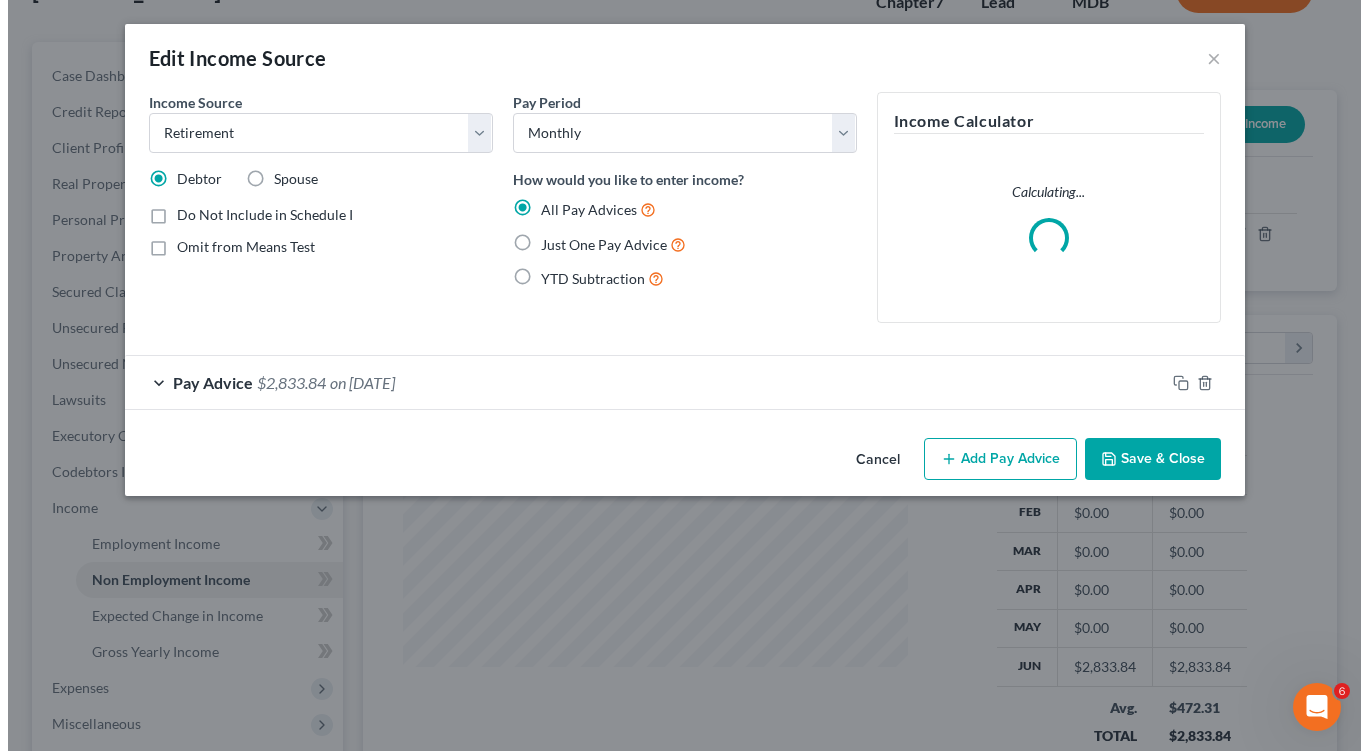 scroll, scrollTop: 999641, scrollLeft: 999448, axis: both 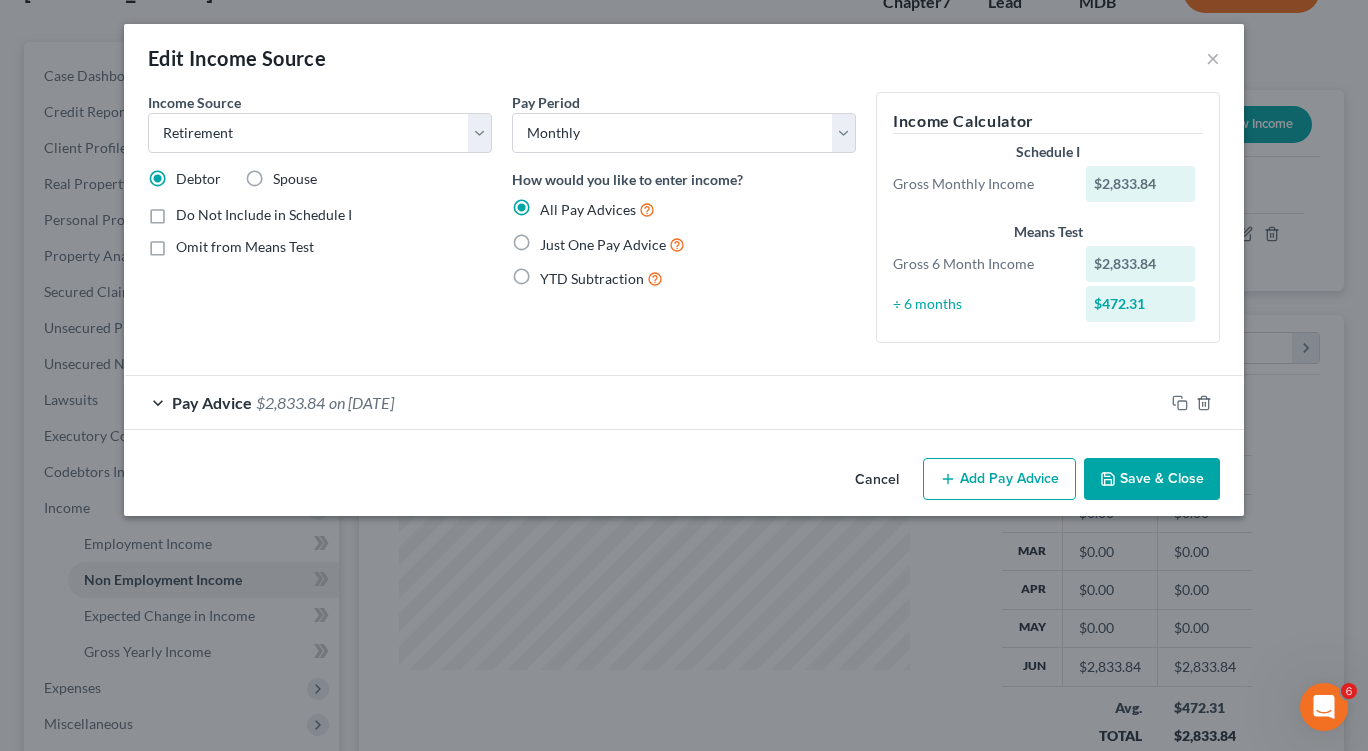 click on "Pay Advice $2,833.84 on [DATE]" at bounding box center [644, 402] 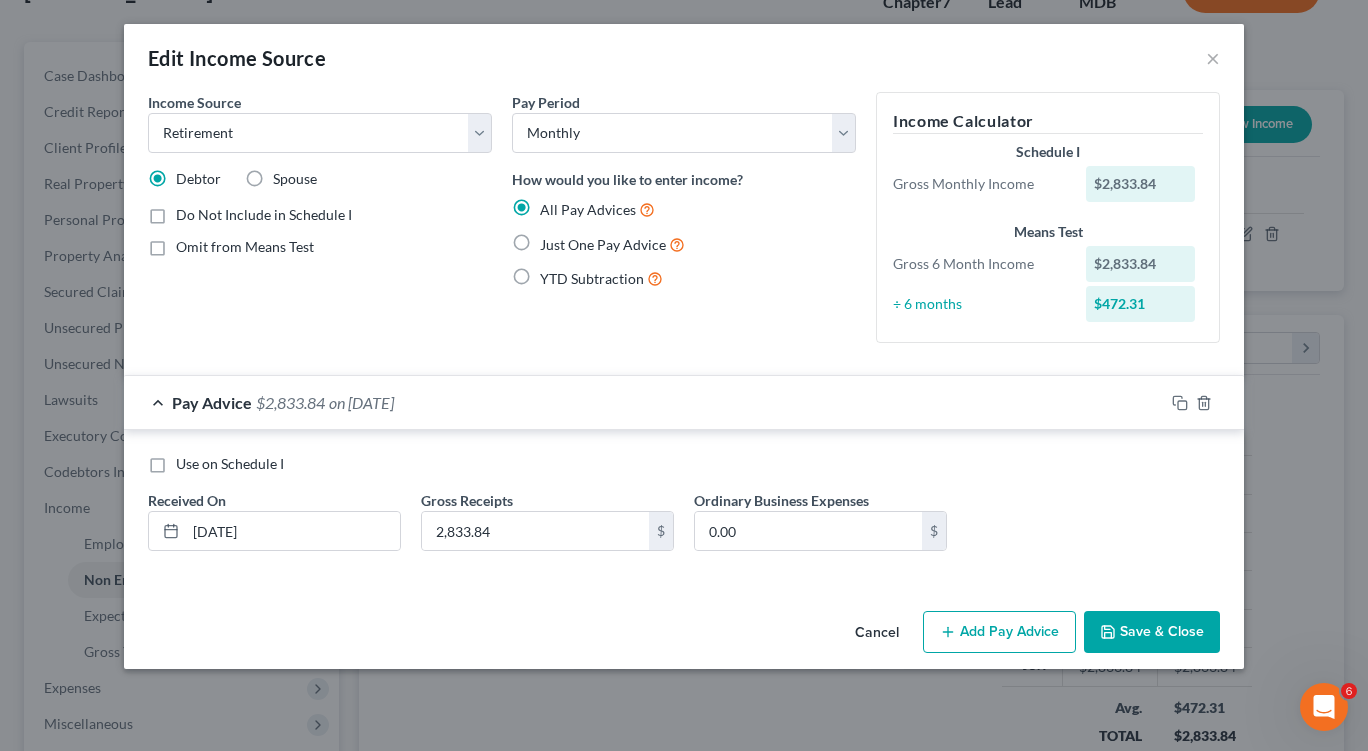 click on "Just One Pay Advice" at bounding box center (612, 244) 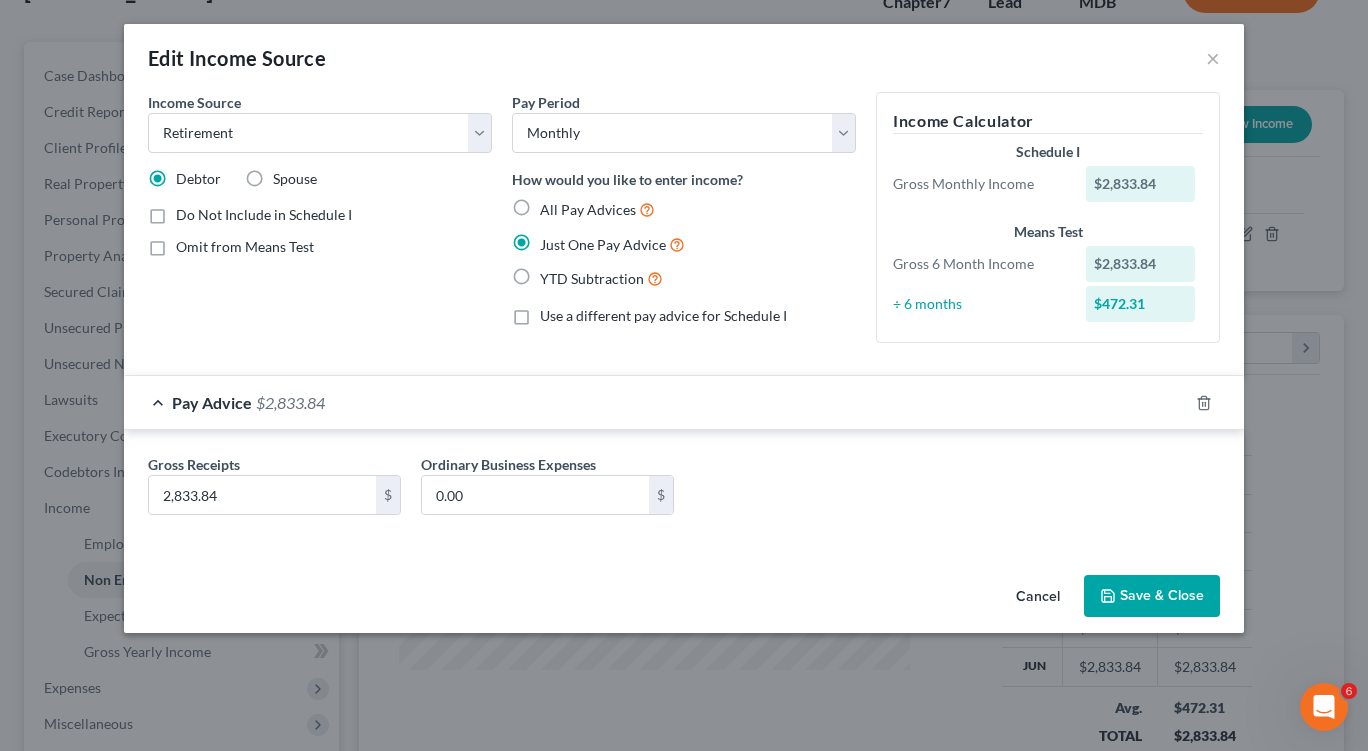 click on "Save & Close" at bounding box center (1152, 596) 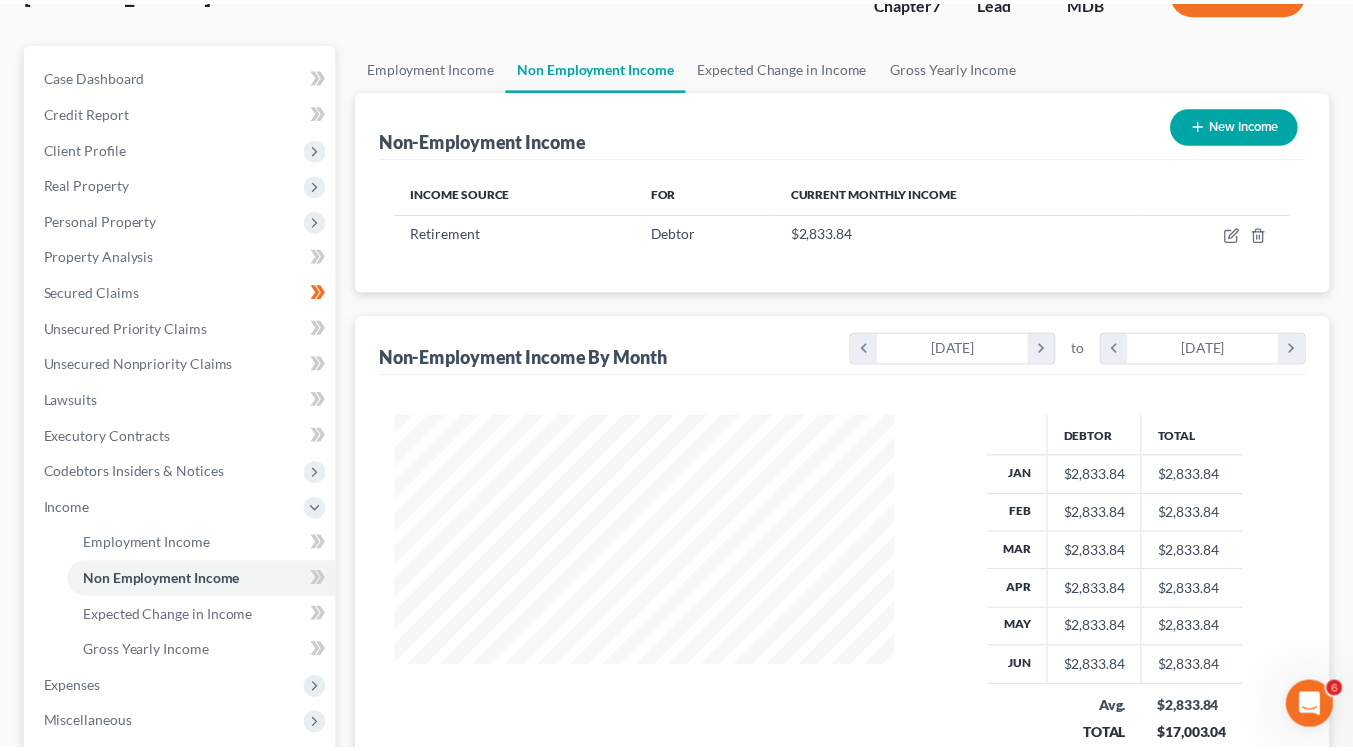 scroll, scrollTop: 358, scrollLeft: 545, axis: both 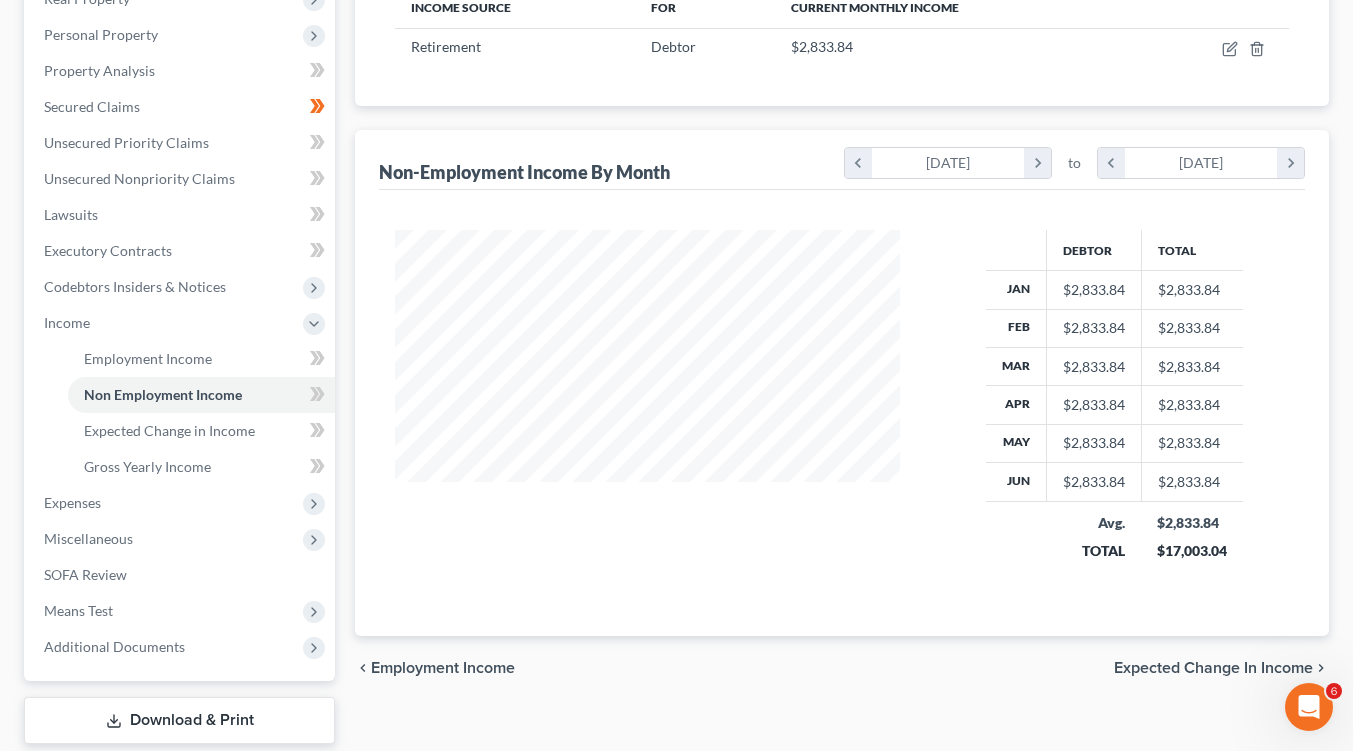 click on "Means Test" at bounding box center (78, 610) 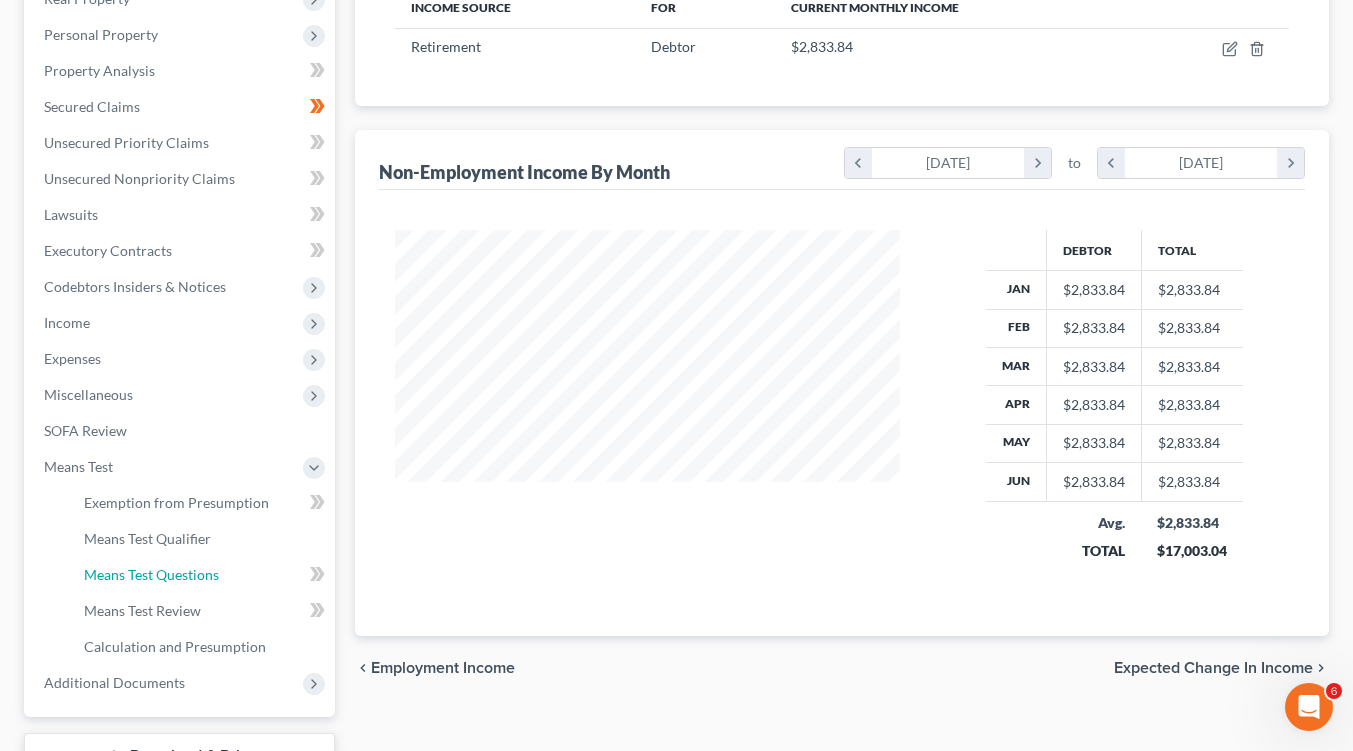 click on "Means Test Questions" at bounding box center (151, 574) 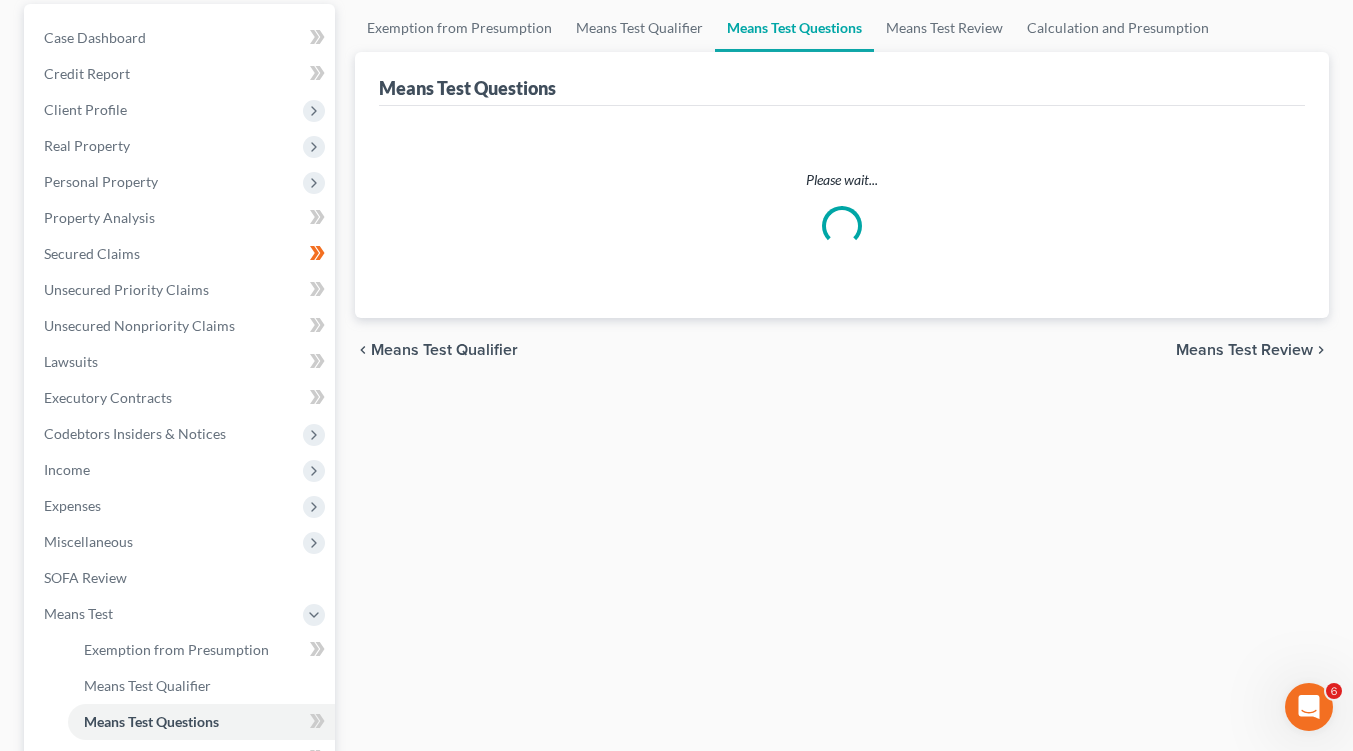 scroll, scrollTop: 0, scrollLeft: 0, axis: both 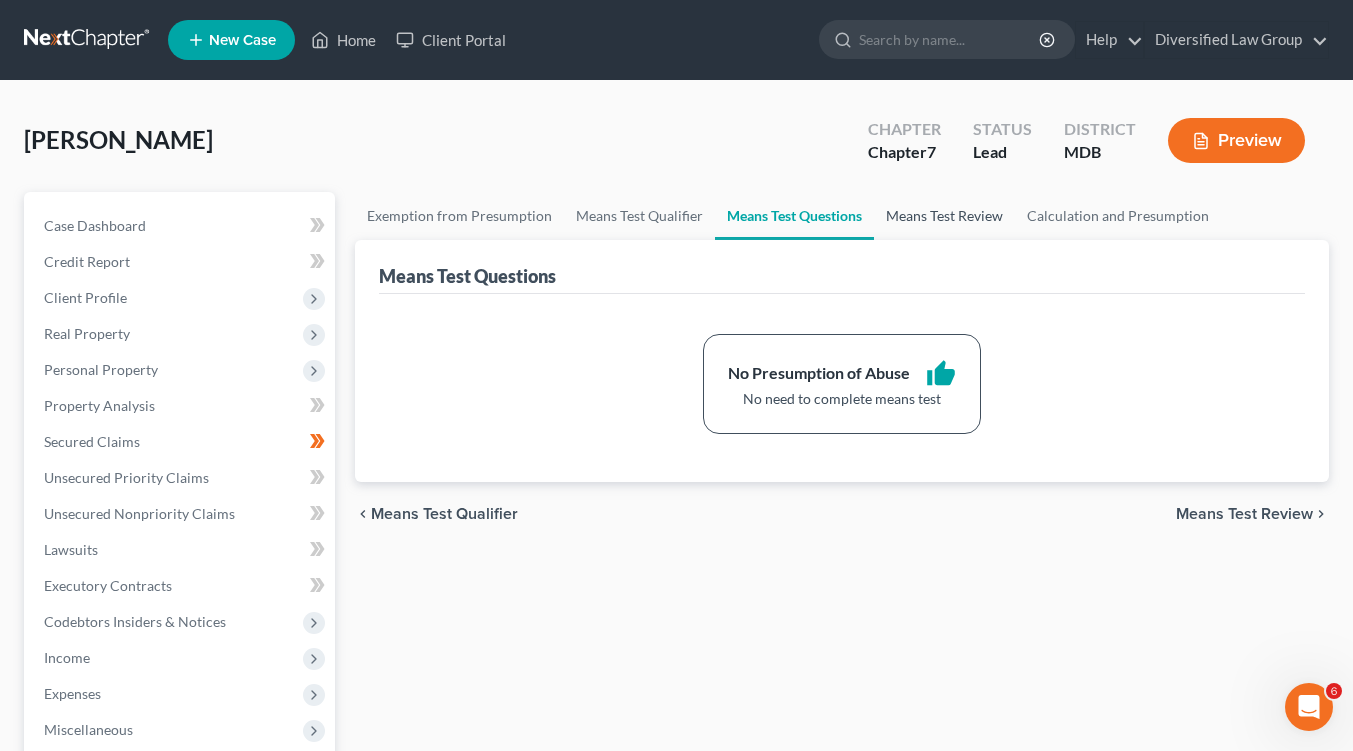 click on "Means Test Review" at bounding box center (944, 216) 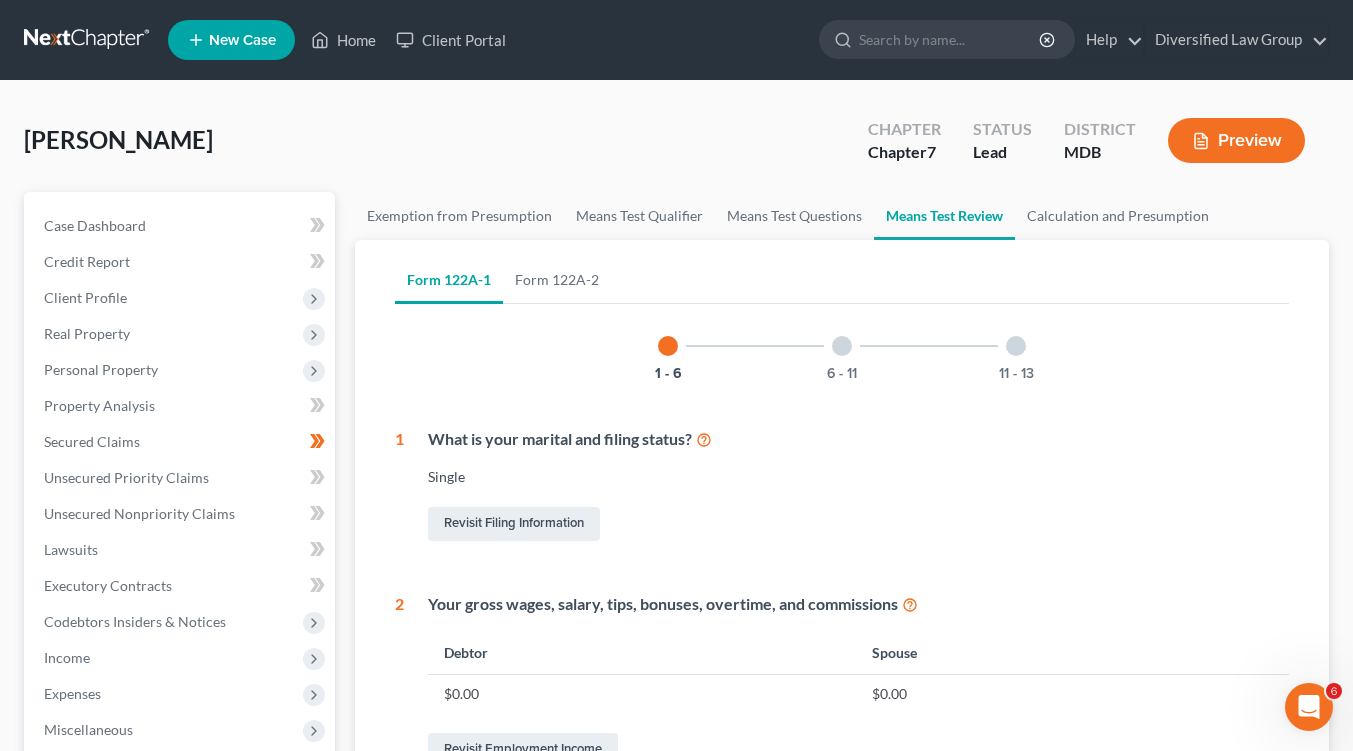 click at bounding box center [842, 346] 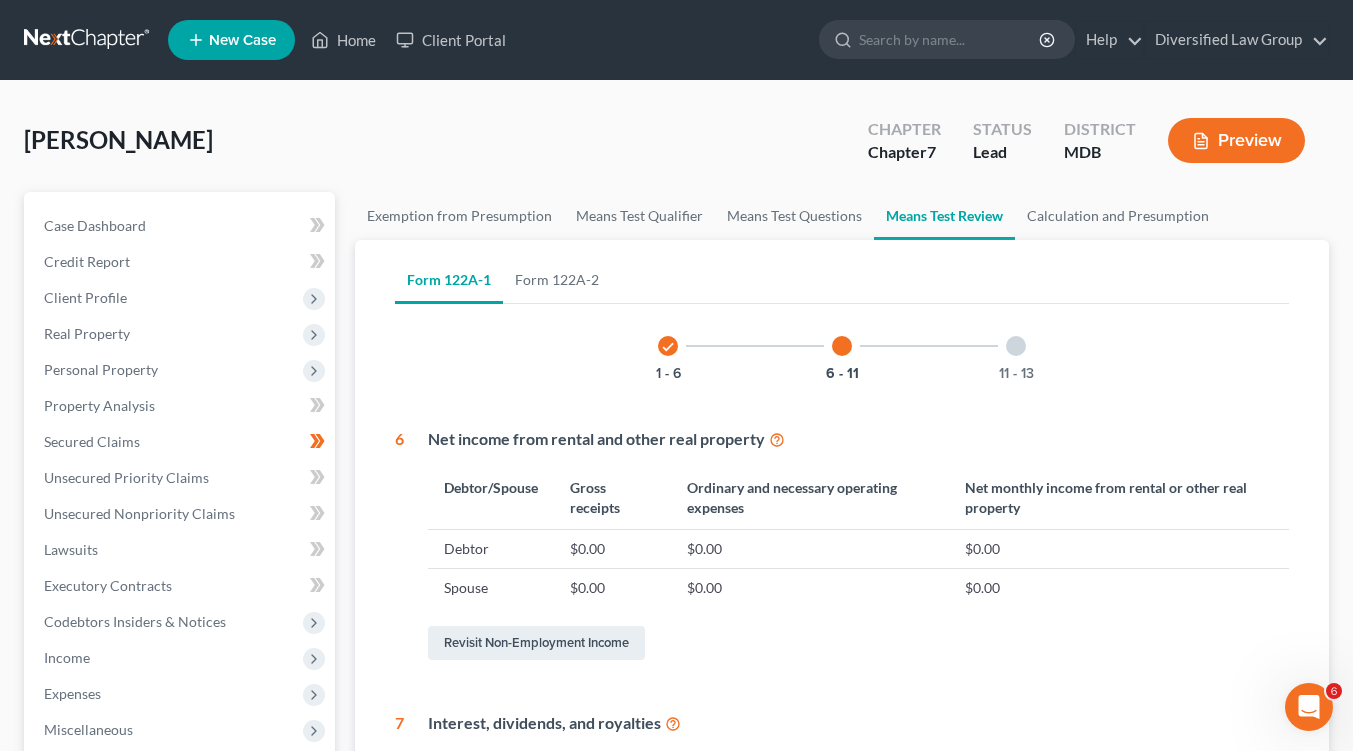 scroll, scrollTop: 657, scrollLeft: 0, axis: vertical 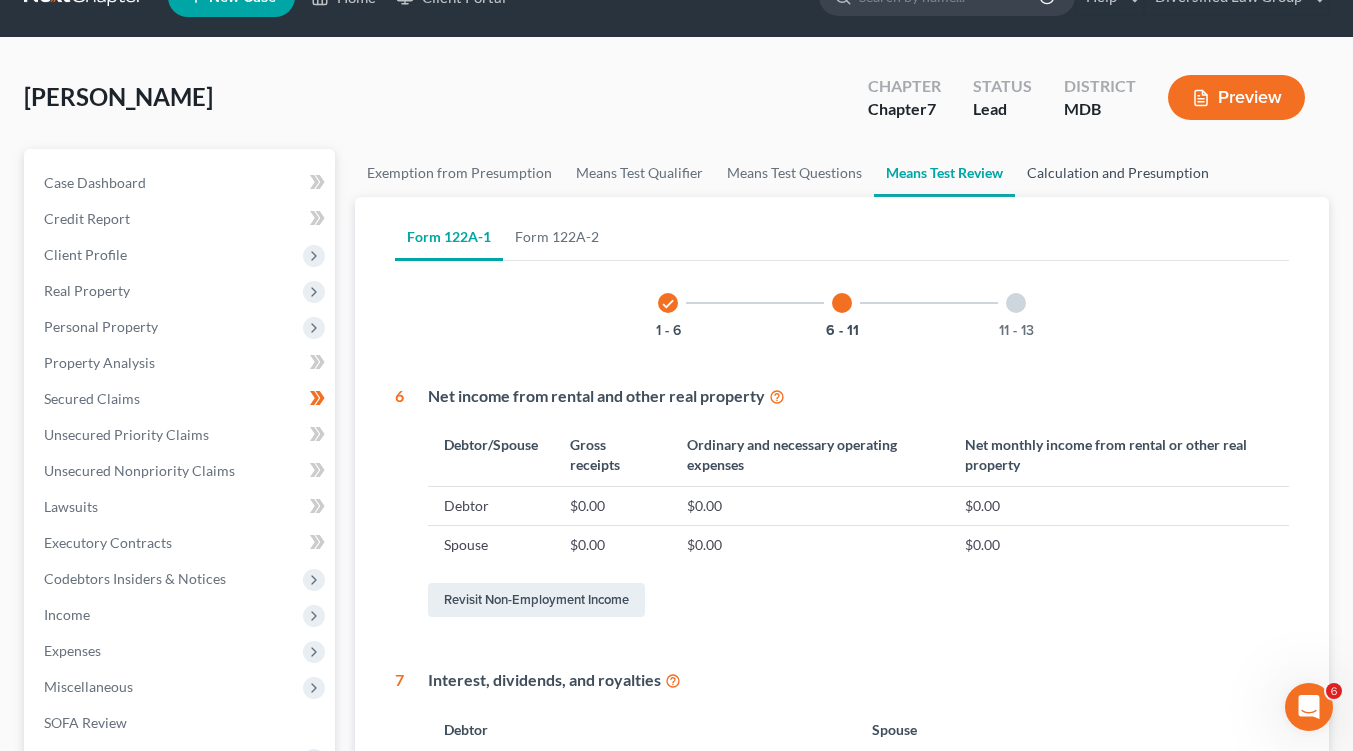 click on "Calculation and Presumption" at bounding box center (1118, 173) 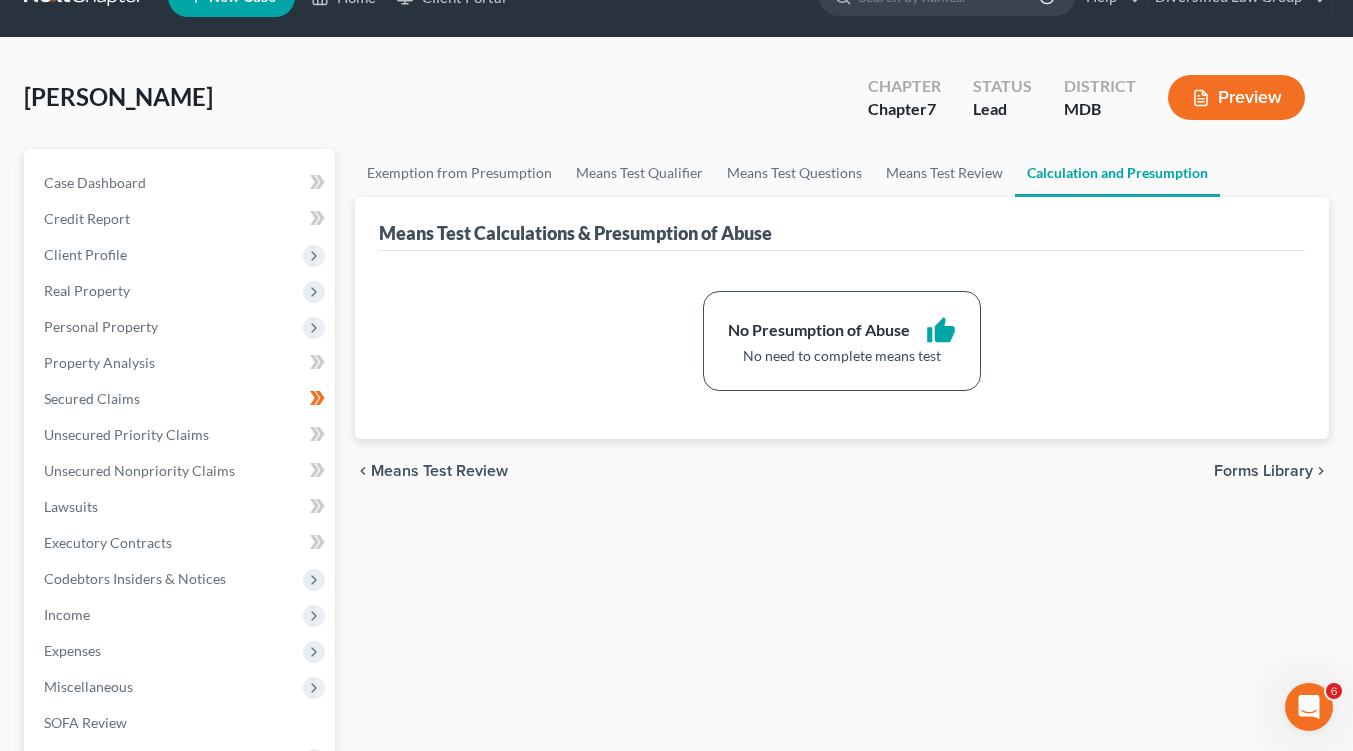 scroll, scrollTop: 0, scrollLeft: 0, axis: both 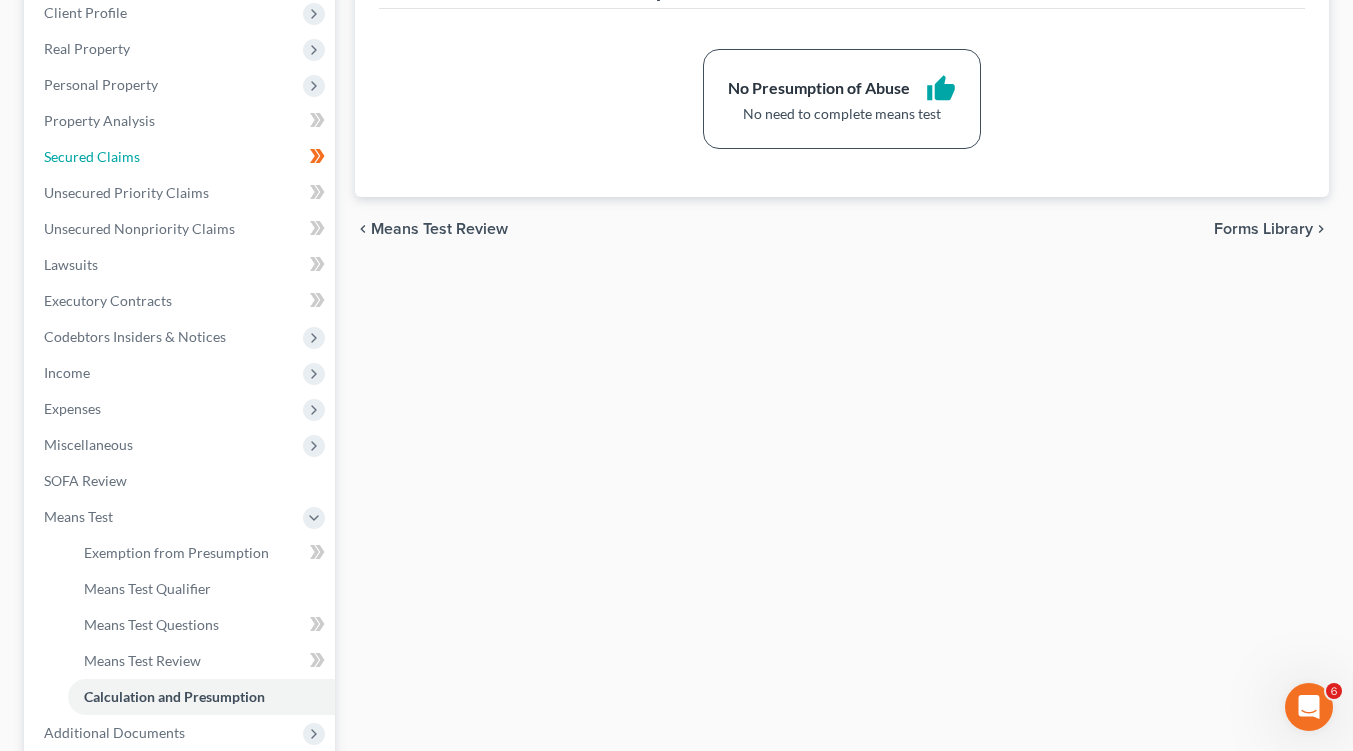 click on "Secured Claims" at bounding box center [181, 157] 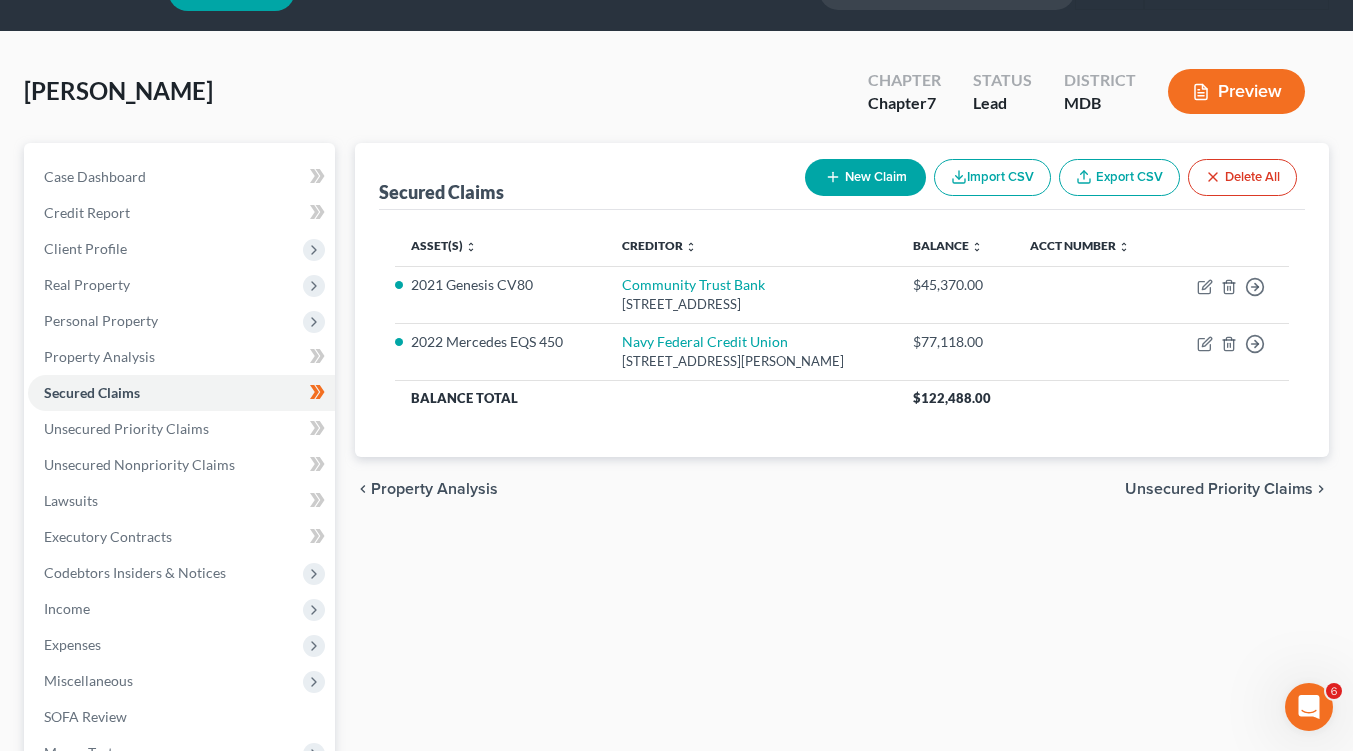 scroll, scrollTop: 0, scrollLeft: 0, axis: both 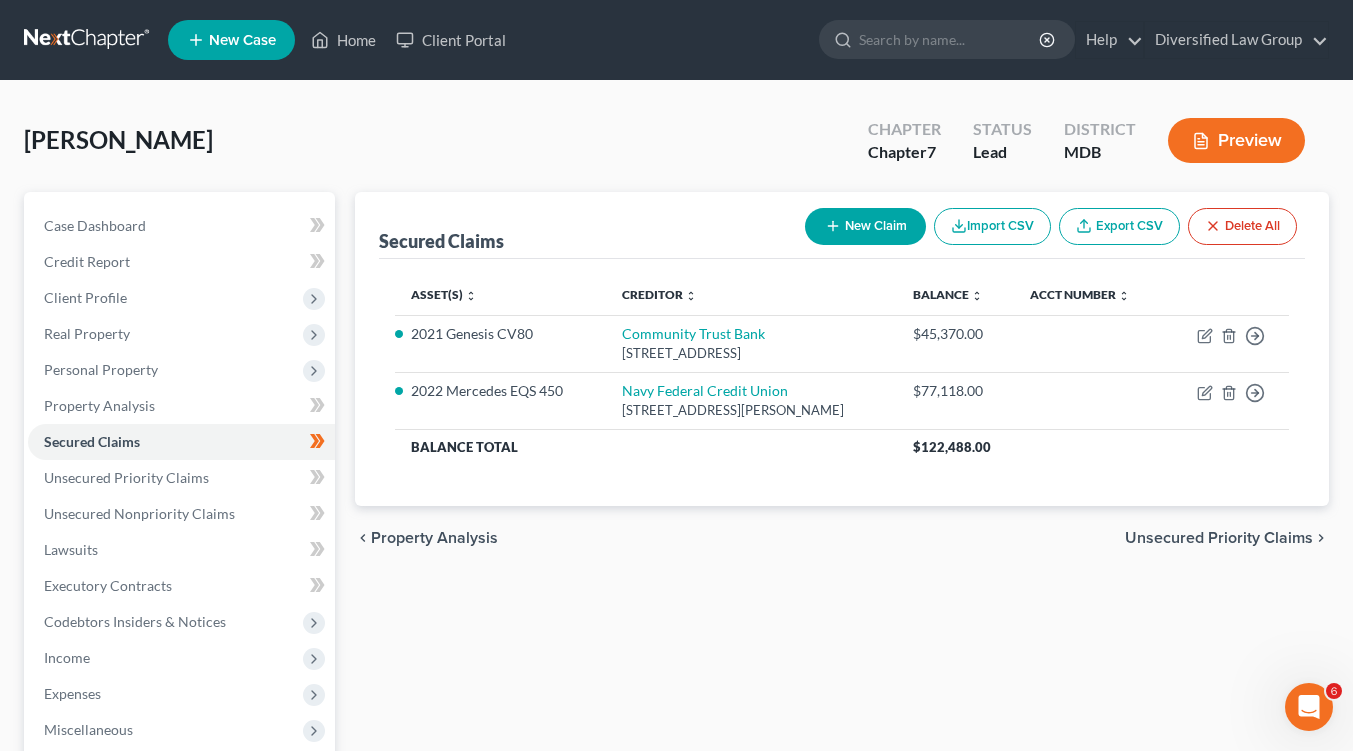 click on "Personal Property" at bounding box center (101, 369) 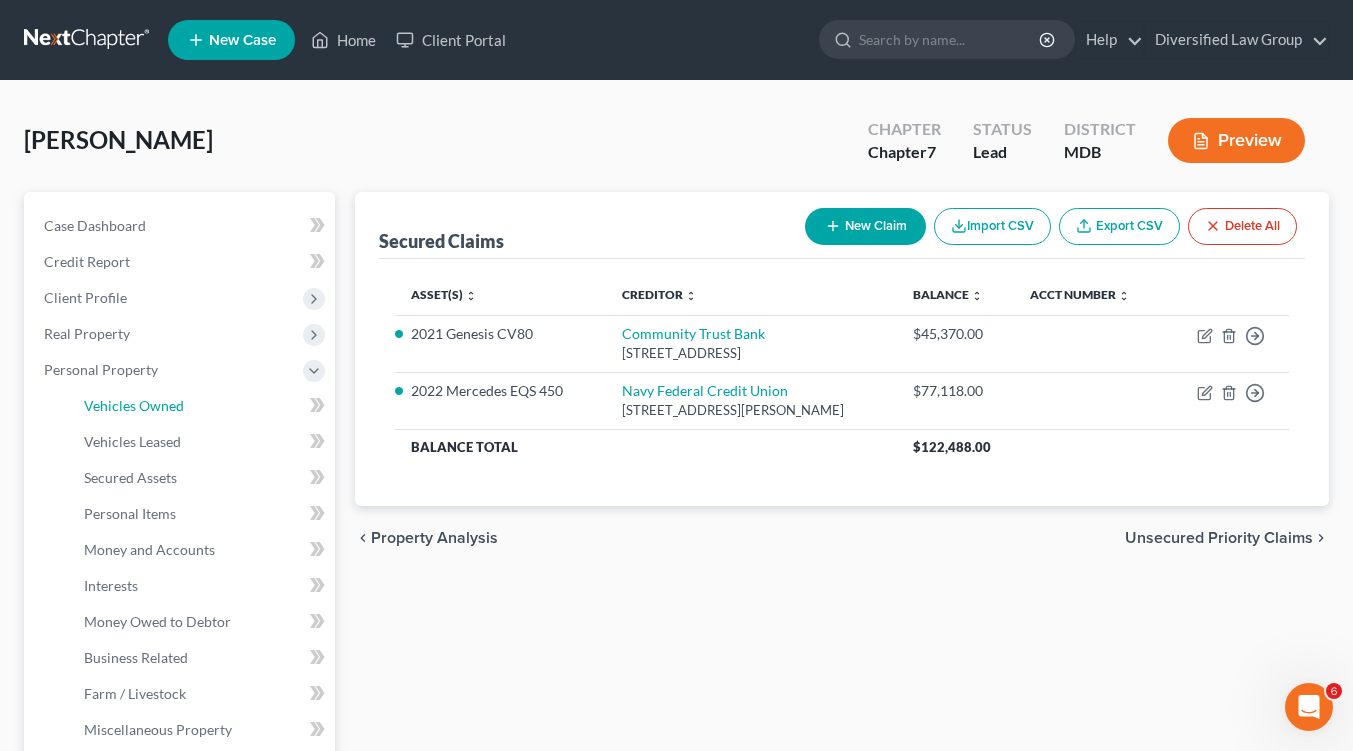click on "Vehicles Owned" at bounding box center [134, 405] 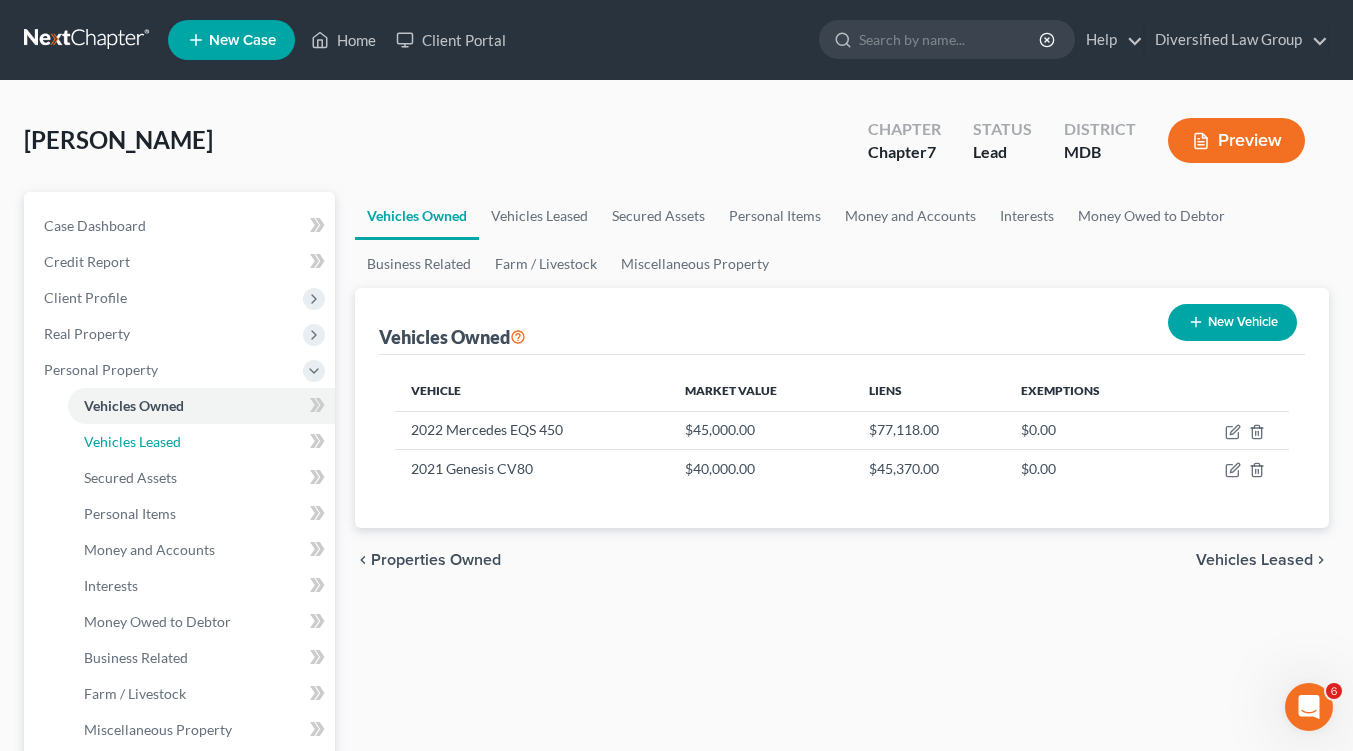 click on "Vehicles Leased" at bounding box center (132, 441) 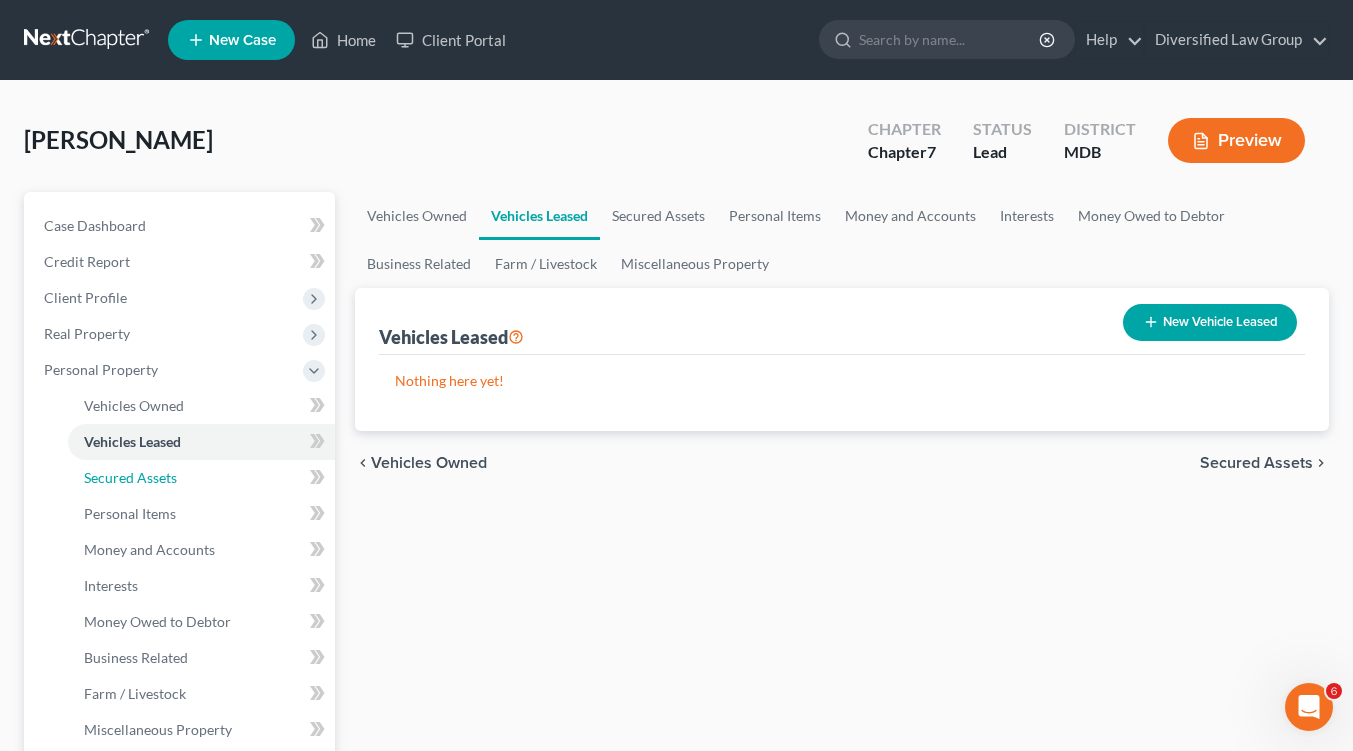 click on "Secured Assets" at bounding box center [130, 477] 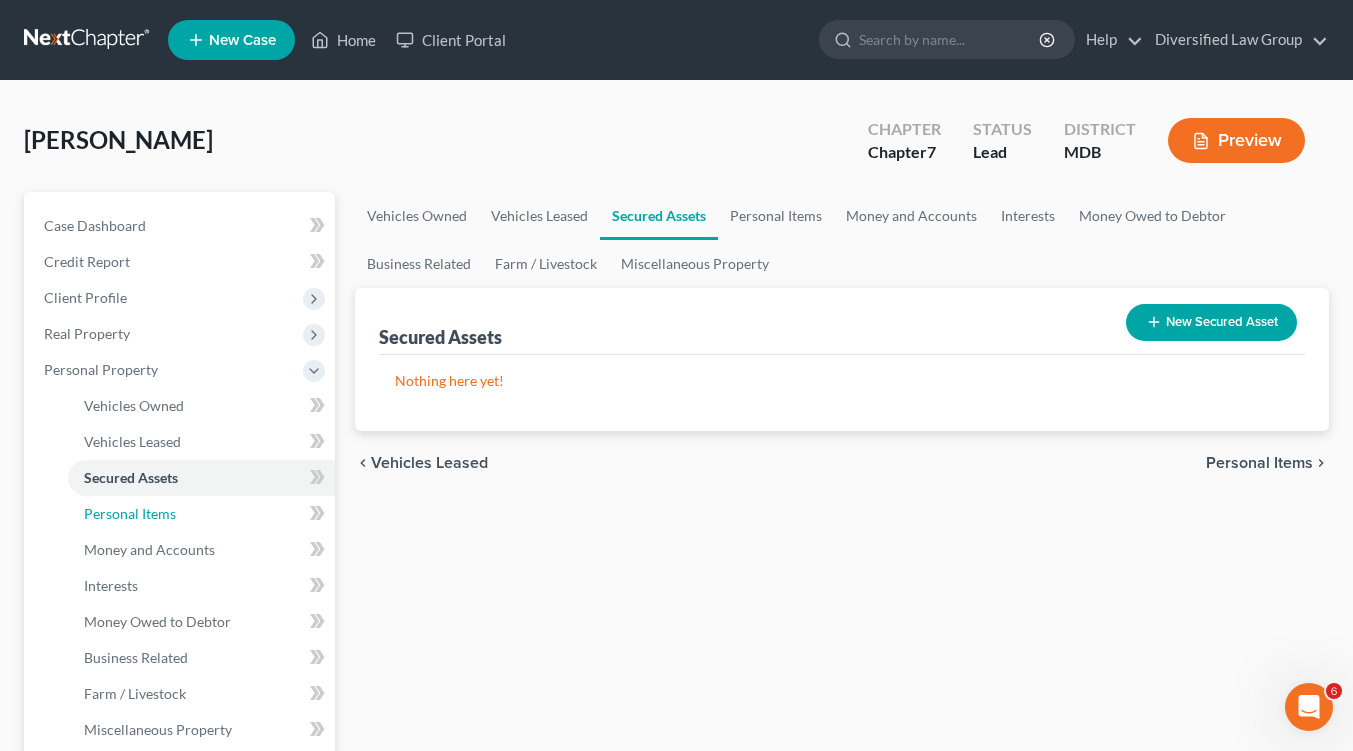 click on "Personal Items" at bounding box center [130, 513] 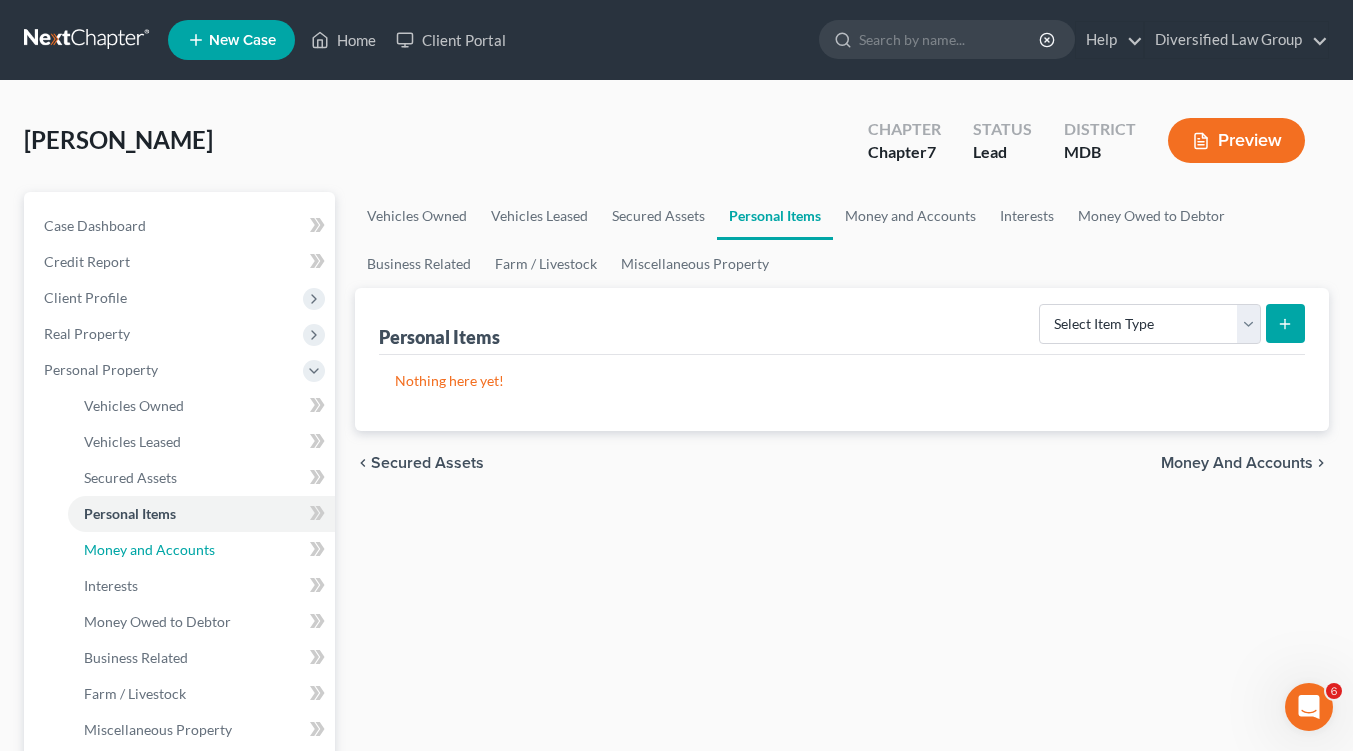 click on "Money and Accounts" at bounding box center (149, 549) 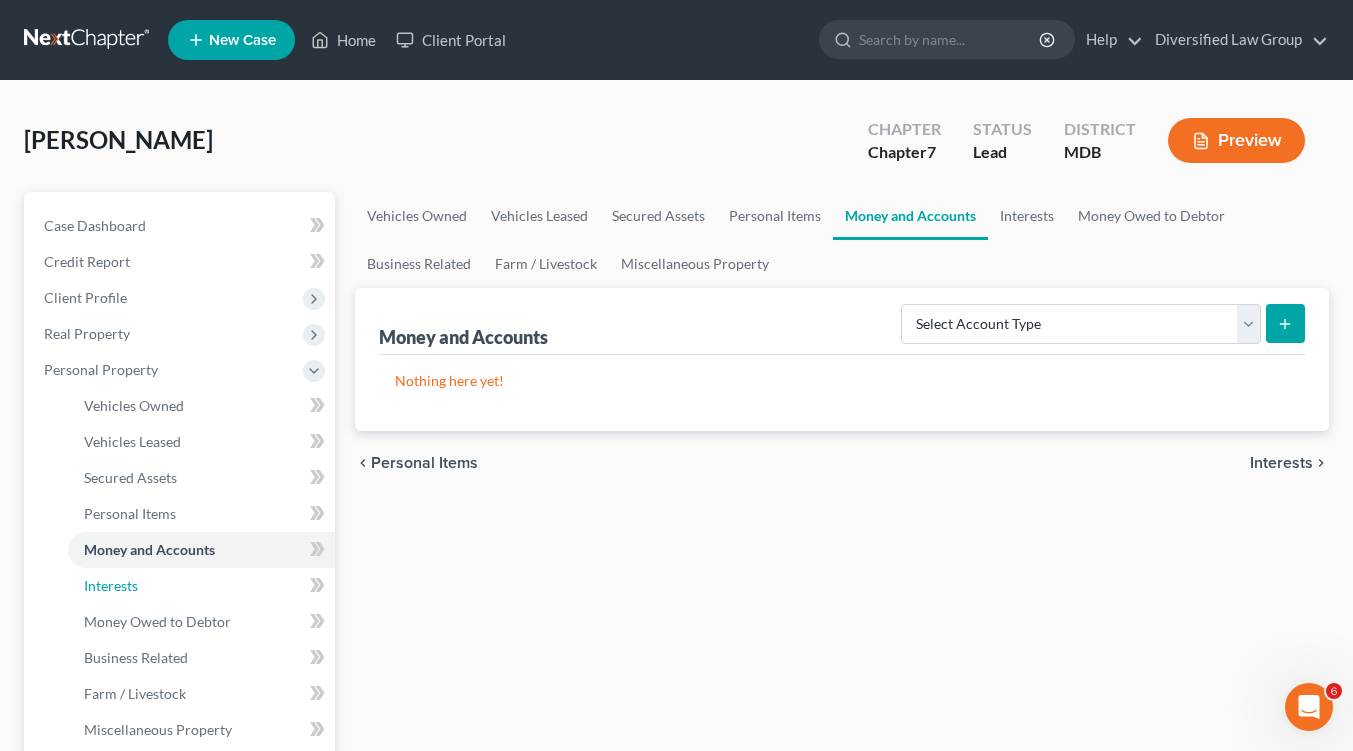 click on "Interests" at bounding box center (201, 586) 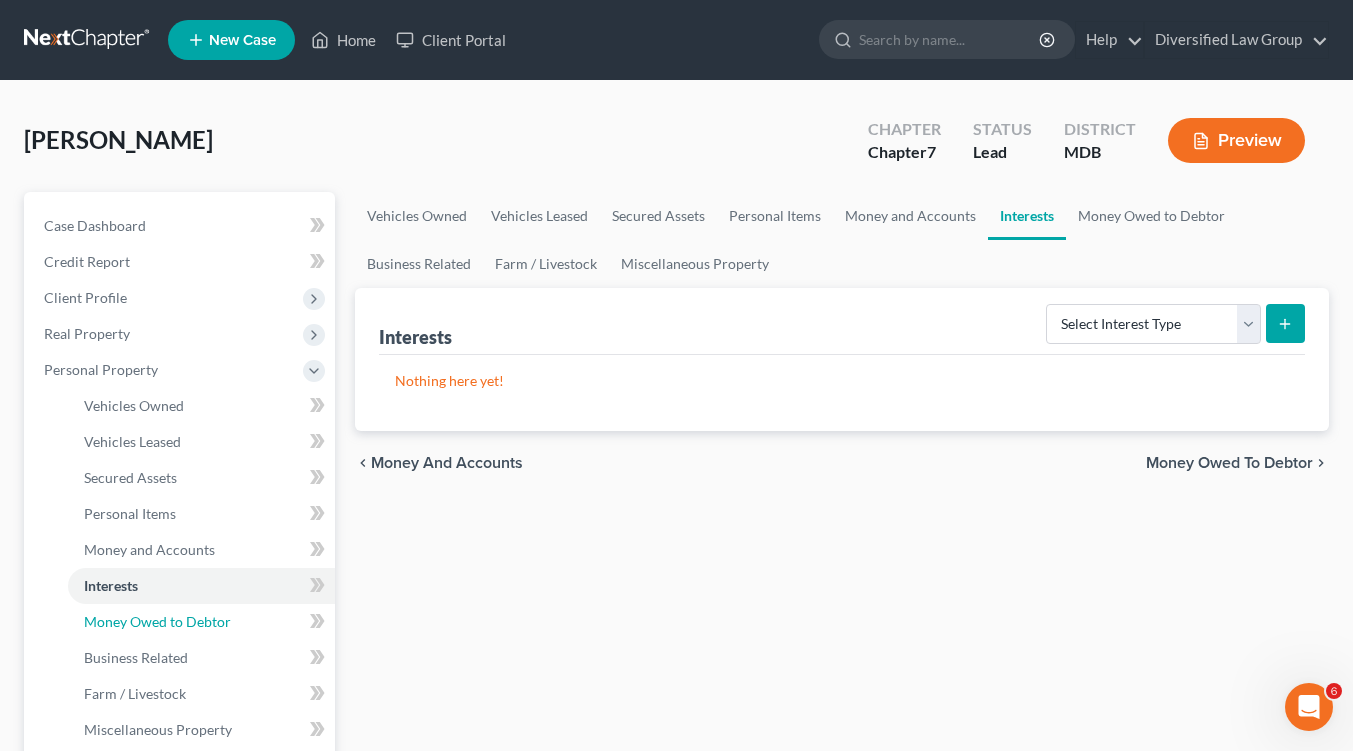 click on "Money Owed to Debtor" at bounding box center (157, 621) 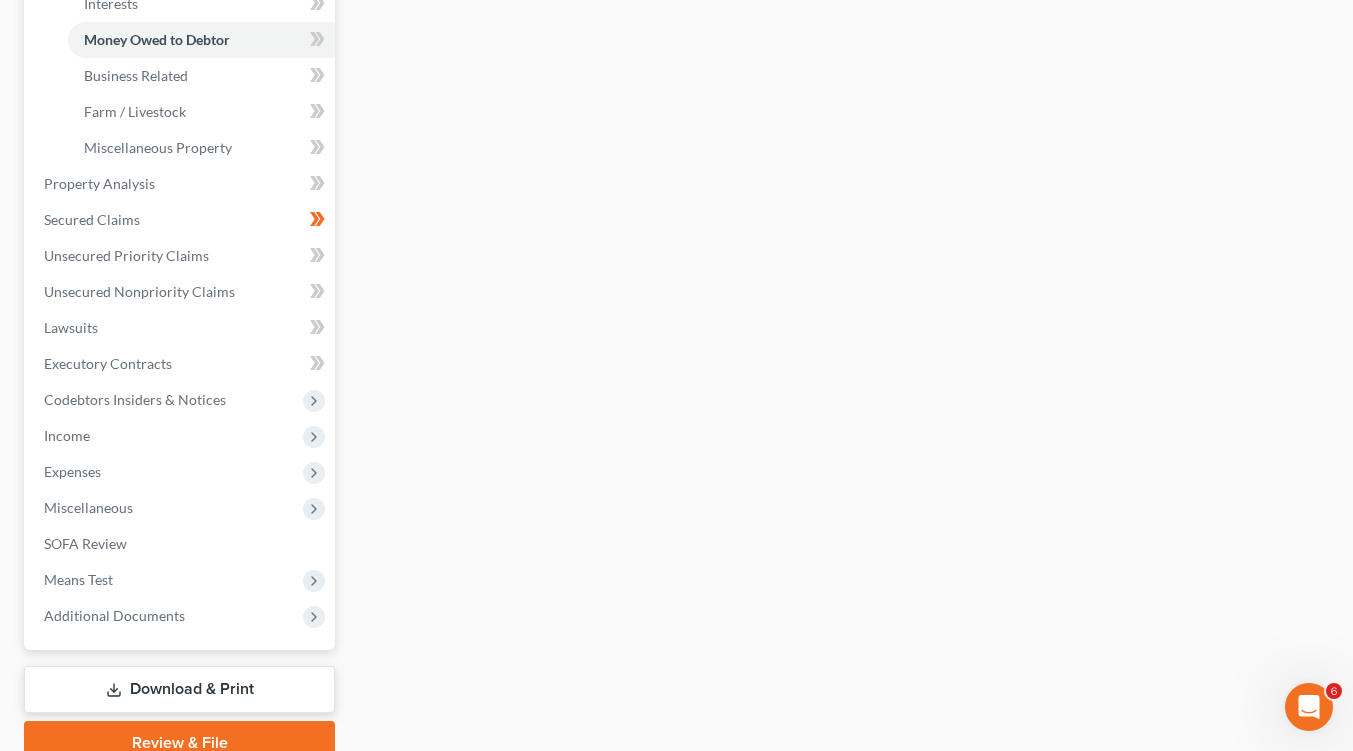 scroll, scrollTop: 619, scrollLeft: 0, axis: vertical 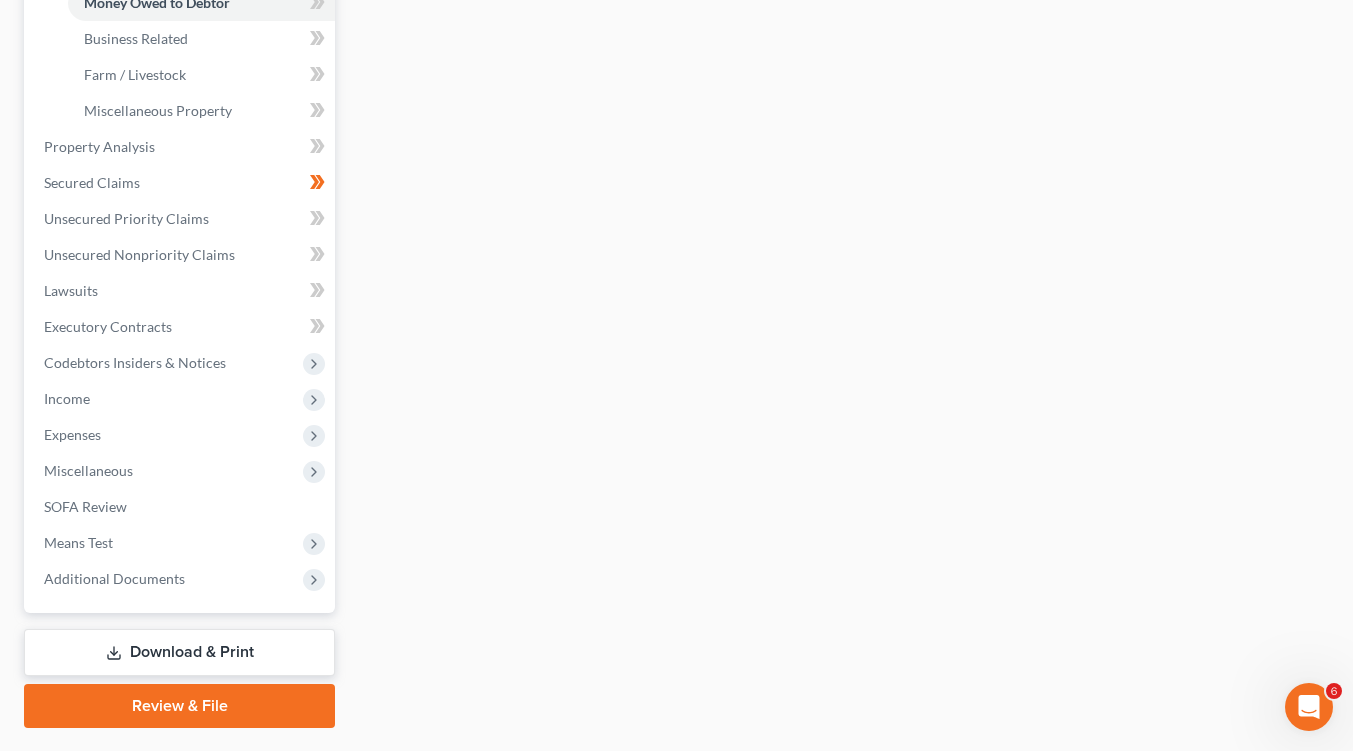 click on "Download & Print" at bounding box center (179, 652) 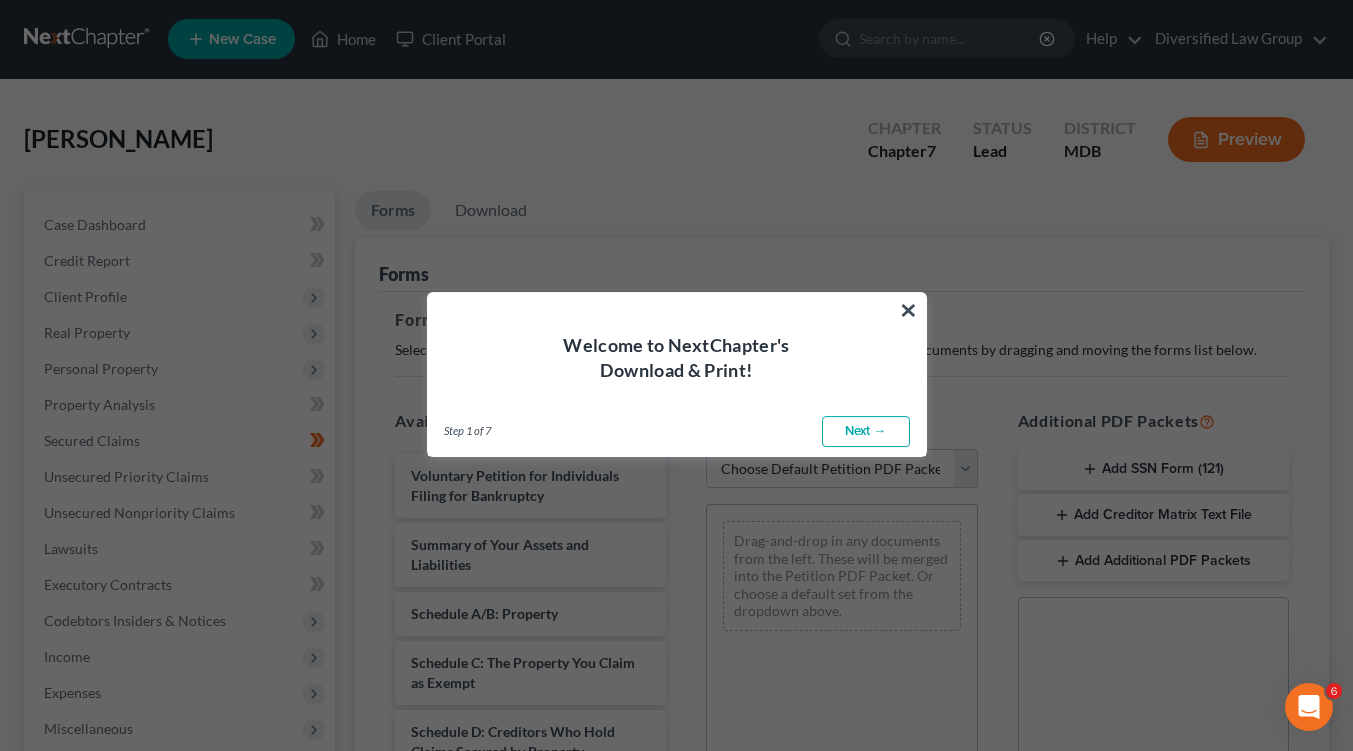 scroll, scrollTop: 0, scrollLeft: 0, axis: both 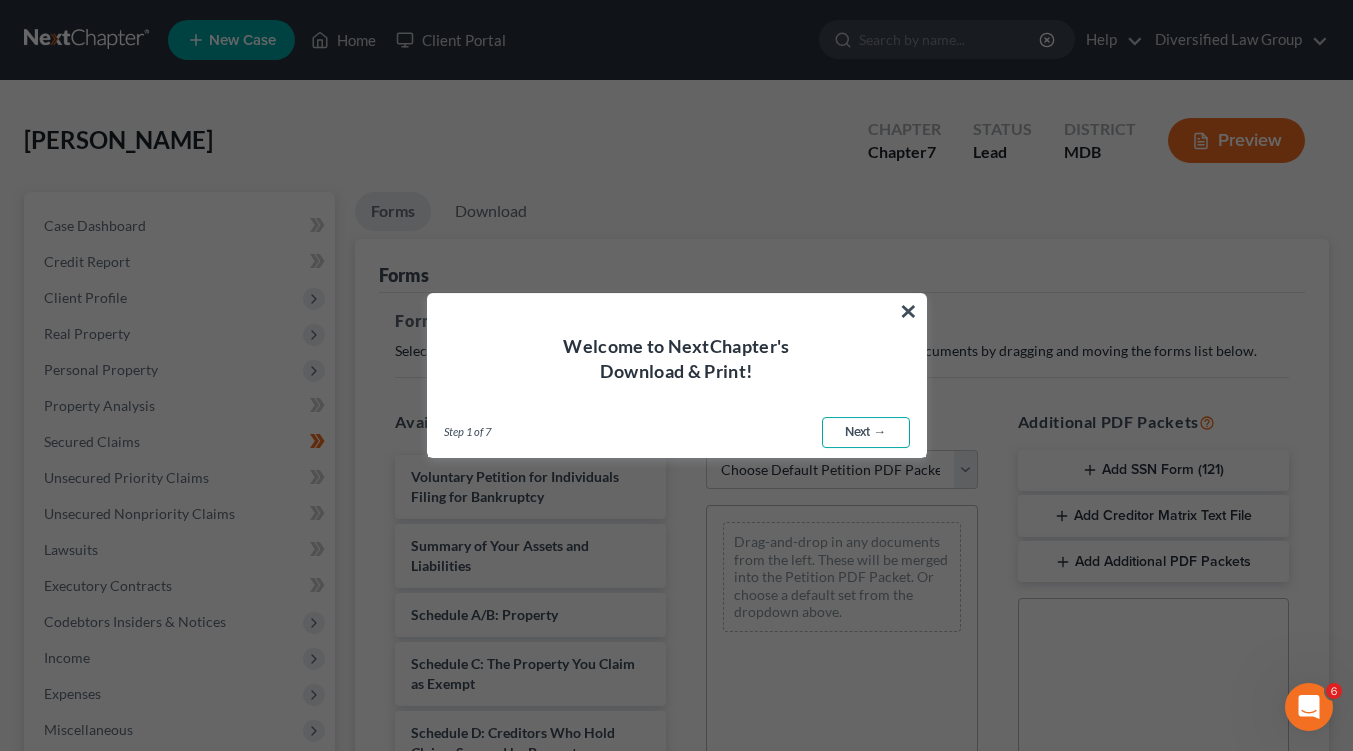 click on "Next →" at bounding box center [866, 433] 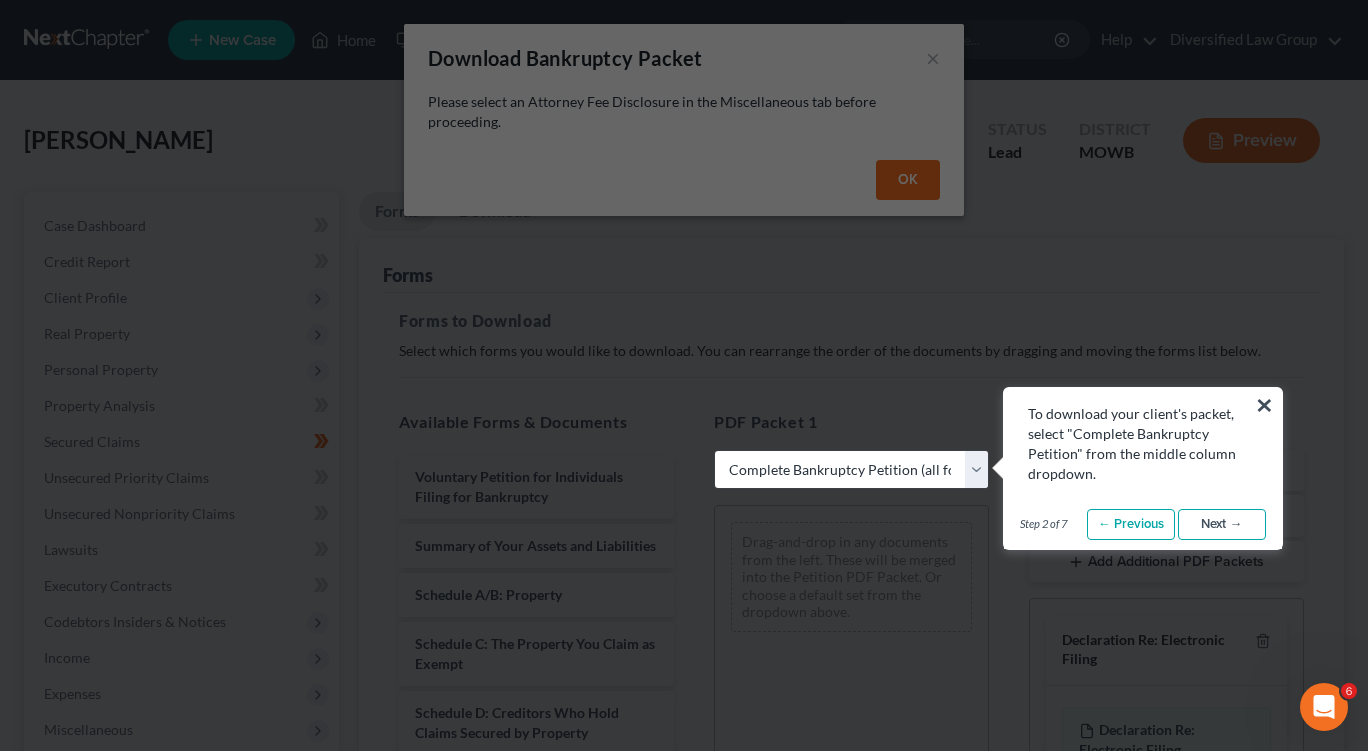 click on "Next →" at bounding box center [1222, 525] 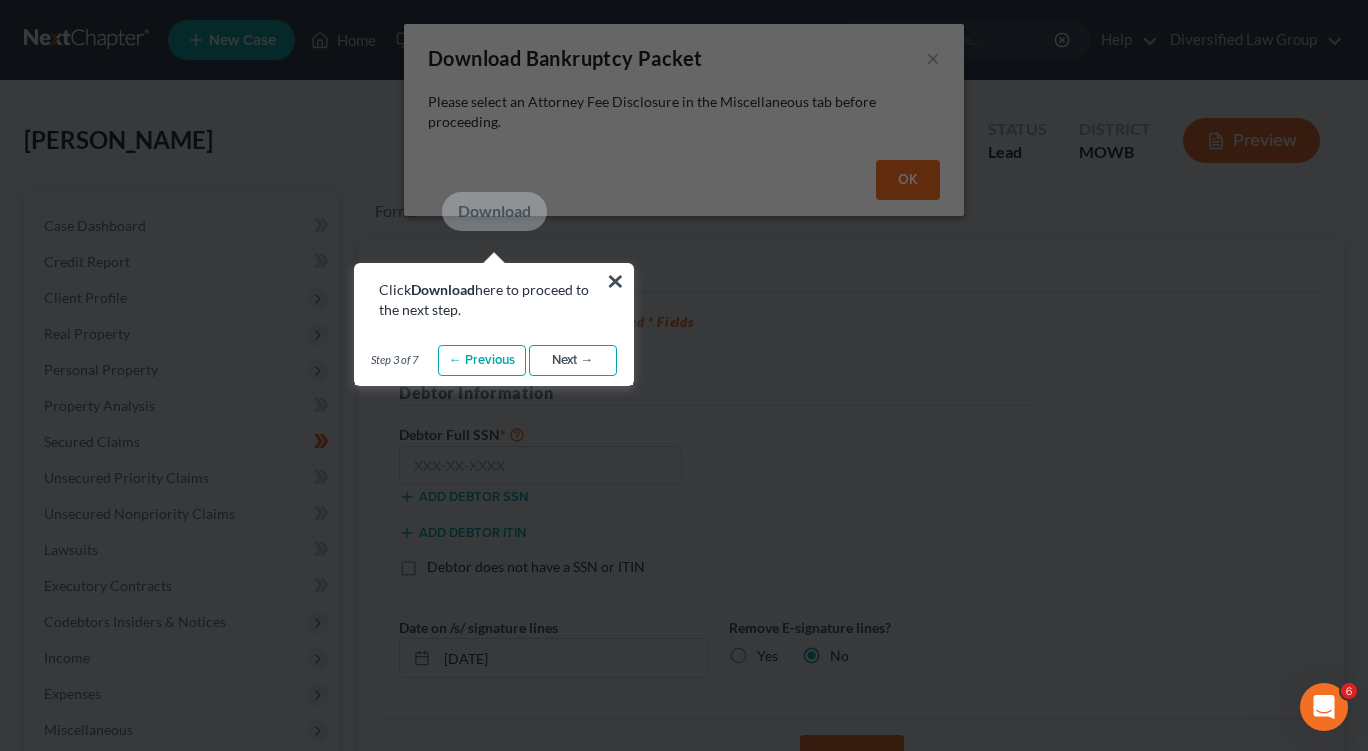 click on "Next →" at bounding box center (573, 361) 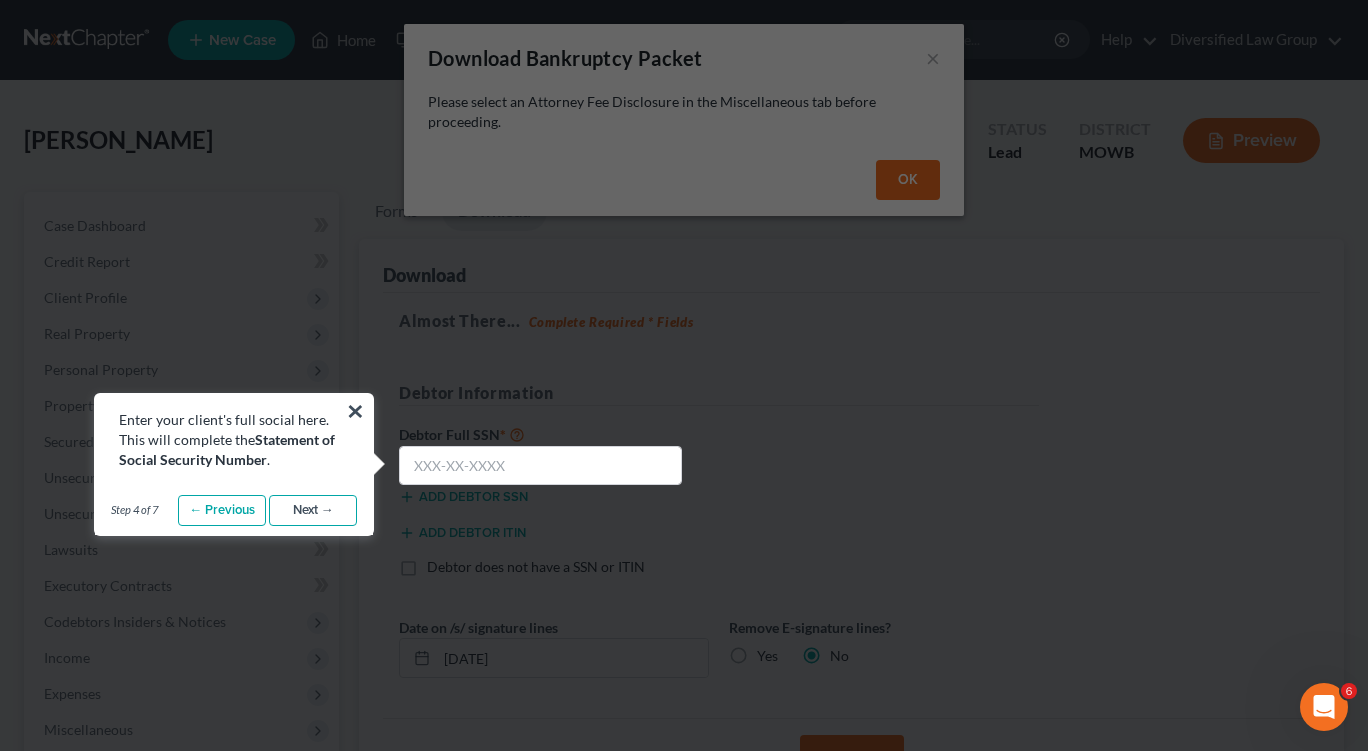 click on "Next →" at bounding box center [313, 511] 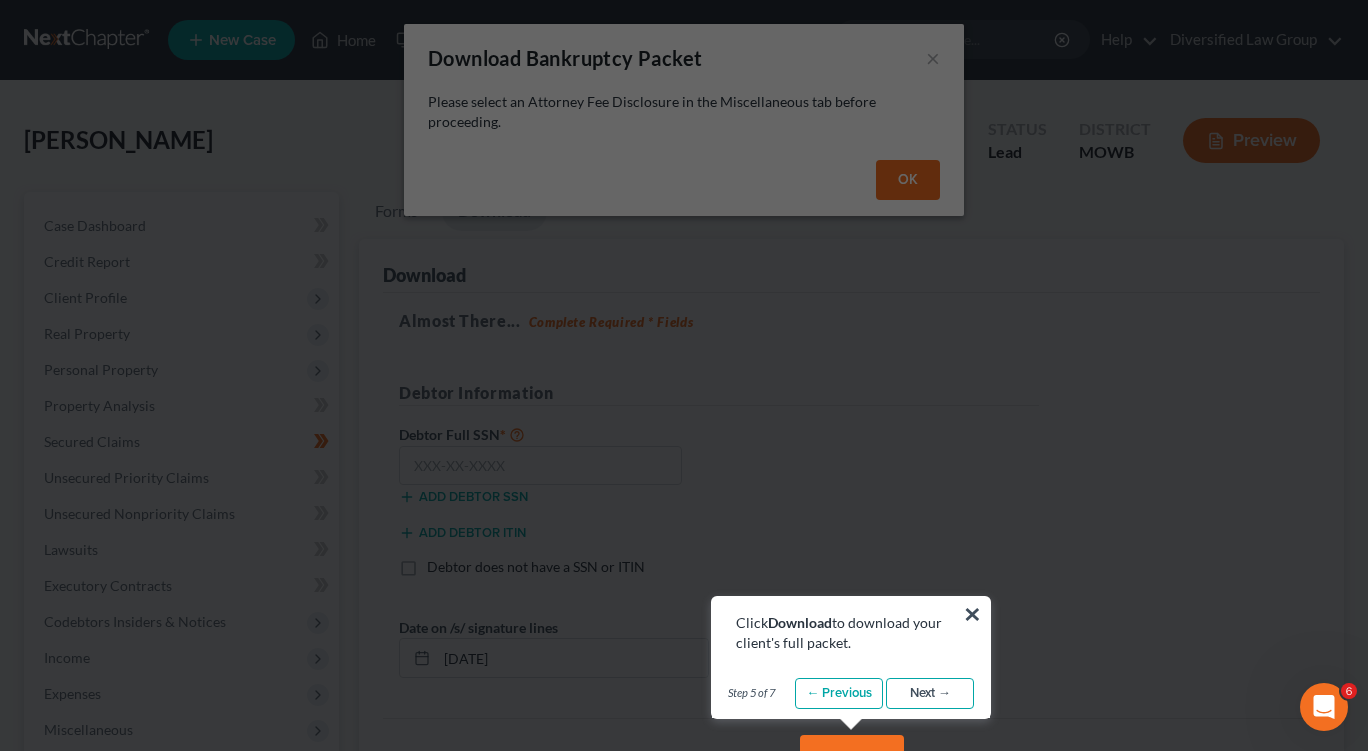 click on "Next →" at bounding box center (930, 694) 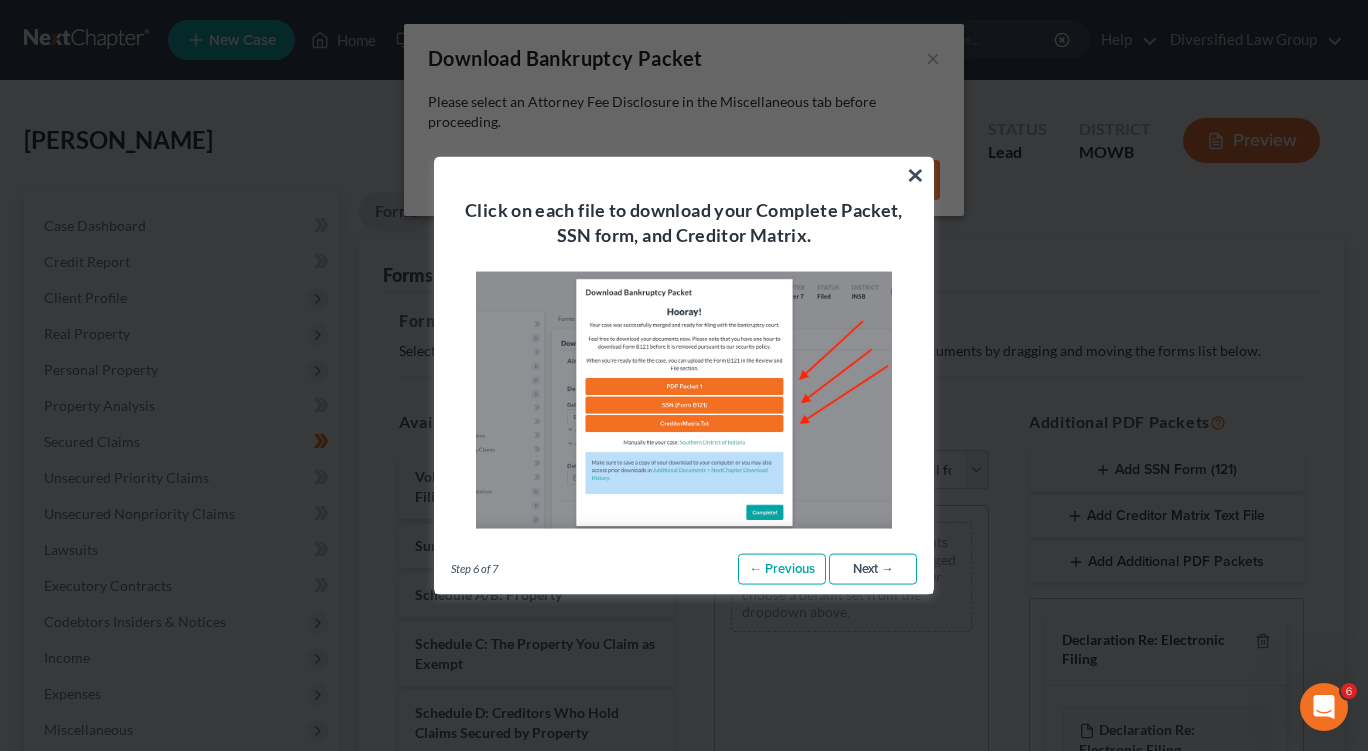 click on "Next →" at bounding box center [873, 569] 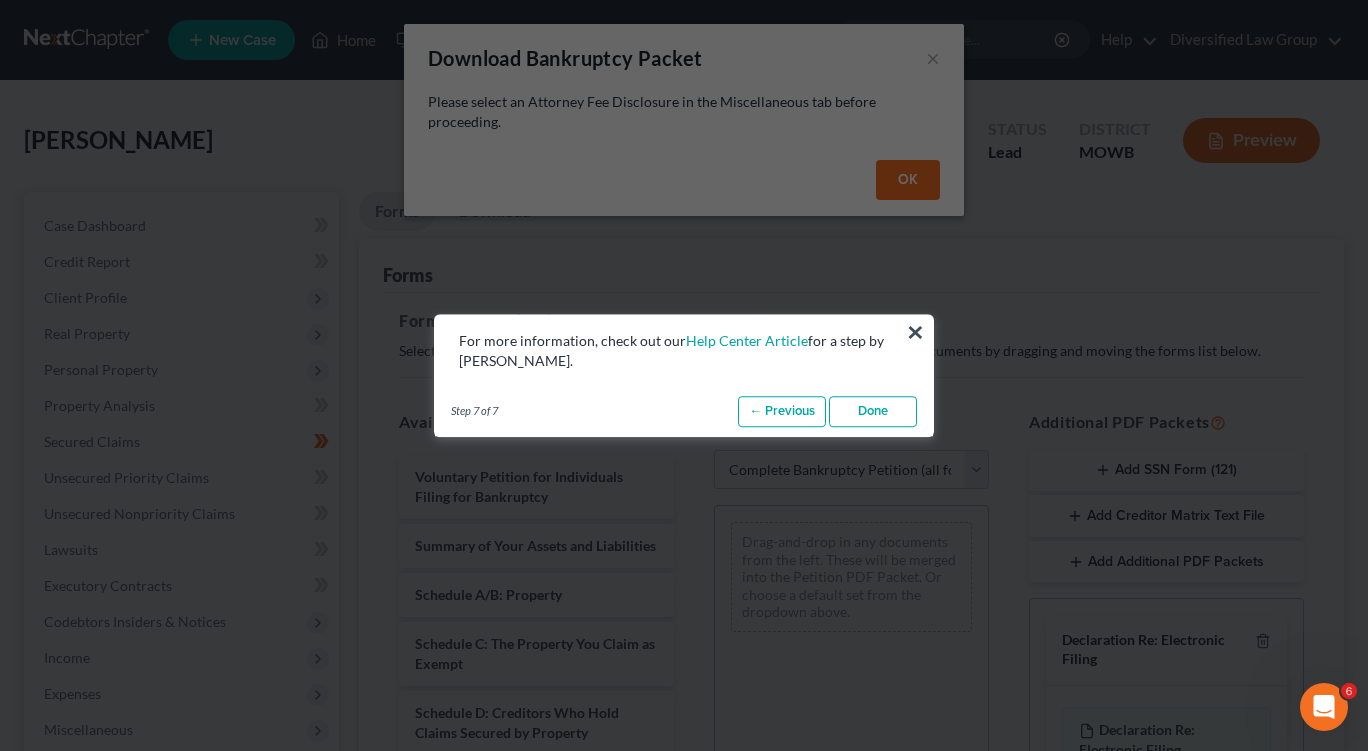 click on "Step 7 of 7
← Previous
Next →
Done" at bounding box center (684, 412) 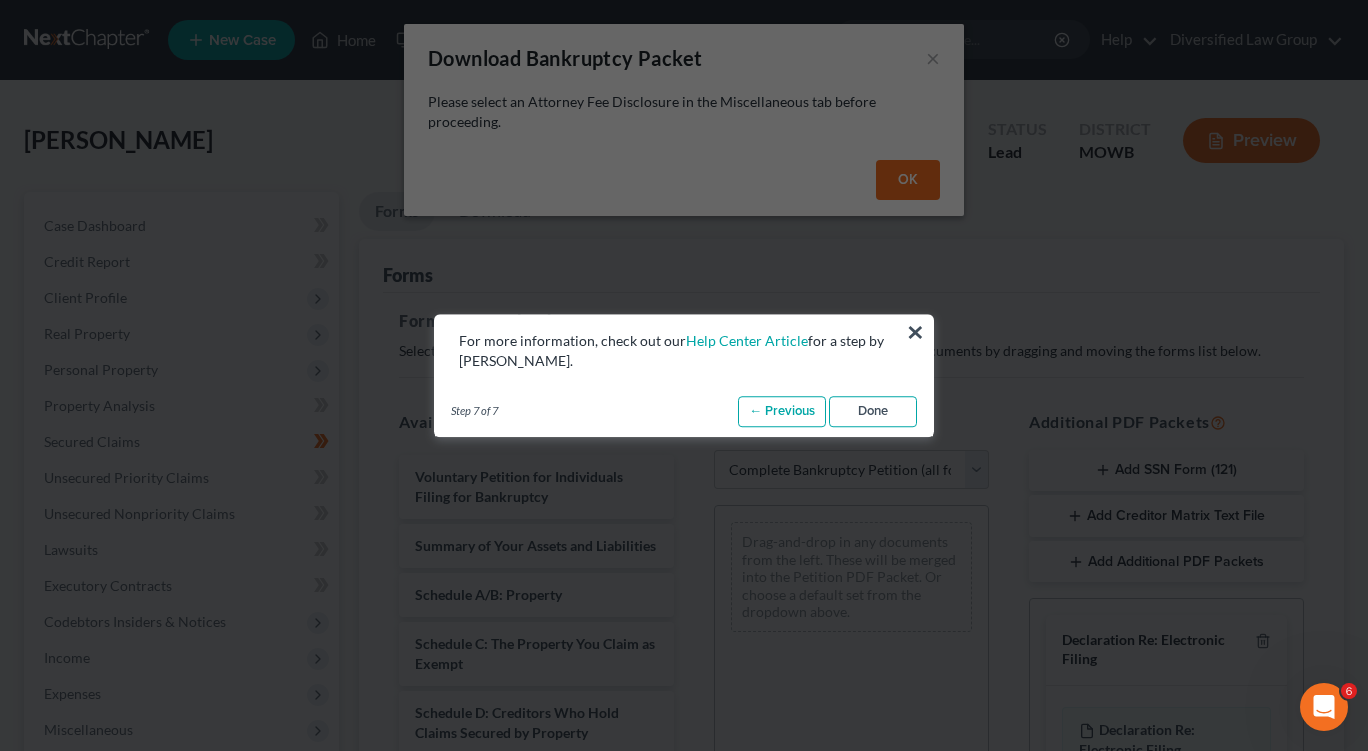click on "Done" at bounding box center [873, 412] 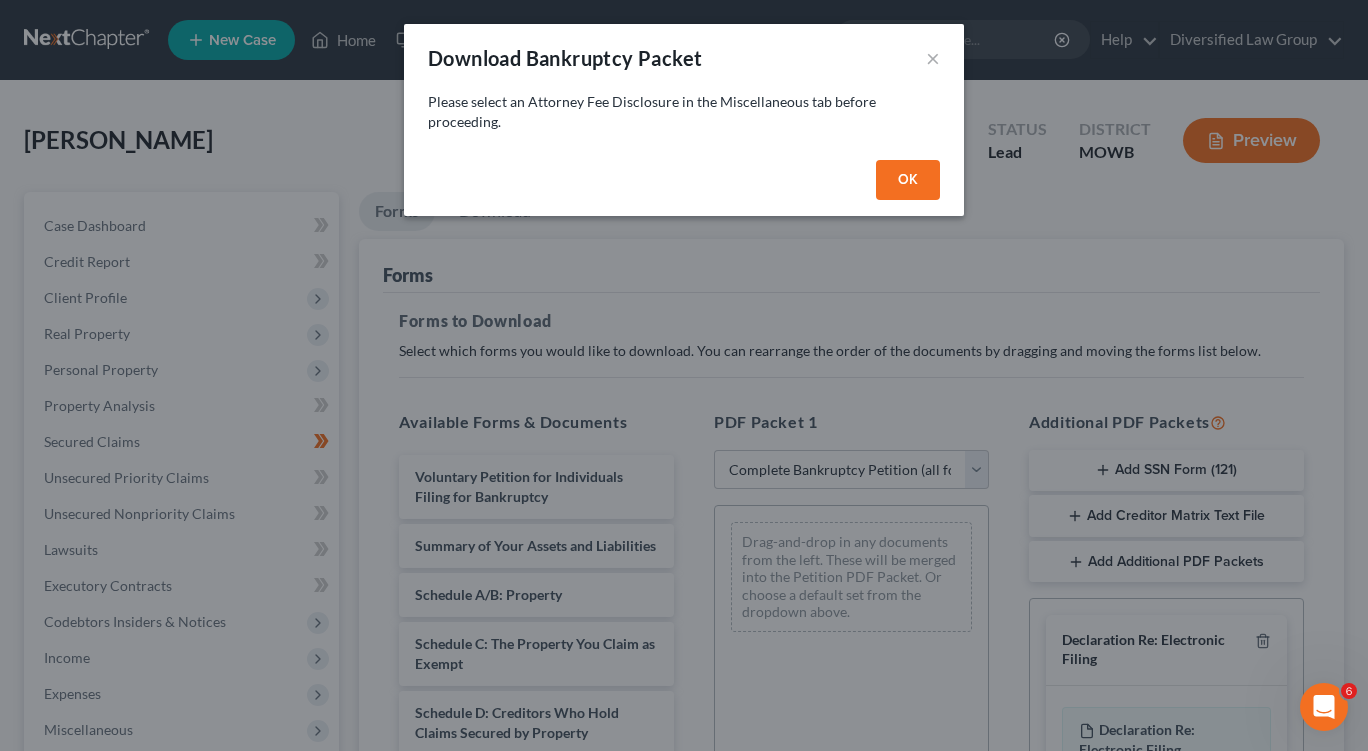 click on "OK" at bounding box center (908, 180) 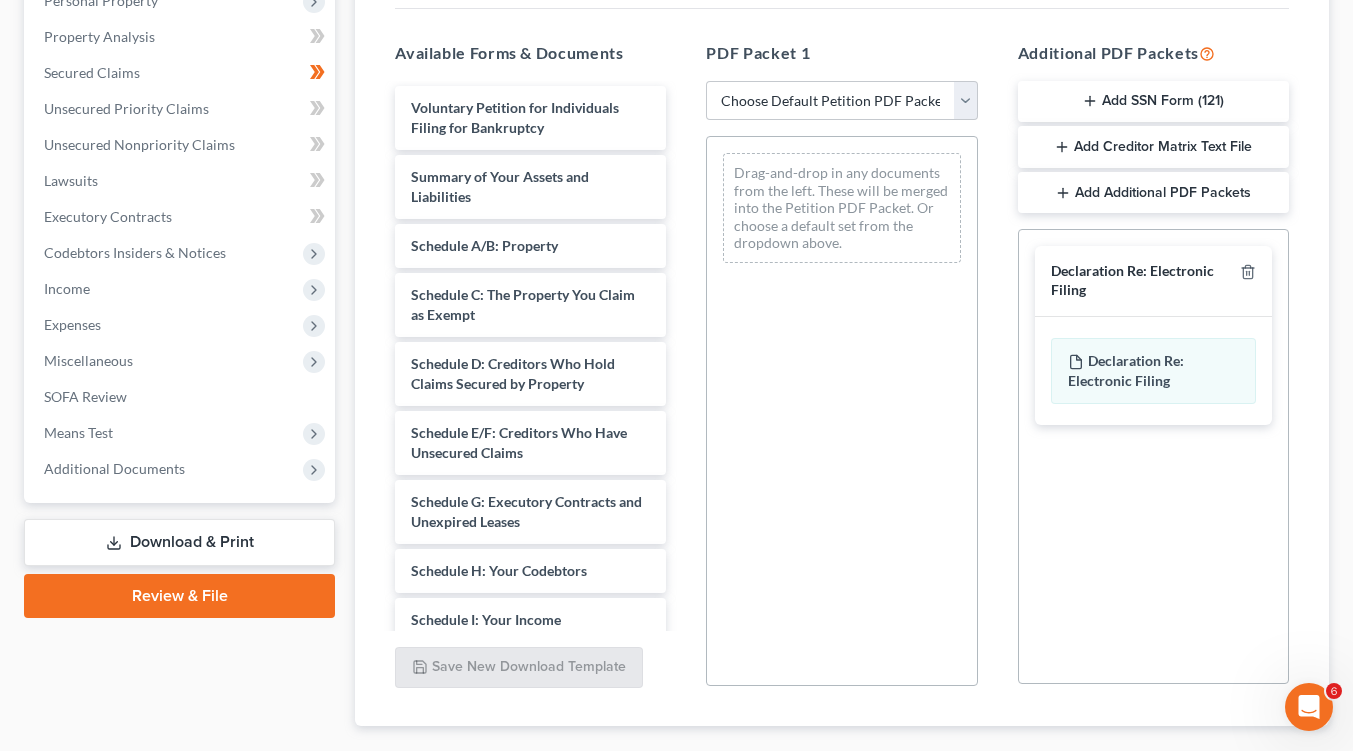 scroll, scrollTop: 364, scrollLeft: 0, axis: vertical 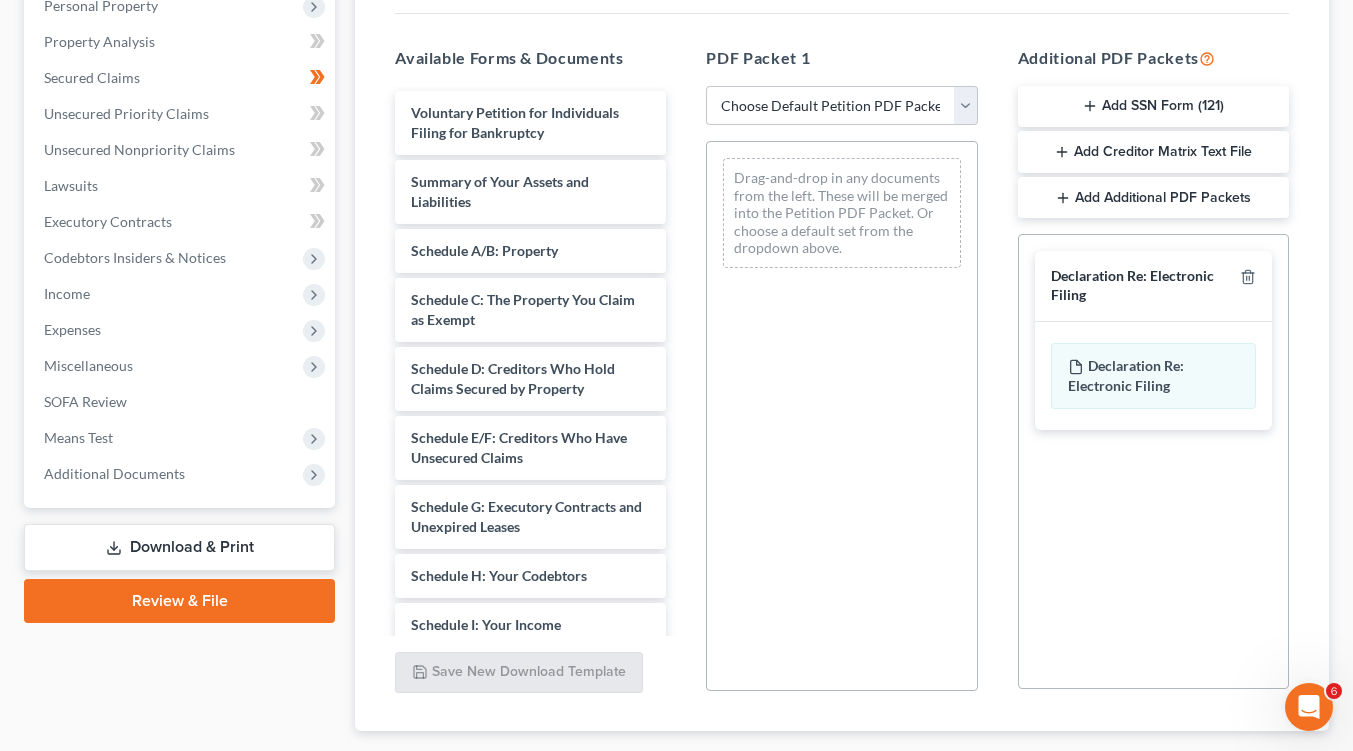 click on "Schedule A/B: Property" at bounding box center [530, 251] 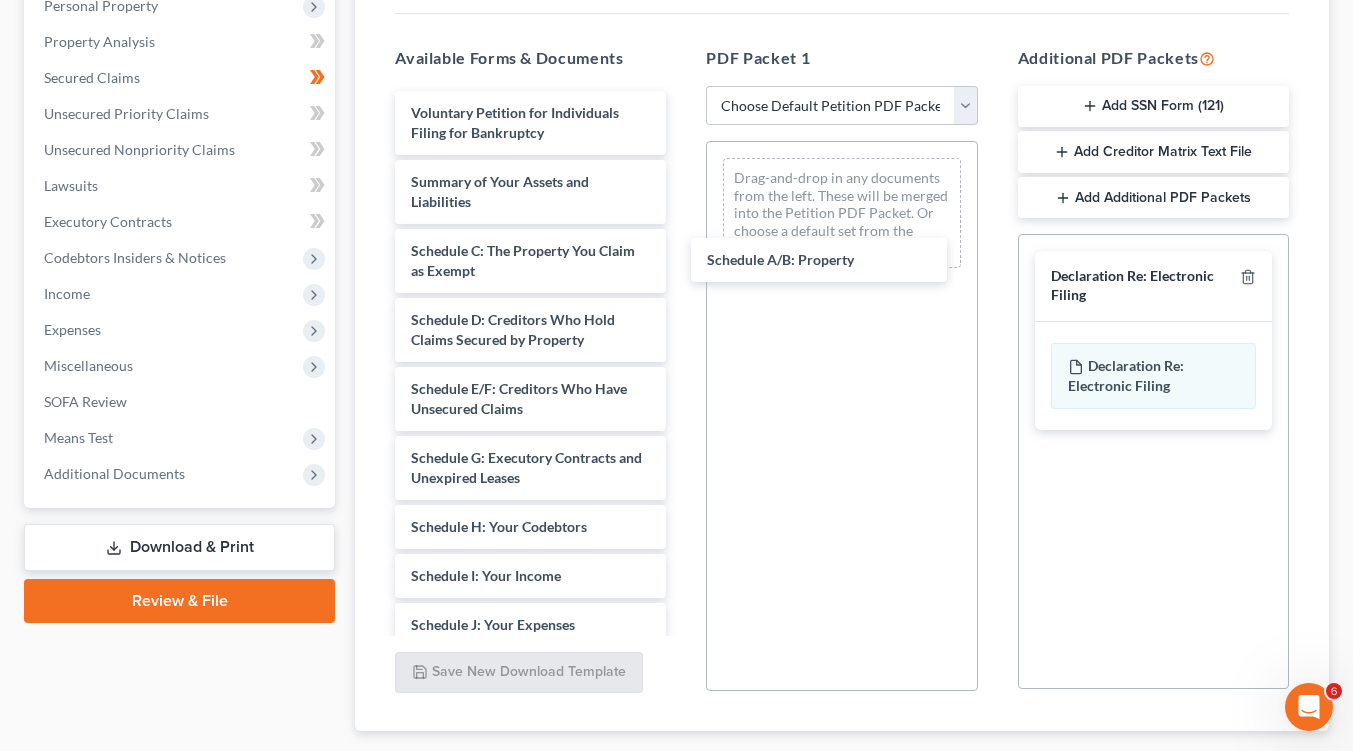 drag, startPoint x: 584, startPoint y: 250, endPoint x: 880, endPoint y: 261, distance: 296.2043 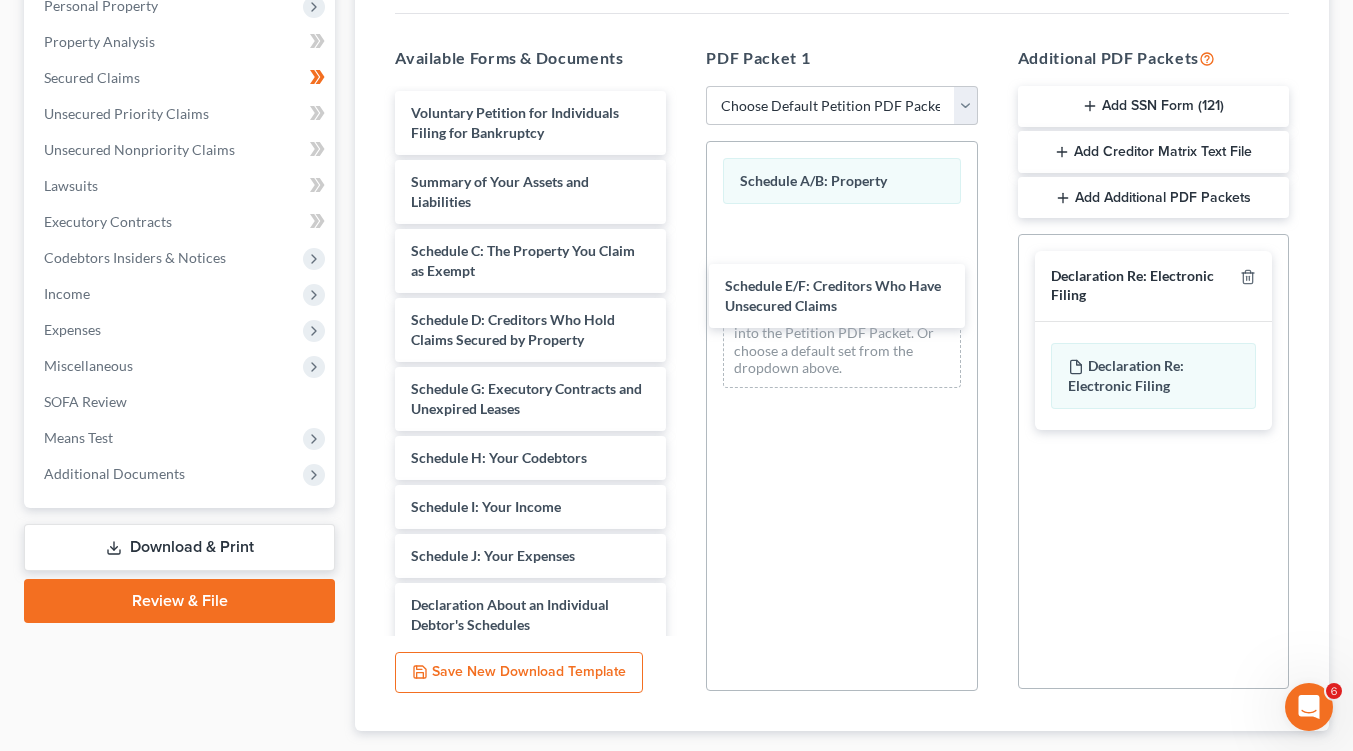 drag, startPoint x: 500, startPoint y: 406, endPoint x: 814, endPoint y: 304, distance: 330.1515 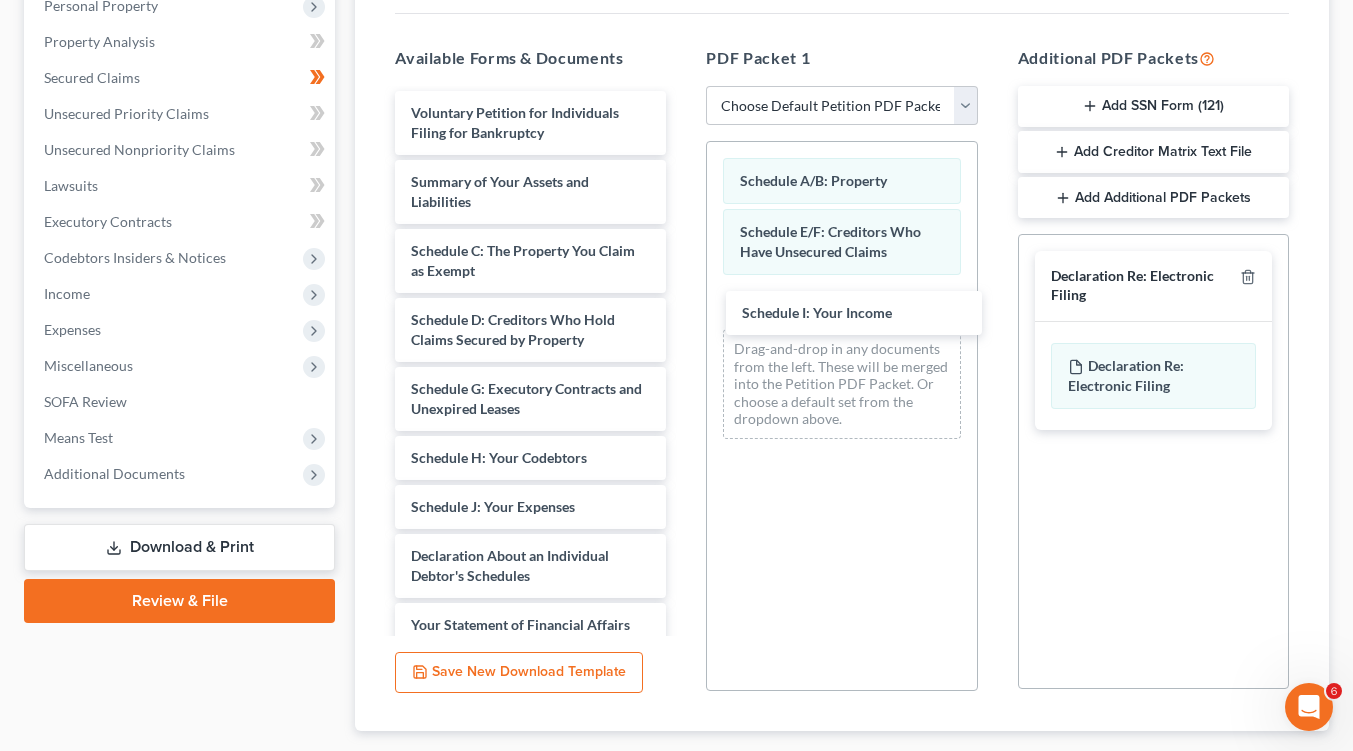 drag, startPoint x: 521, startPoint y: 503, endPoint x: 852, endPoint y: 311, distance: 382.6552 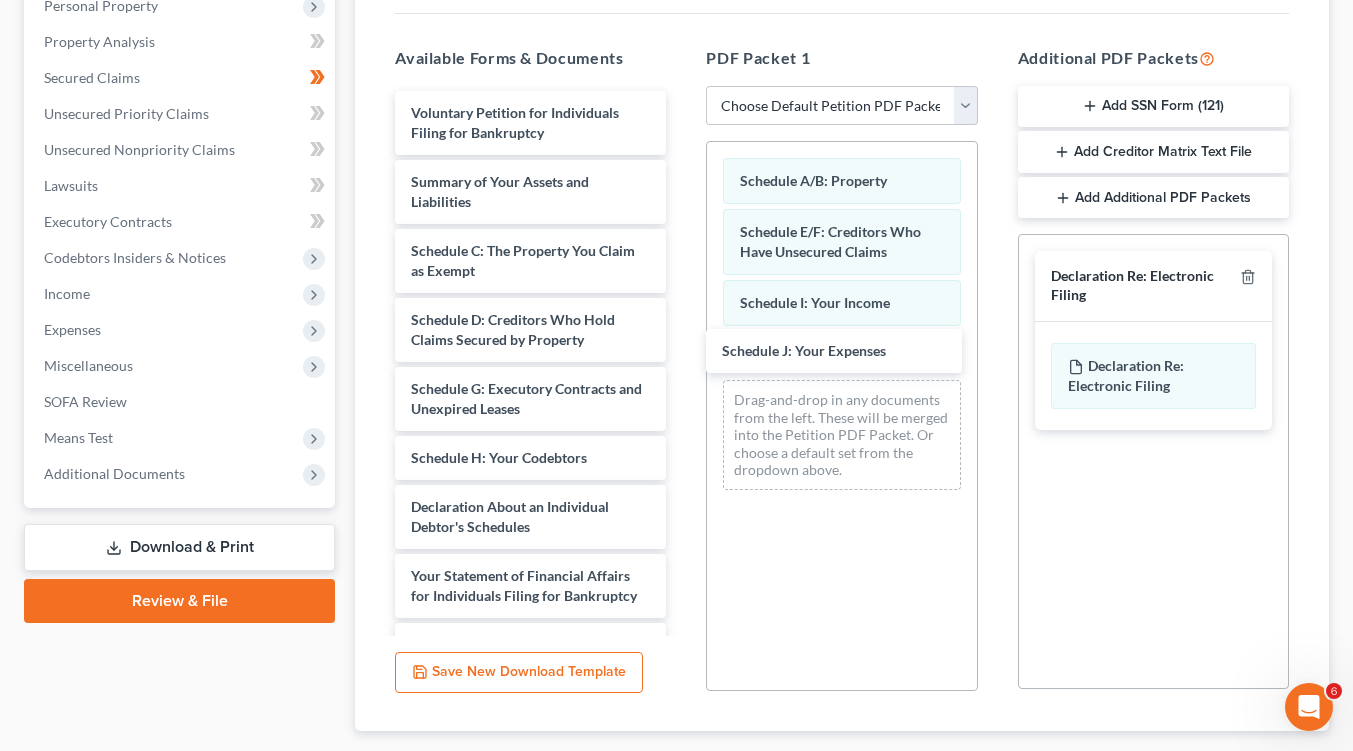 drag, startPoint x: 575, startPoint y: 505, endPoint x: 887, endPoint y: 351, distance: 347.93677 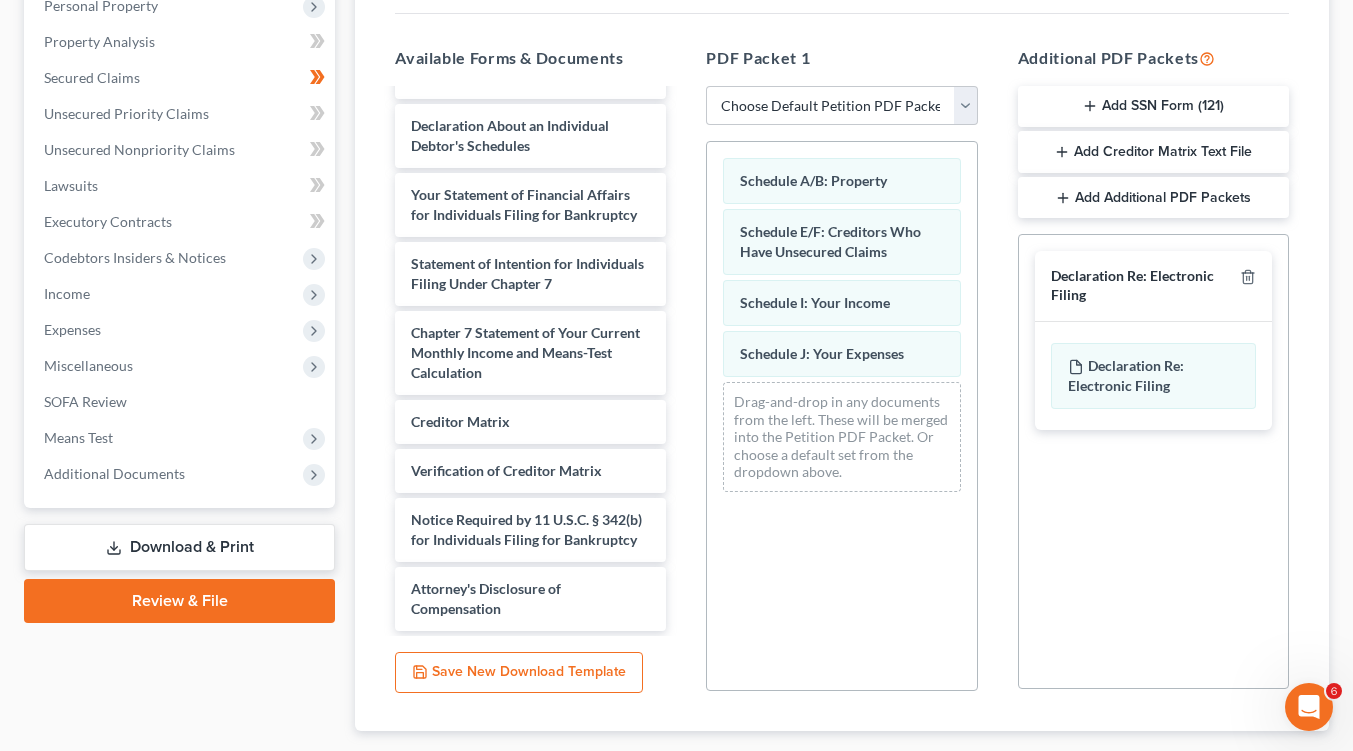 scroll, scrollTop: 421, scrollLeft: 0, axis: vertical 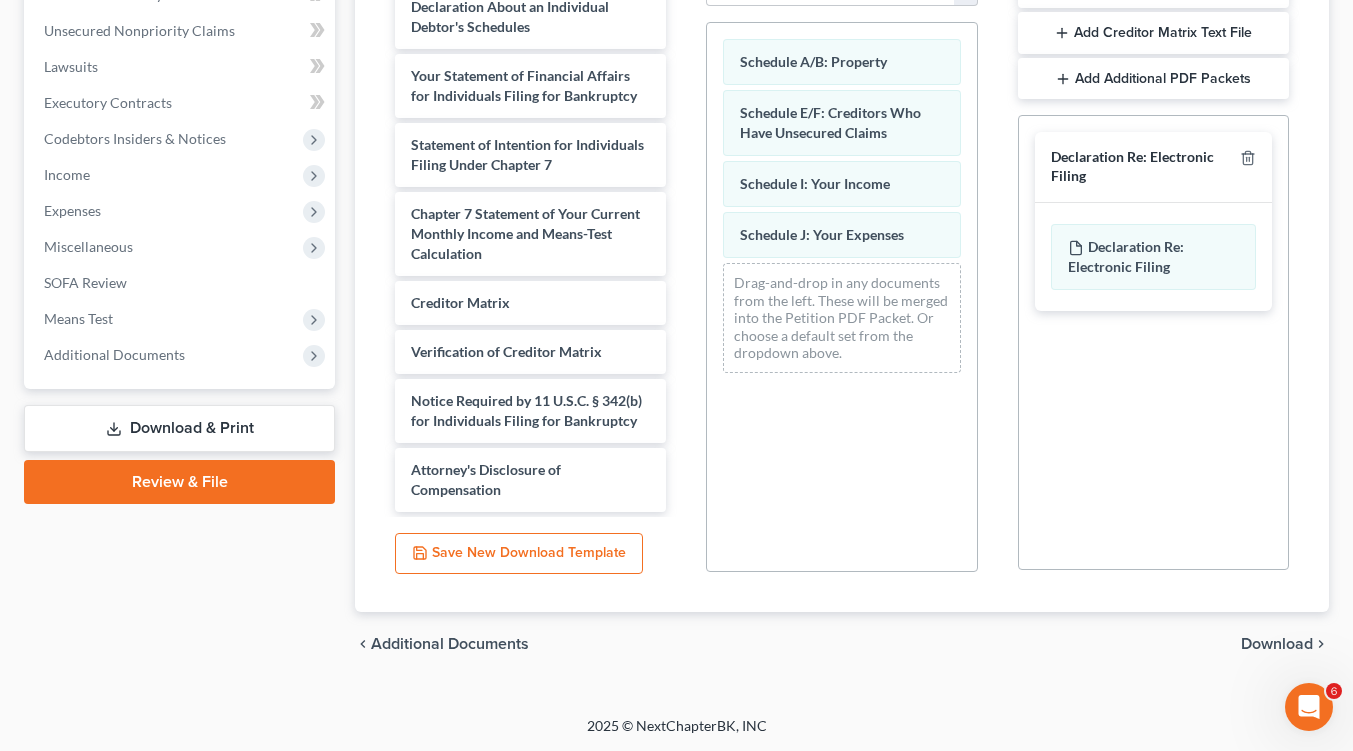 click on "Download" at bounding box center [1277, 644] 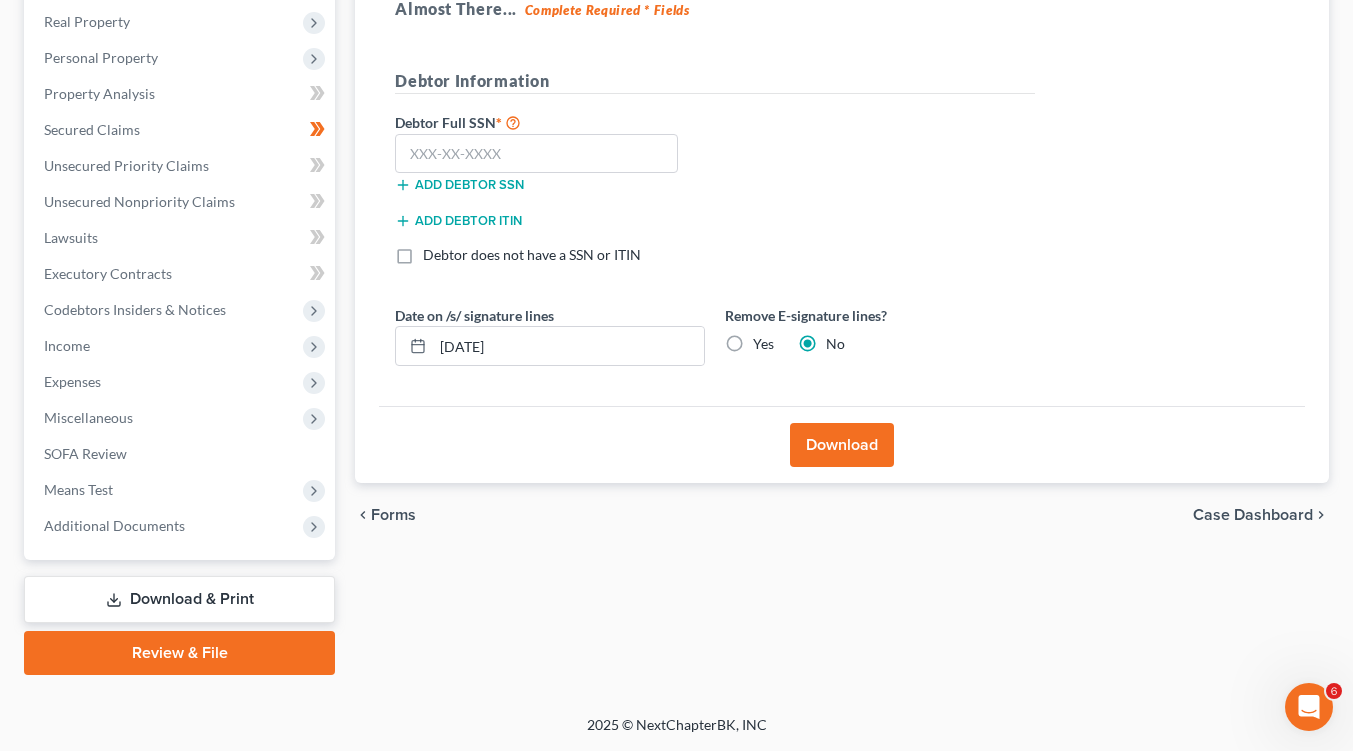 scroll, scrollTop: 310, scrollLeft: 0, axis: vertical 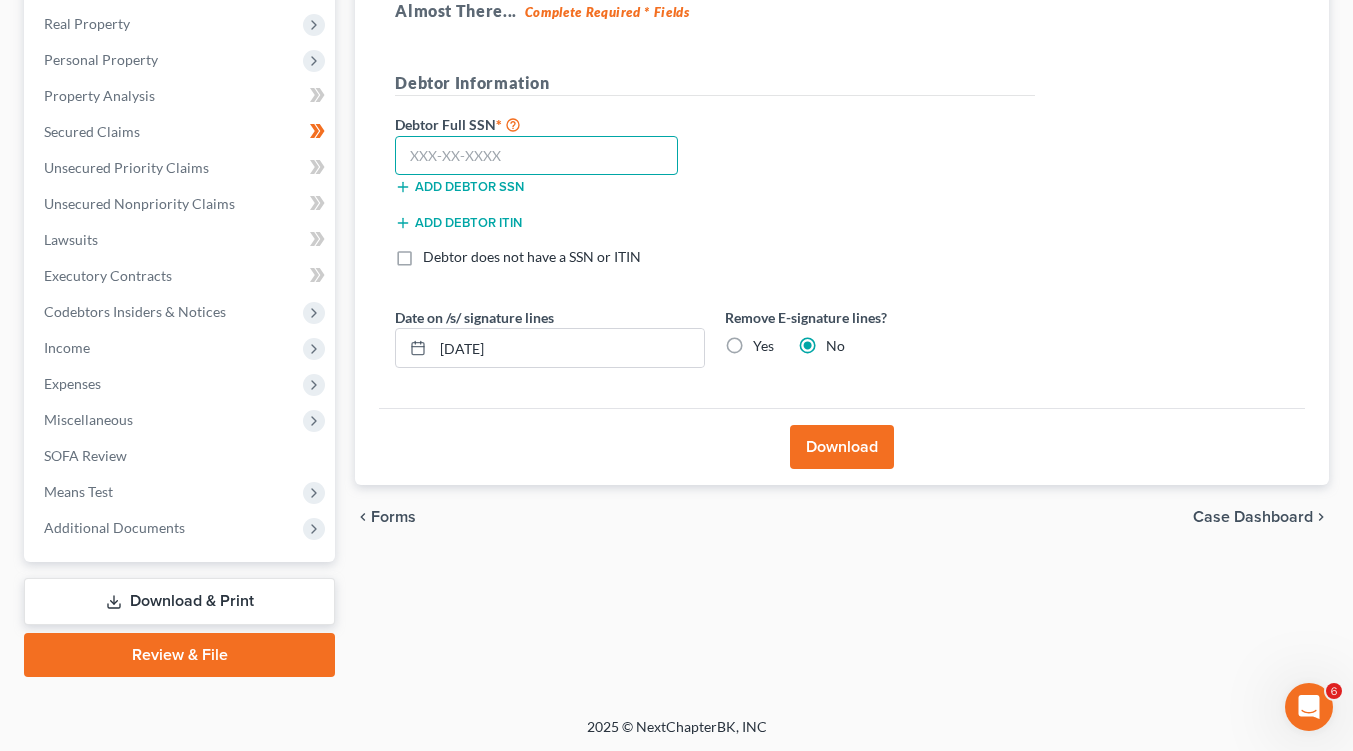 click at bounding box center (536, 156) 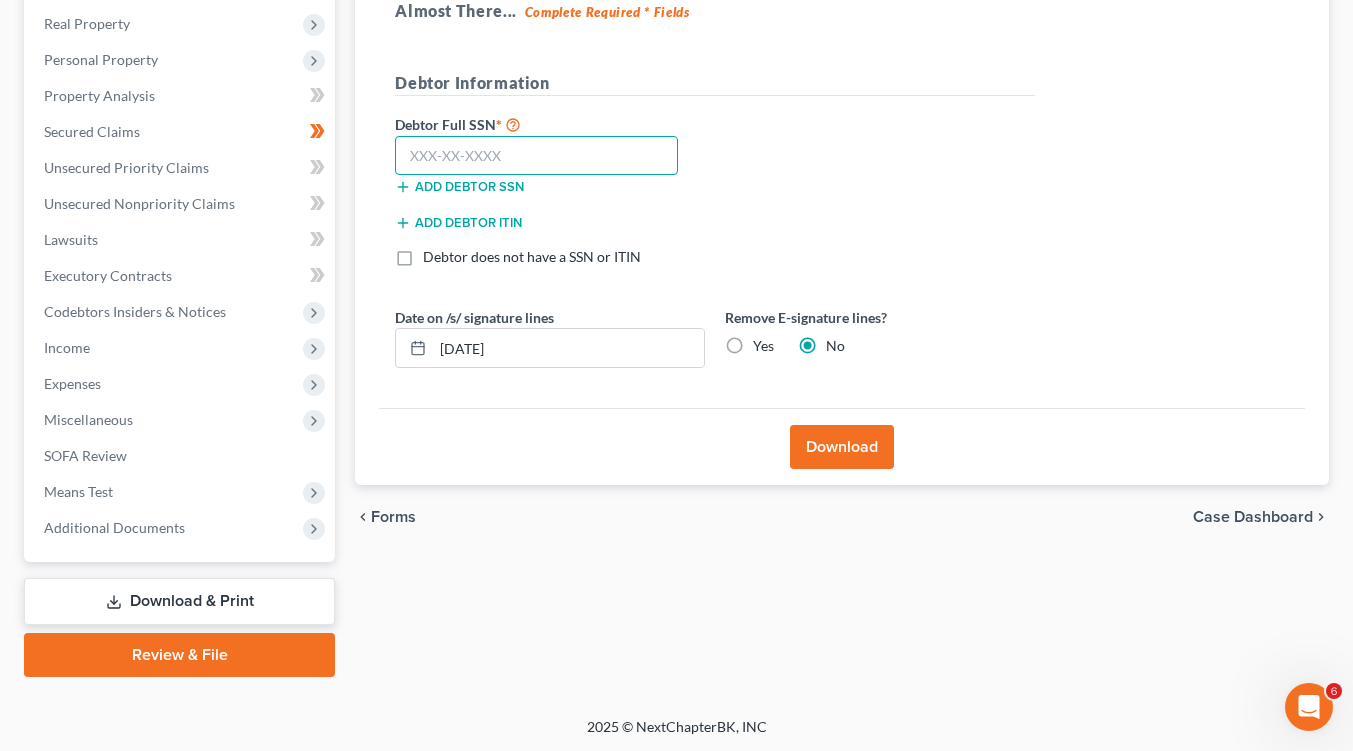 type on "3" 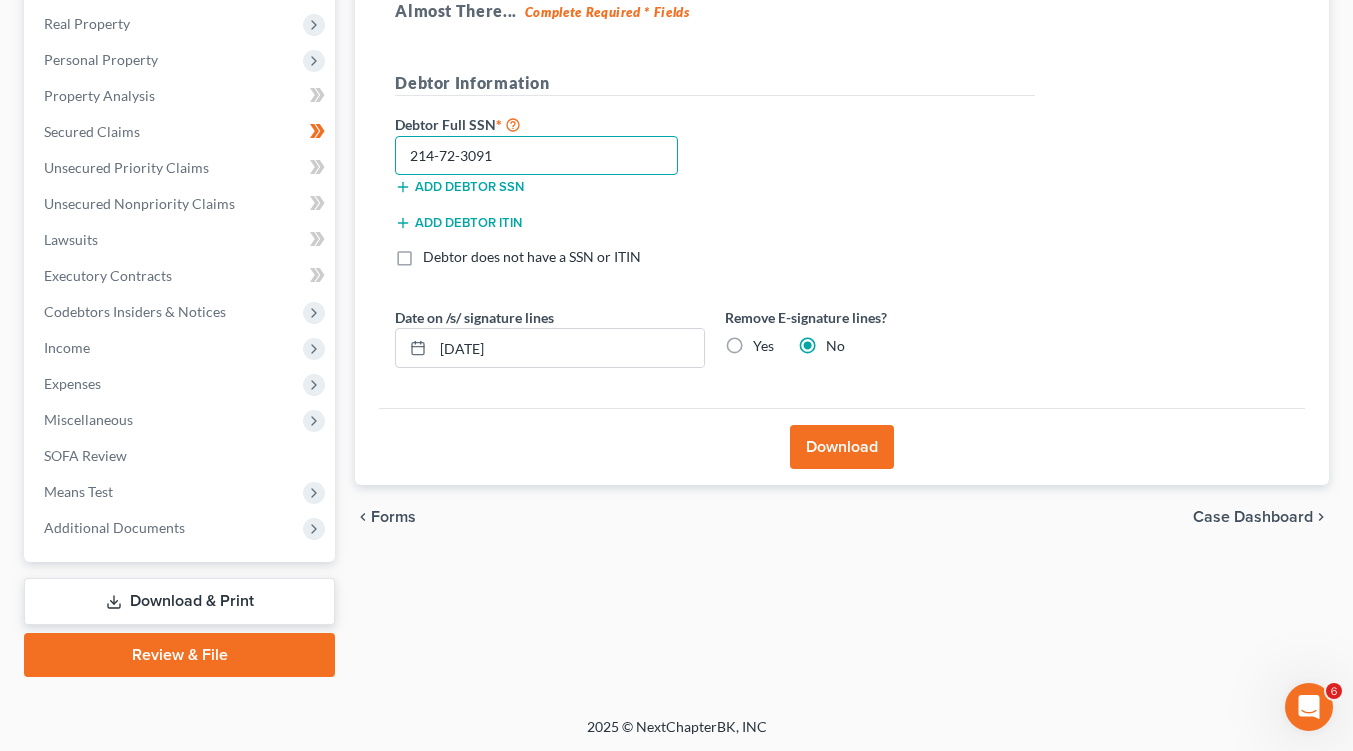 type on "214-72-3091" 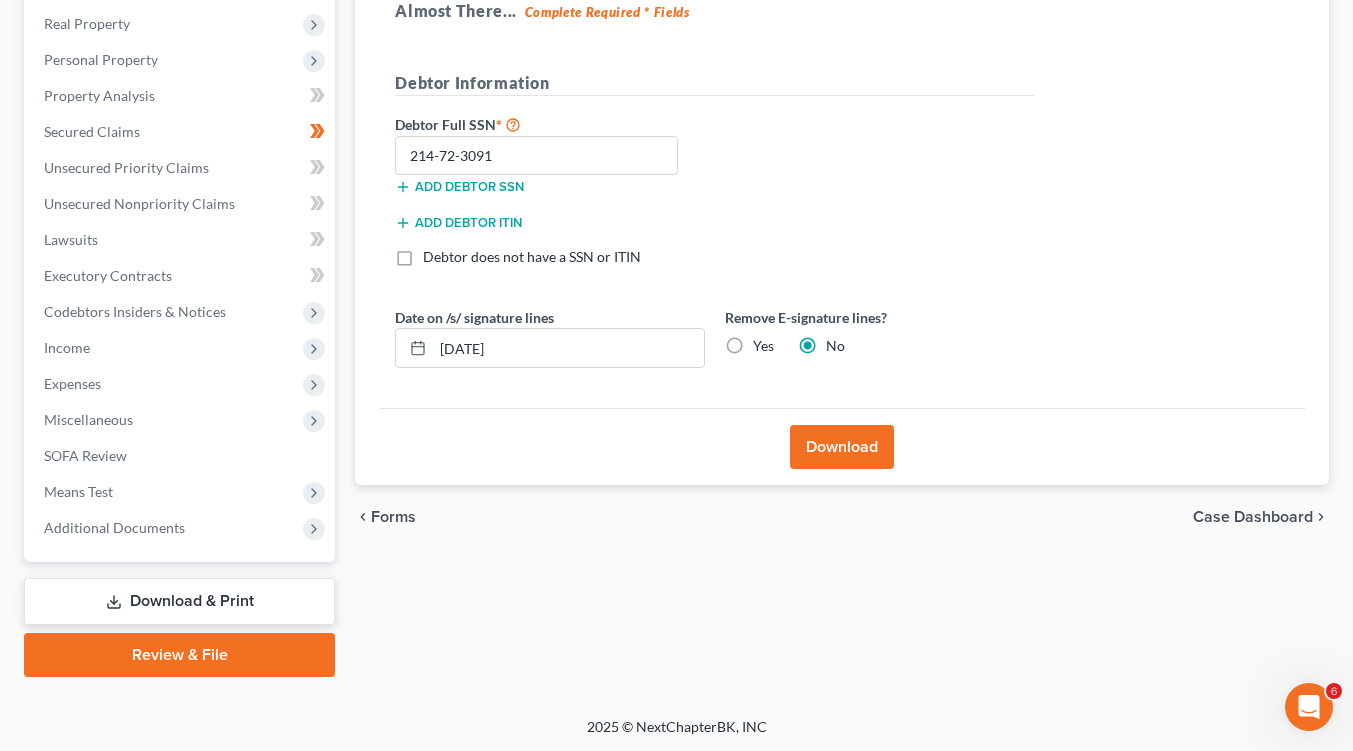 click on "Download" at bounding box center (842, 447) 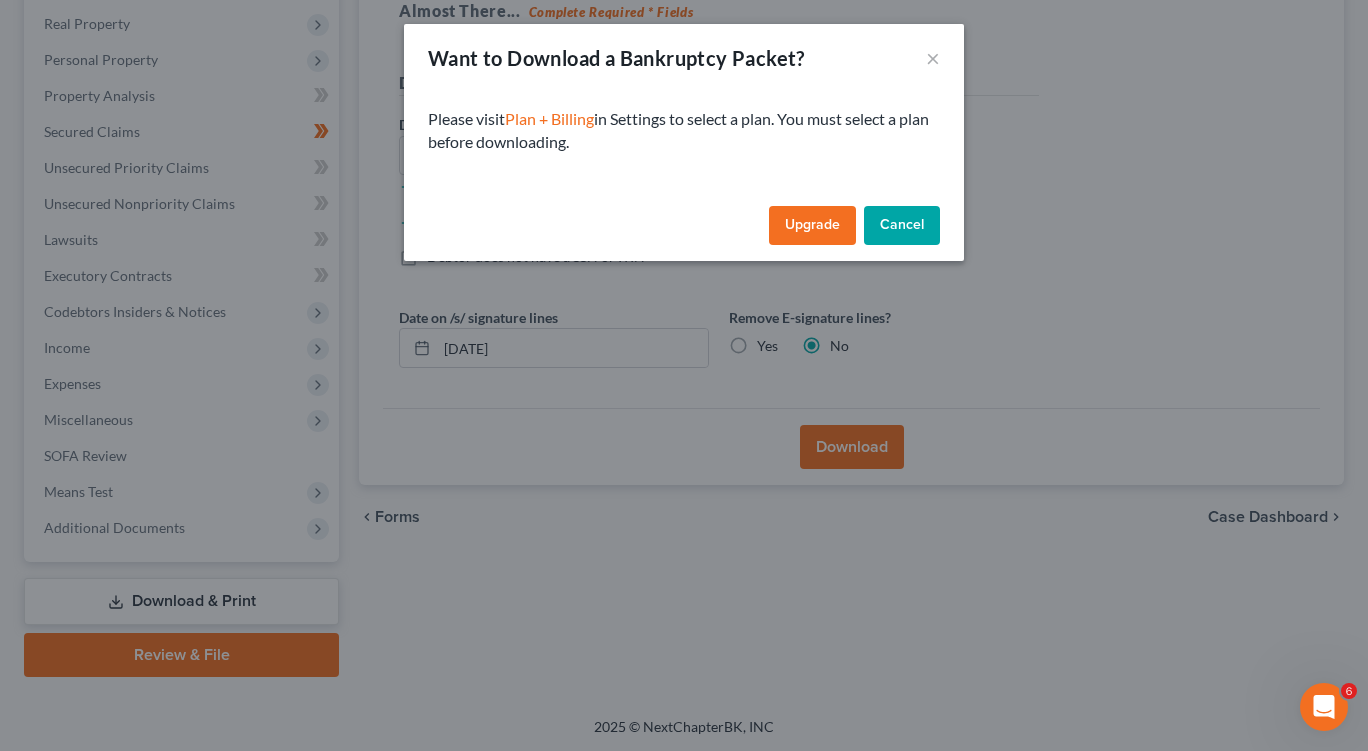 click on "Upgrade" at bounding box center [812, 226] 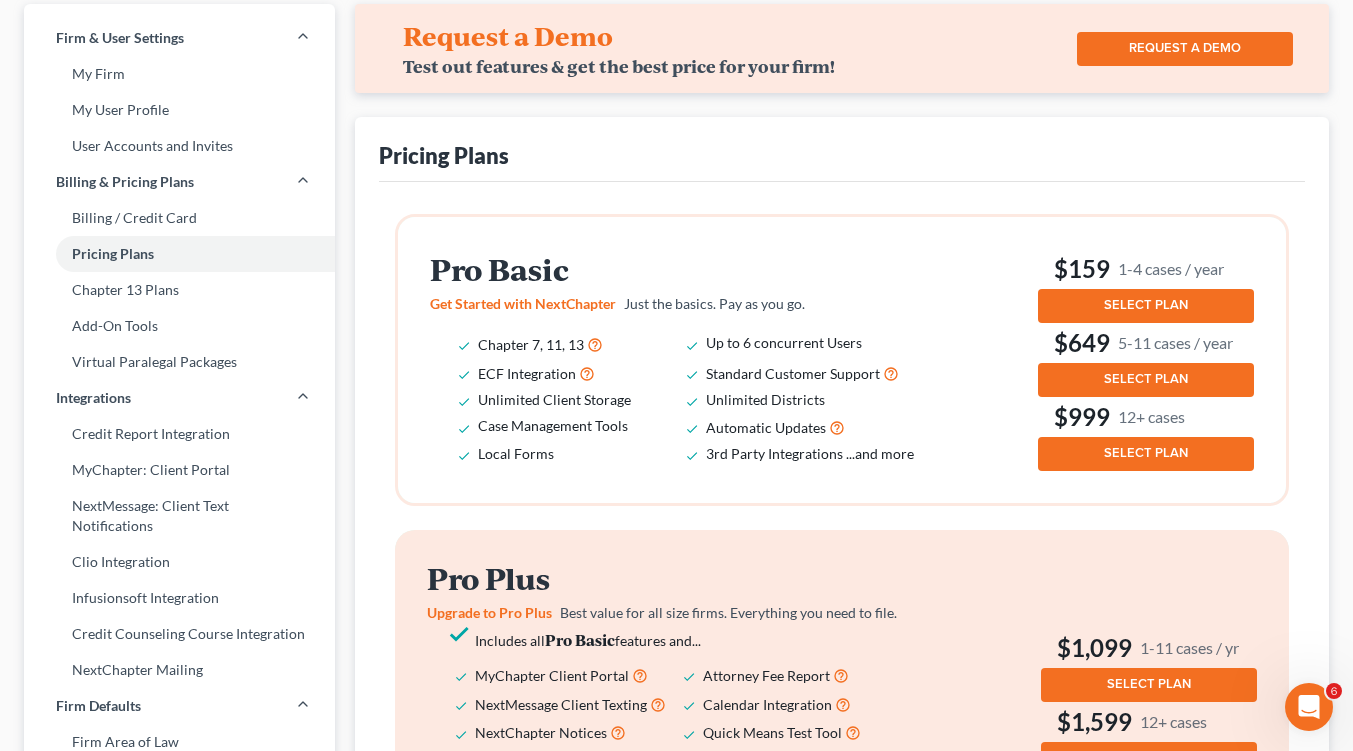 scroll, scrollTop: 0, scrollLeft: 0, axis: both 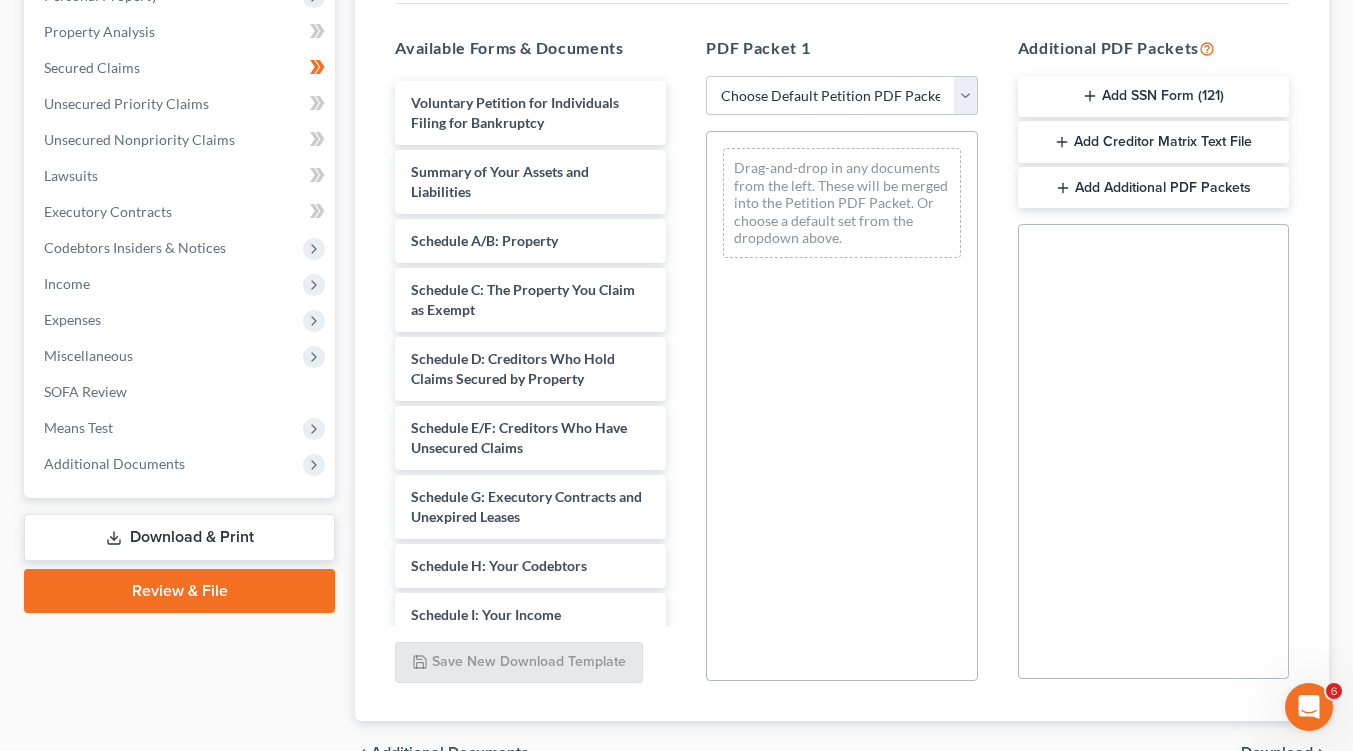 click on "Review & File" at bounding box center (179, 591) 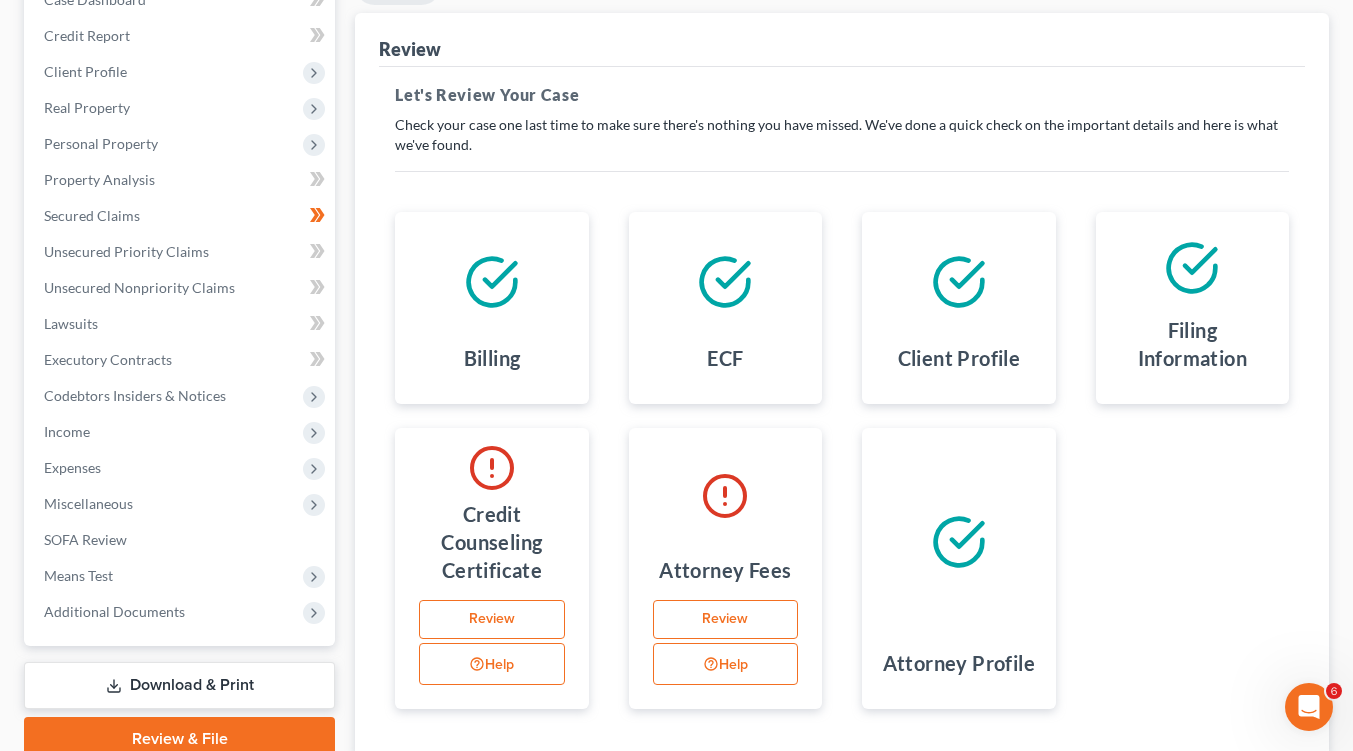 scroll, scrollTop: 0, scrollLeft: 0, axis: both 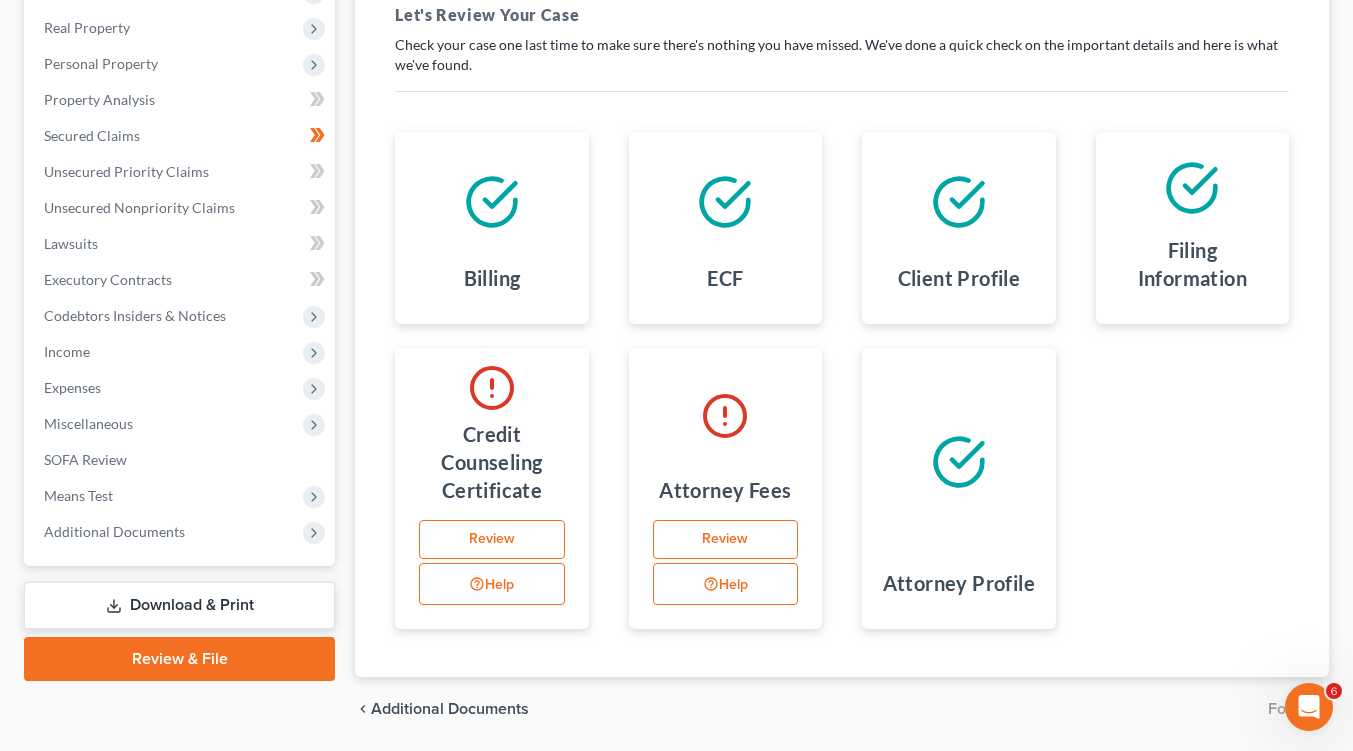 click on "Review" at bounding box center [725, 540] 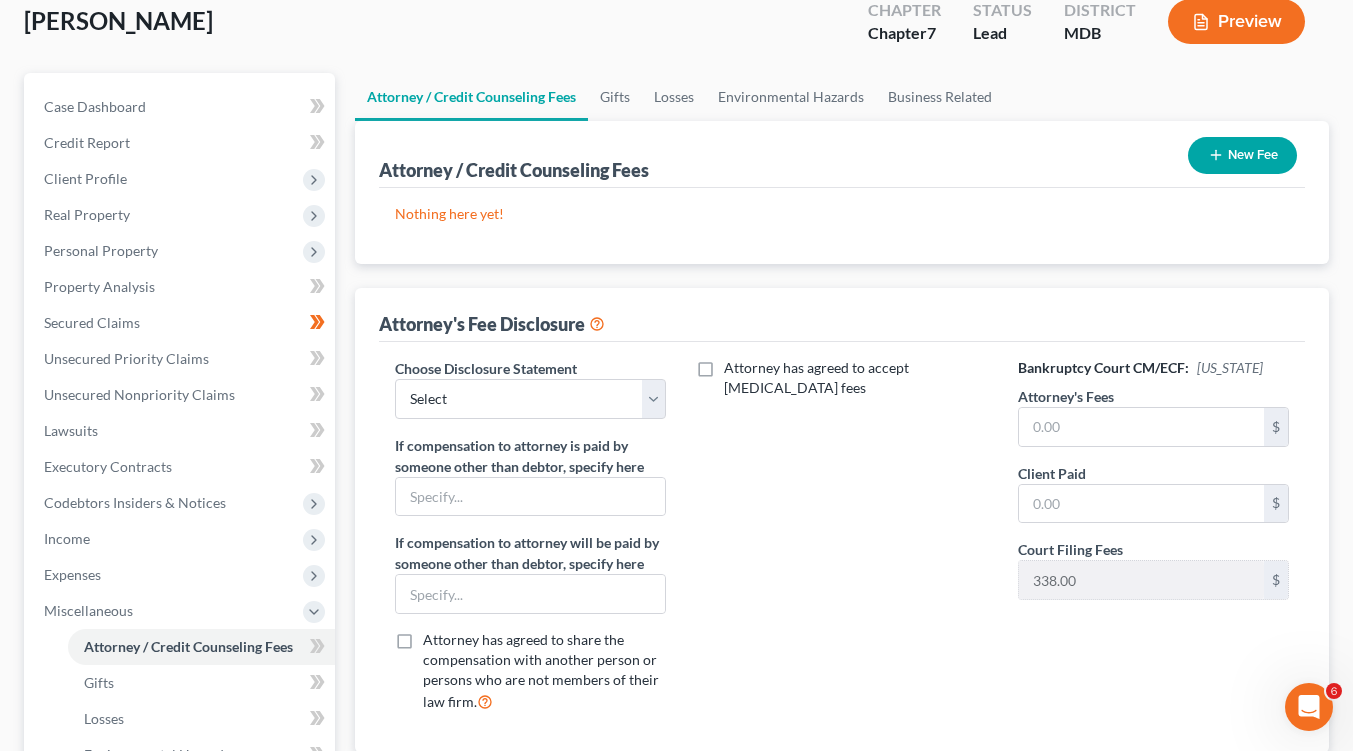 scroll, scrollTop: 0, scrollLeft: 0, axis: both 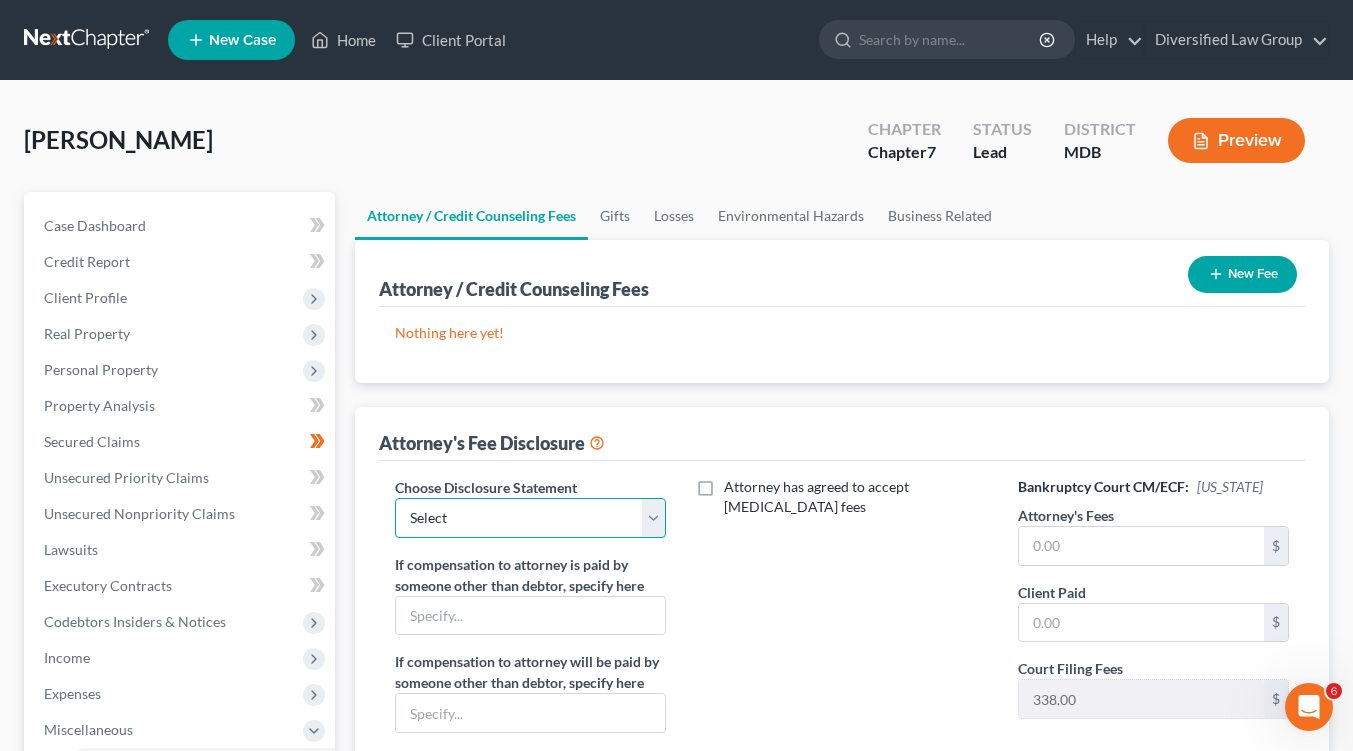 click on "Select Disclosure of Compensation of Attorney For Debtor(s)" at bounding box center (530, 518) 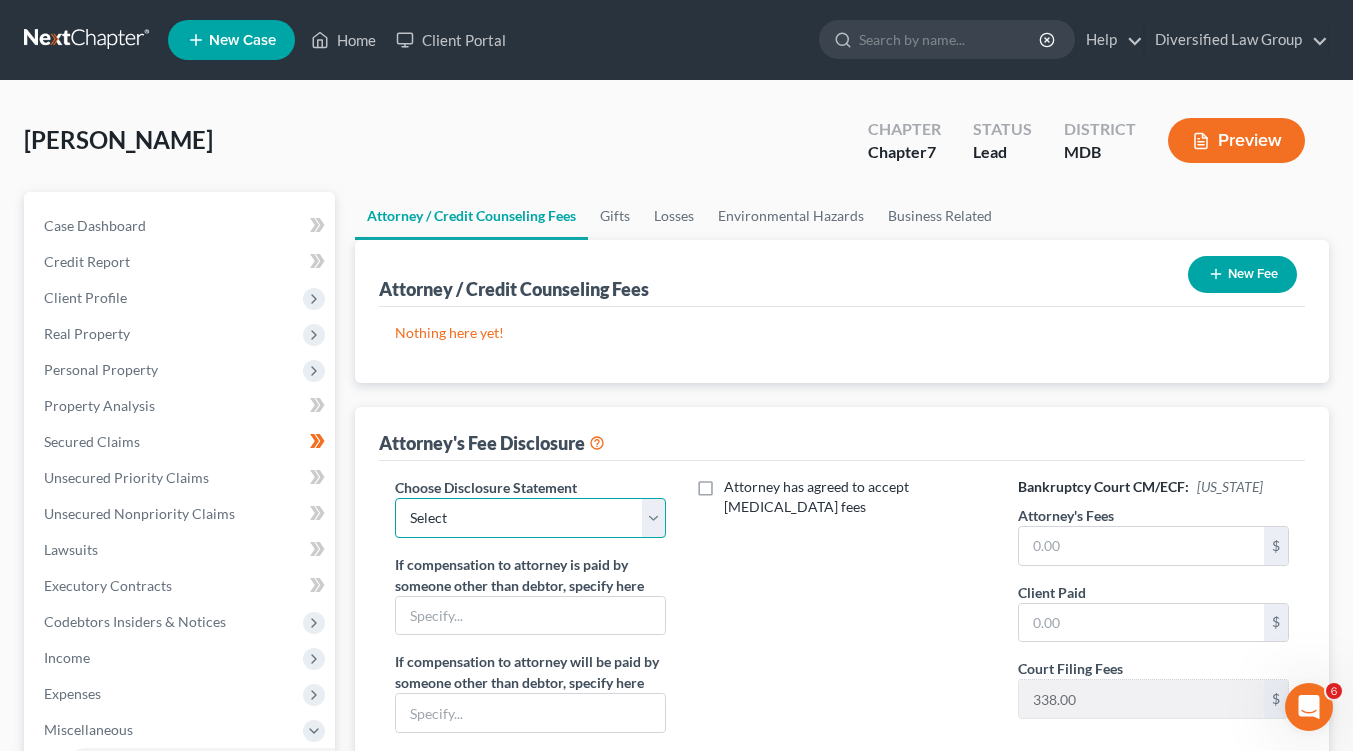 select on "0" 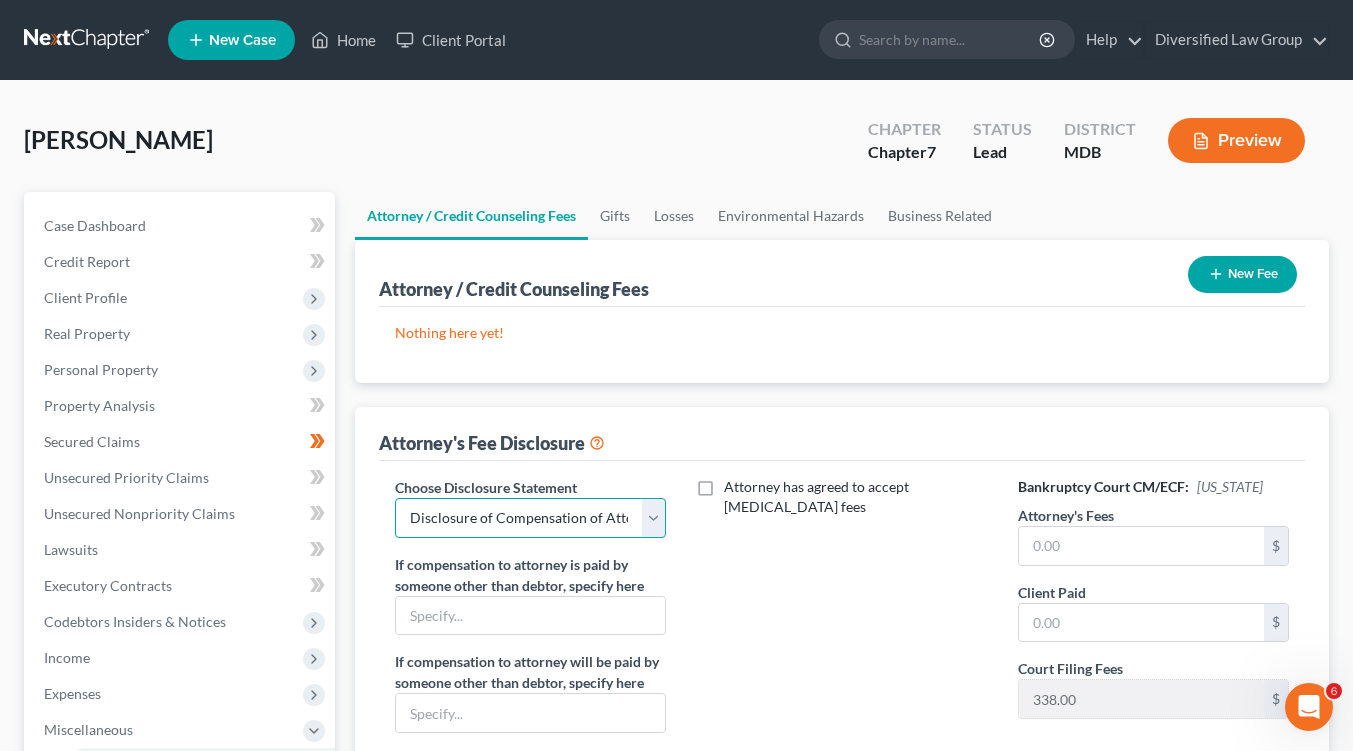 click on "Select Disclosure of Compensation of Attorney For Debtor(s)" at bounding box center (530, 518) 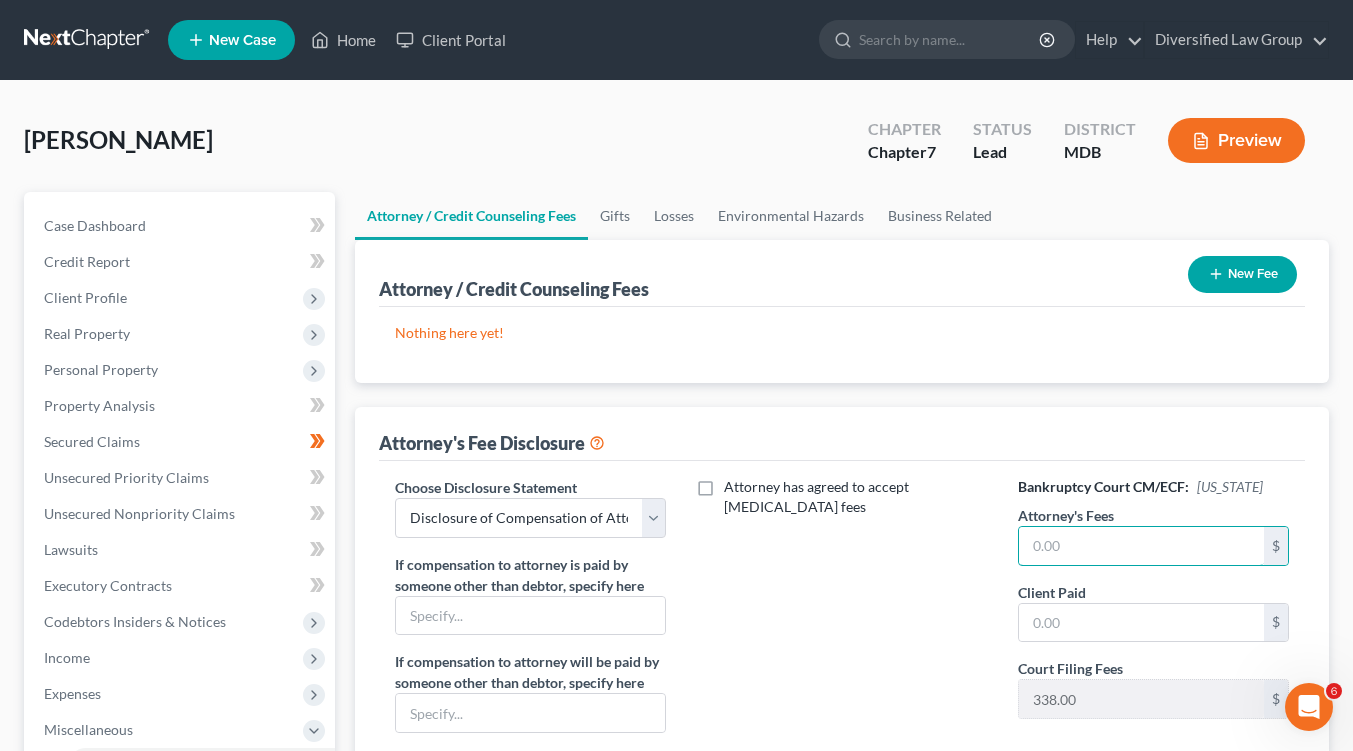 click at bounding box center [1141, 546] 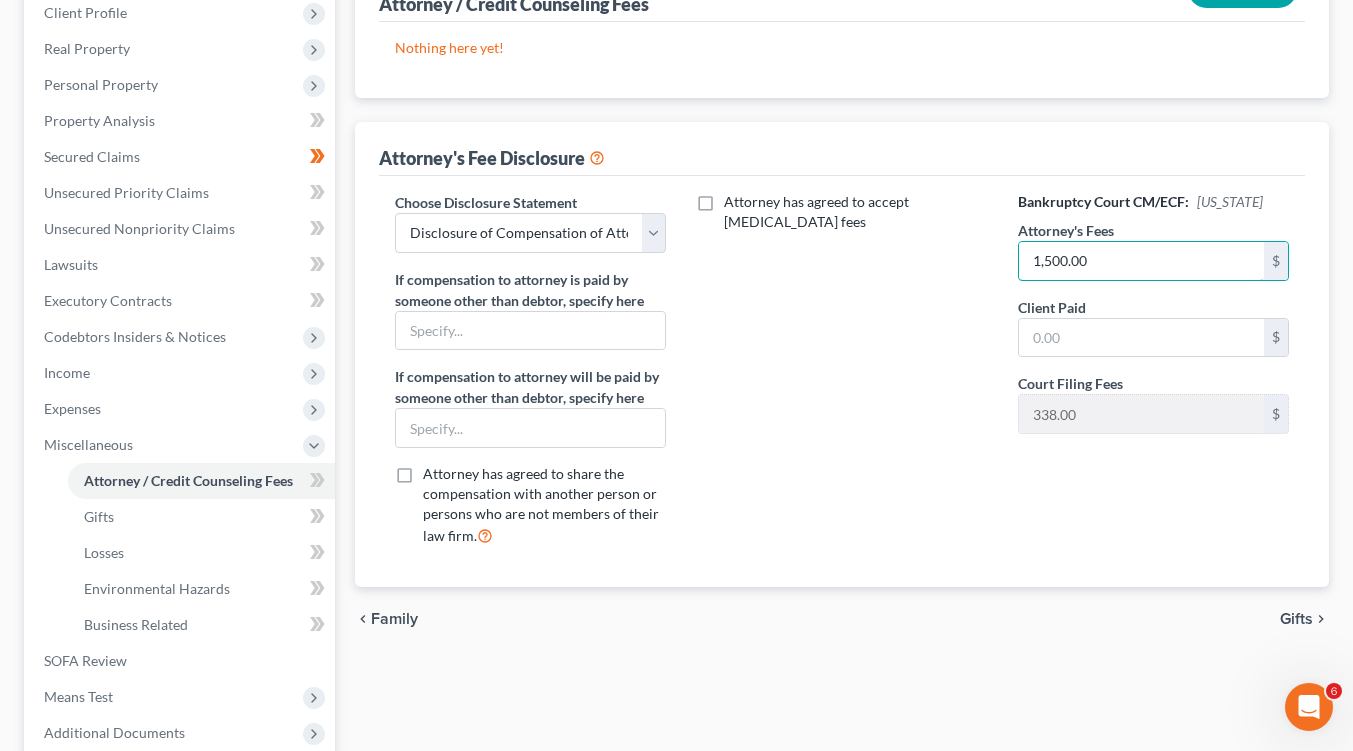 scroll, scrollTop: 300, scrollLeft: 0, axis: vertical 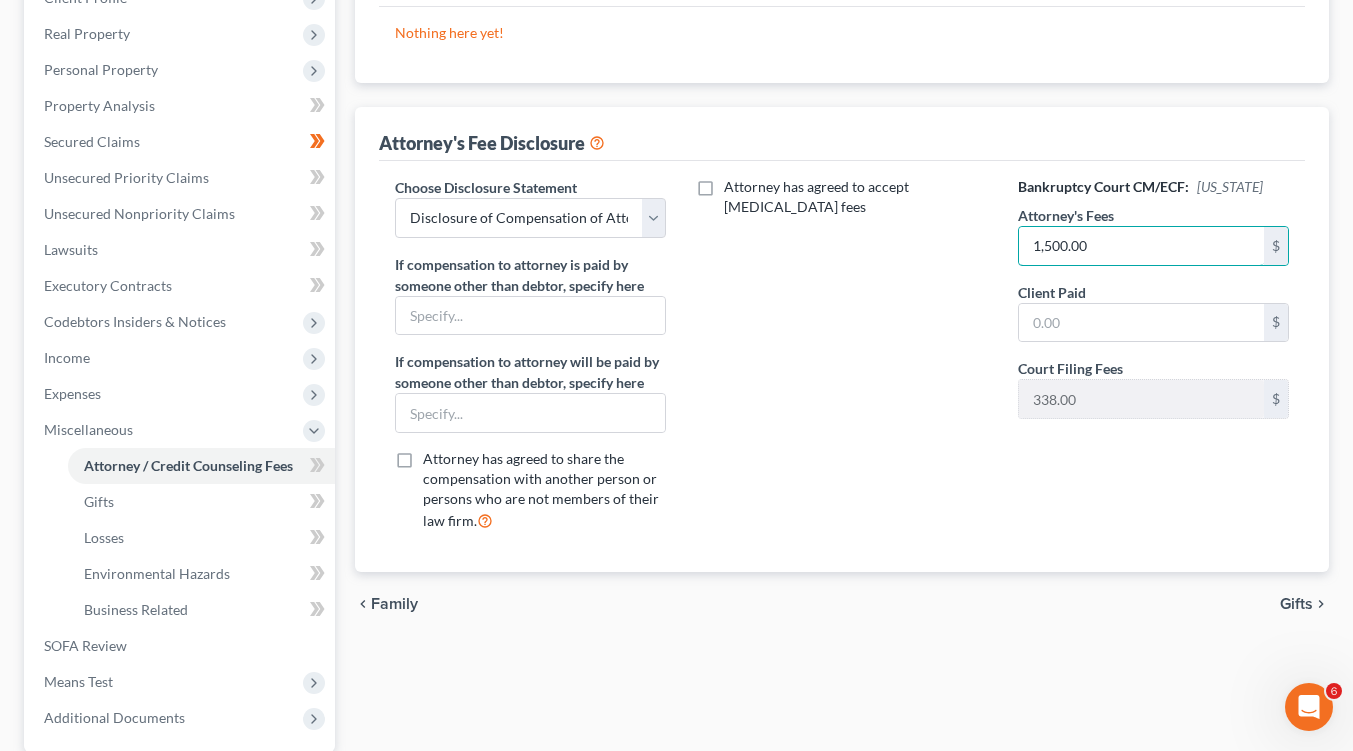 type on "1,500.00" 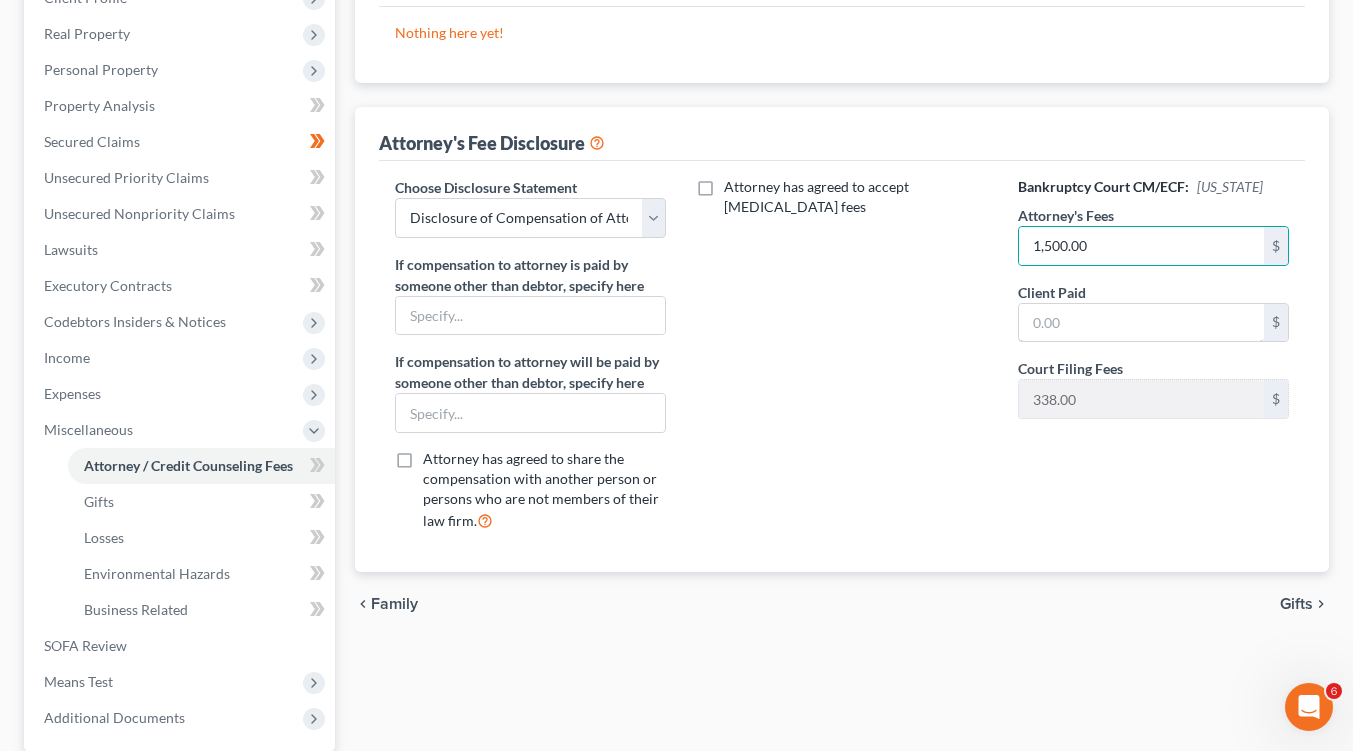 click at bounding box center (1141, 323) 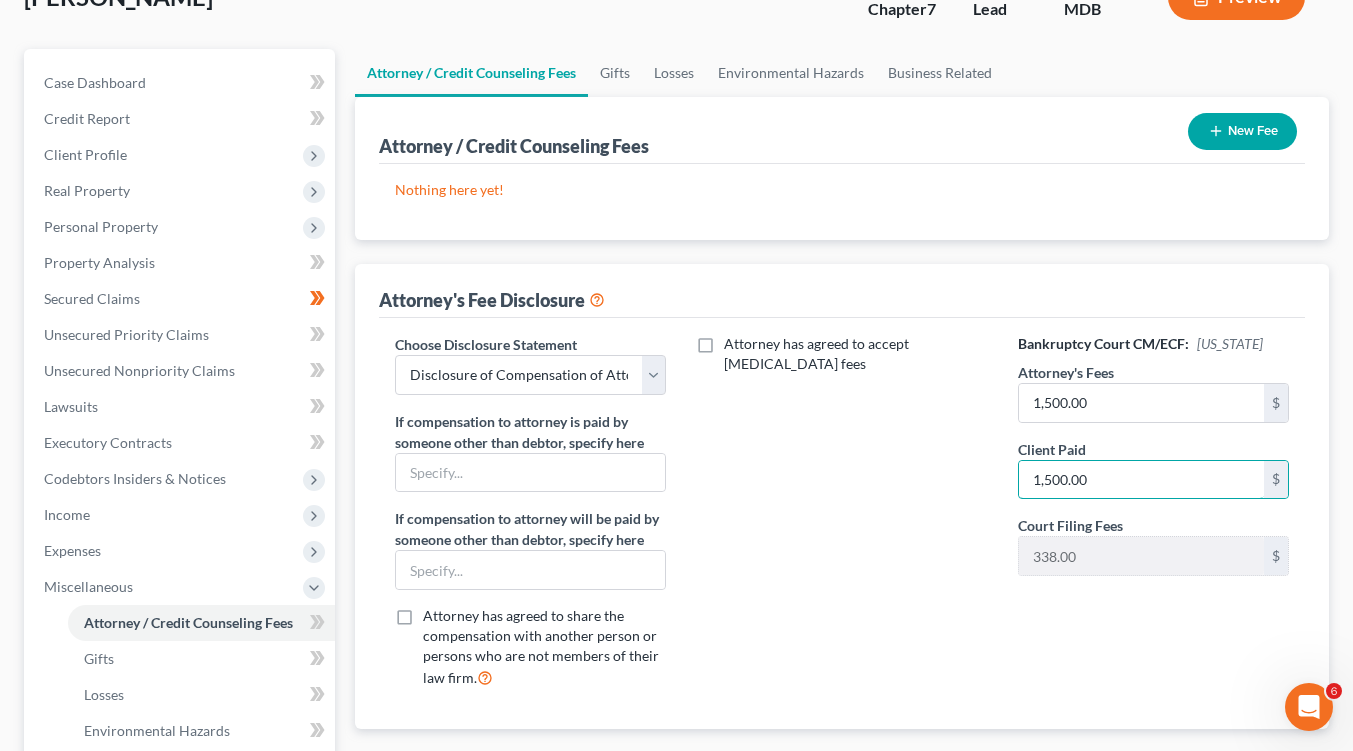 scroll, scrollTop: 108, scrollLeft: 0, axis: vertical 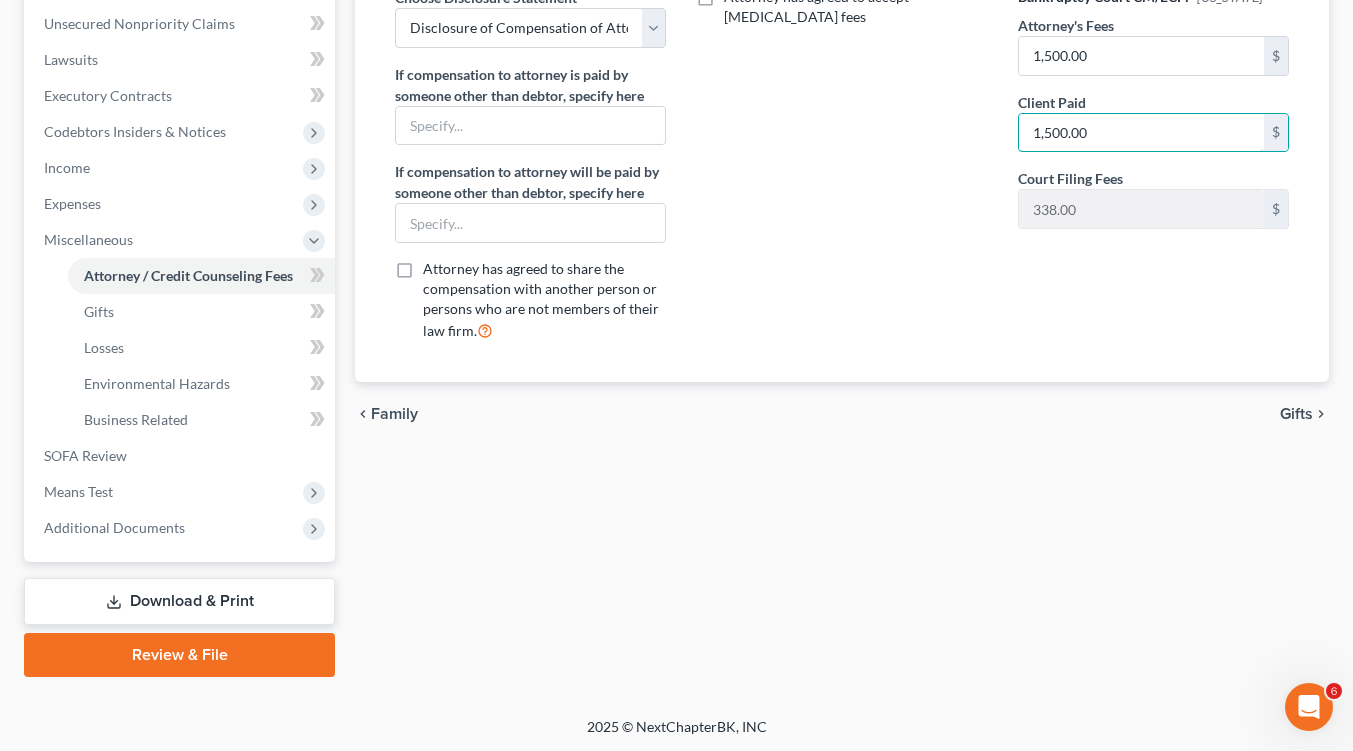 type on "1,500.00" 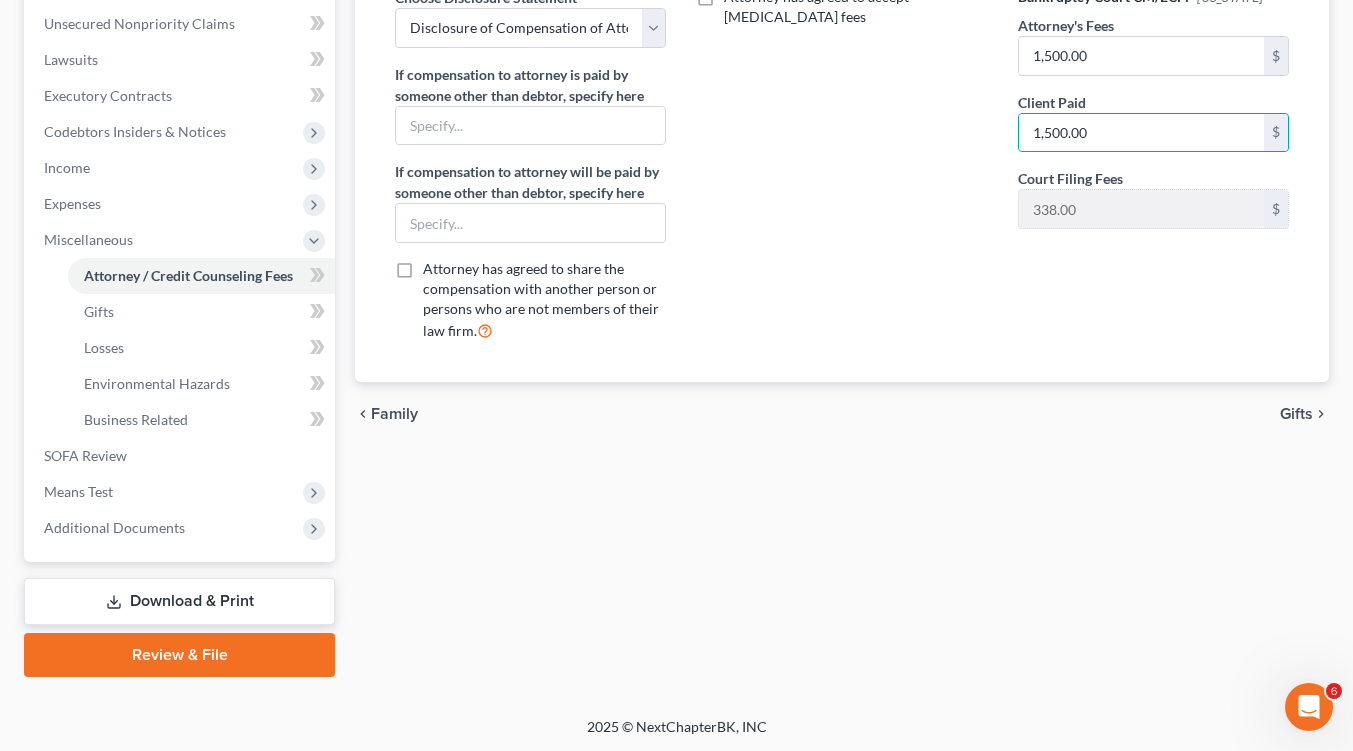 click on "Review & File" at bounding box center [179, 655] 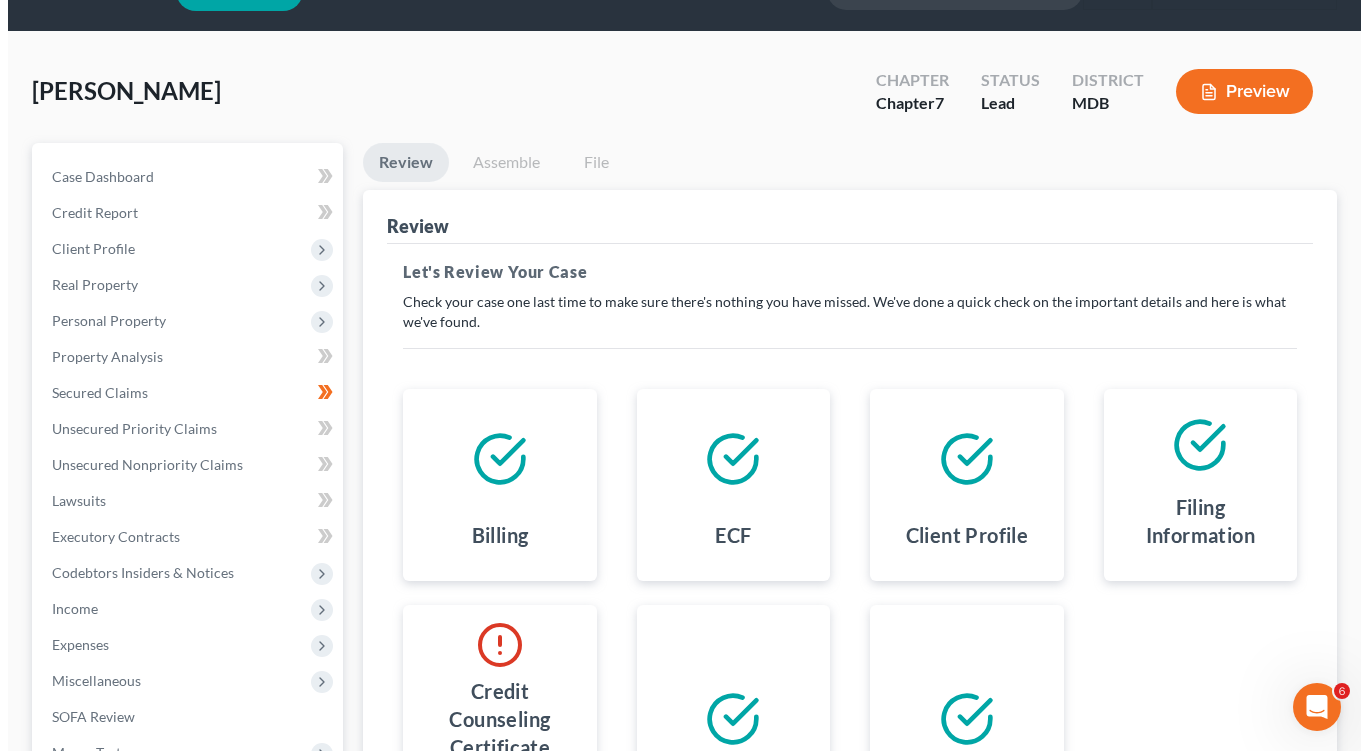 scroll, scrollTop: 43, scrollLeft: 0, axis: vertical 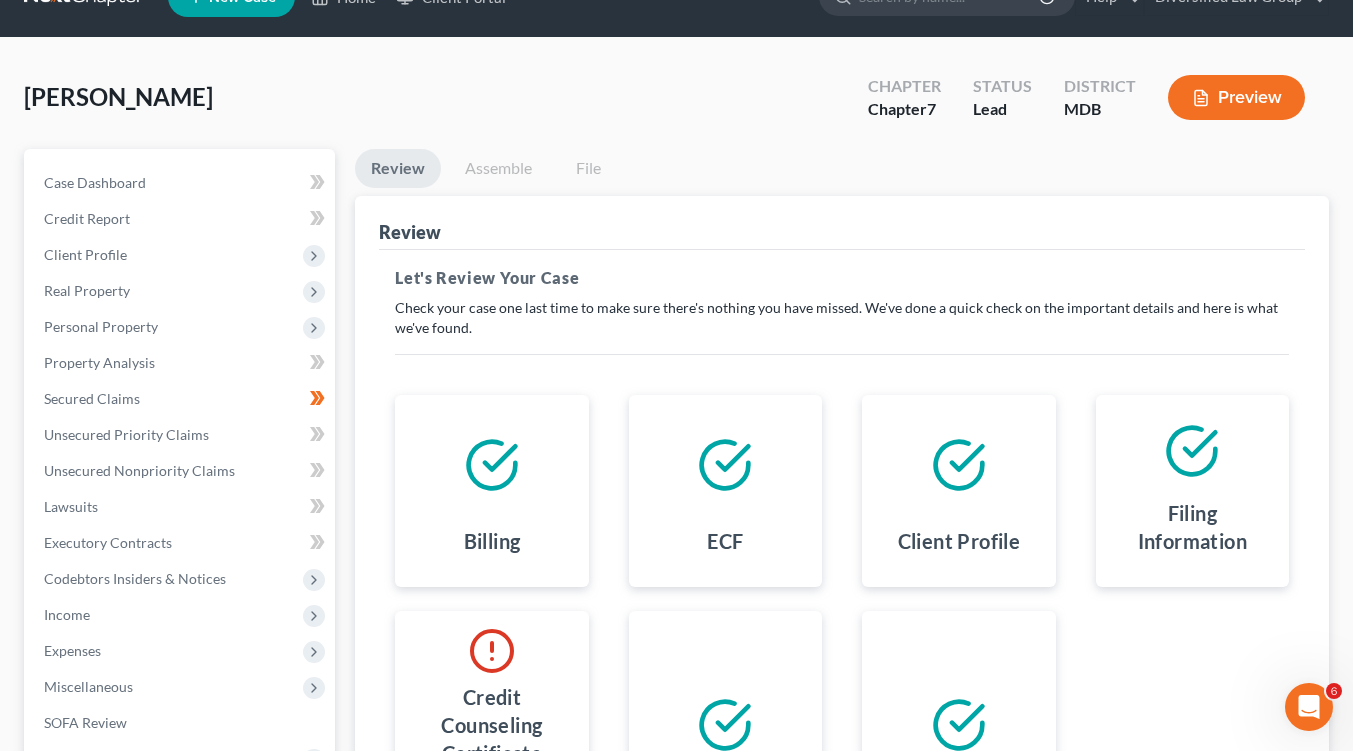 click on "Preview" at bounding box center [1236, 97] 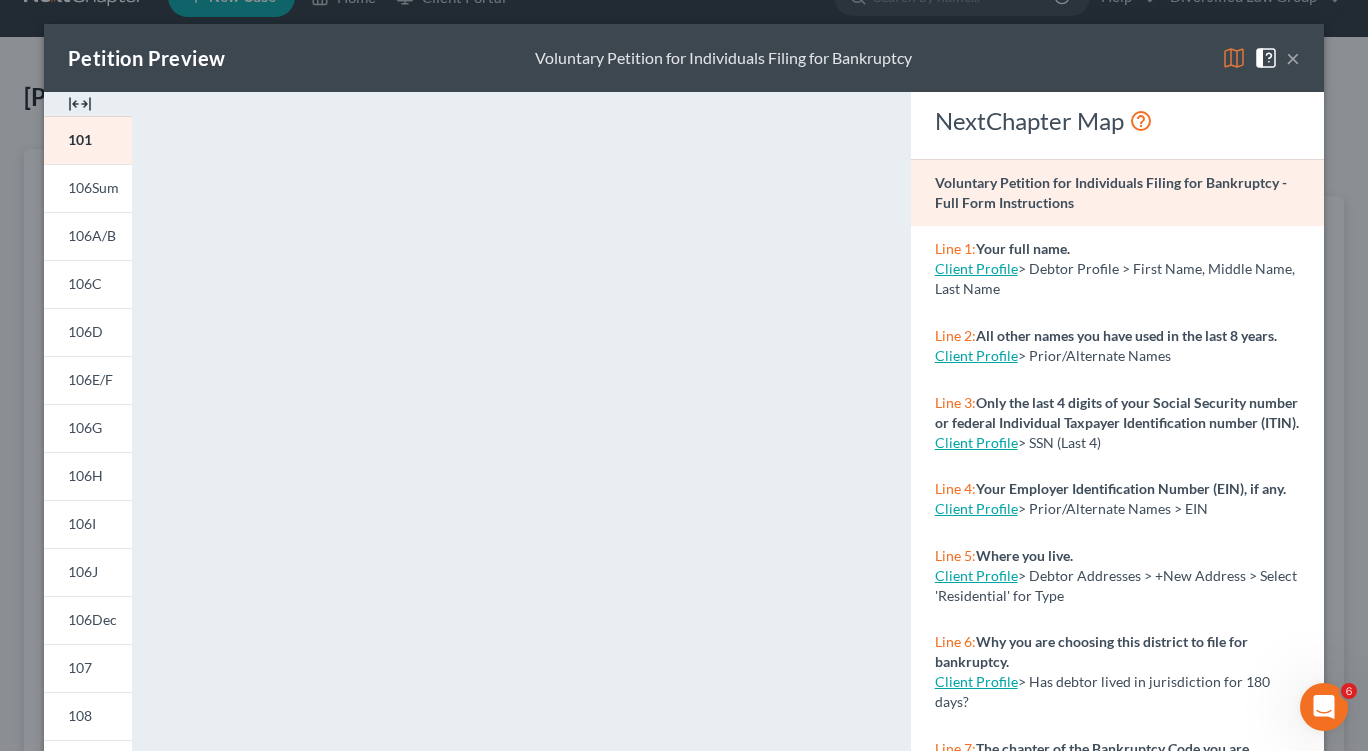scroll, scrollTop: 332, scrollLeft: 0, axis: vertical 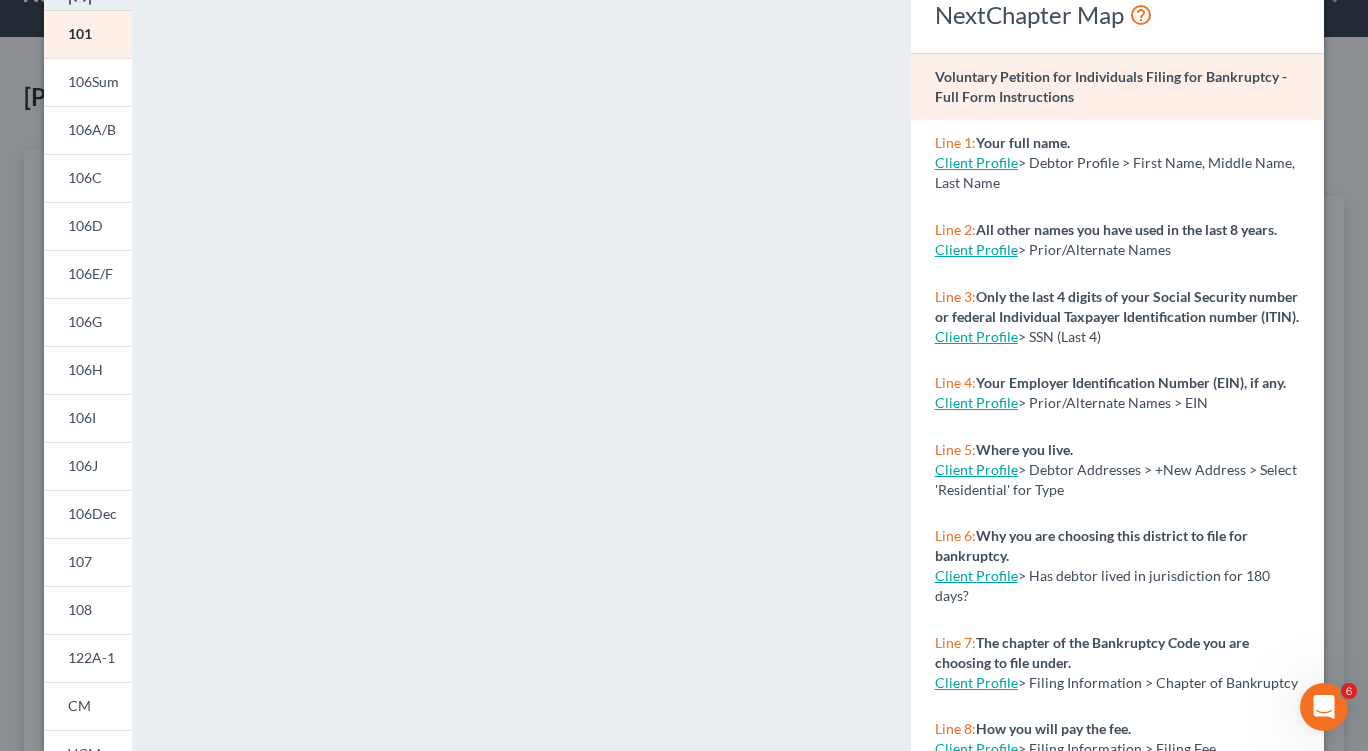 click on "106A/B" at bounding box center (92, 129) 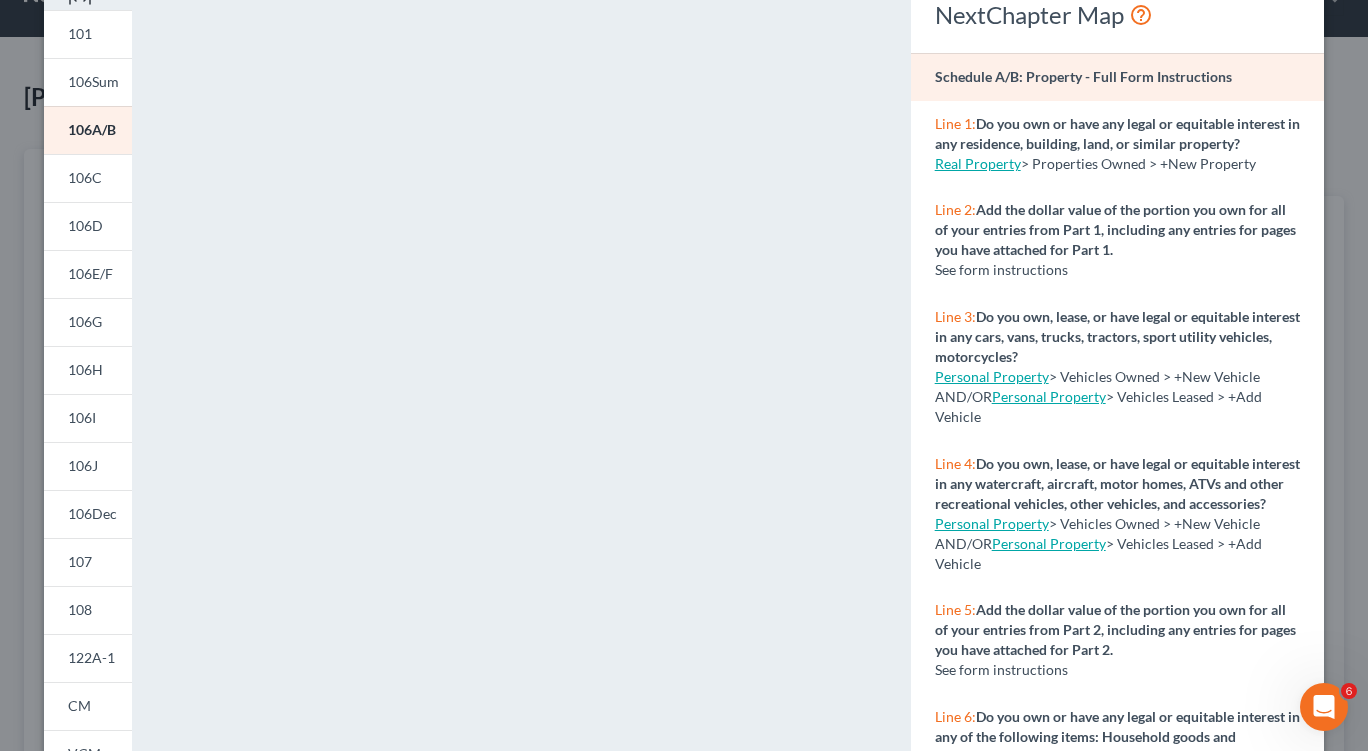 select on "0" 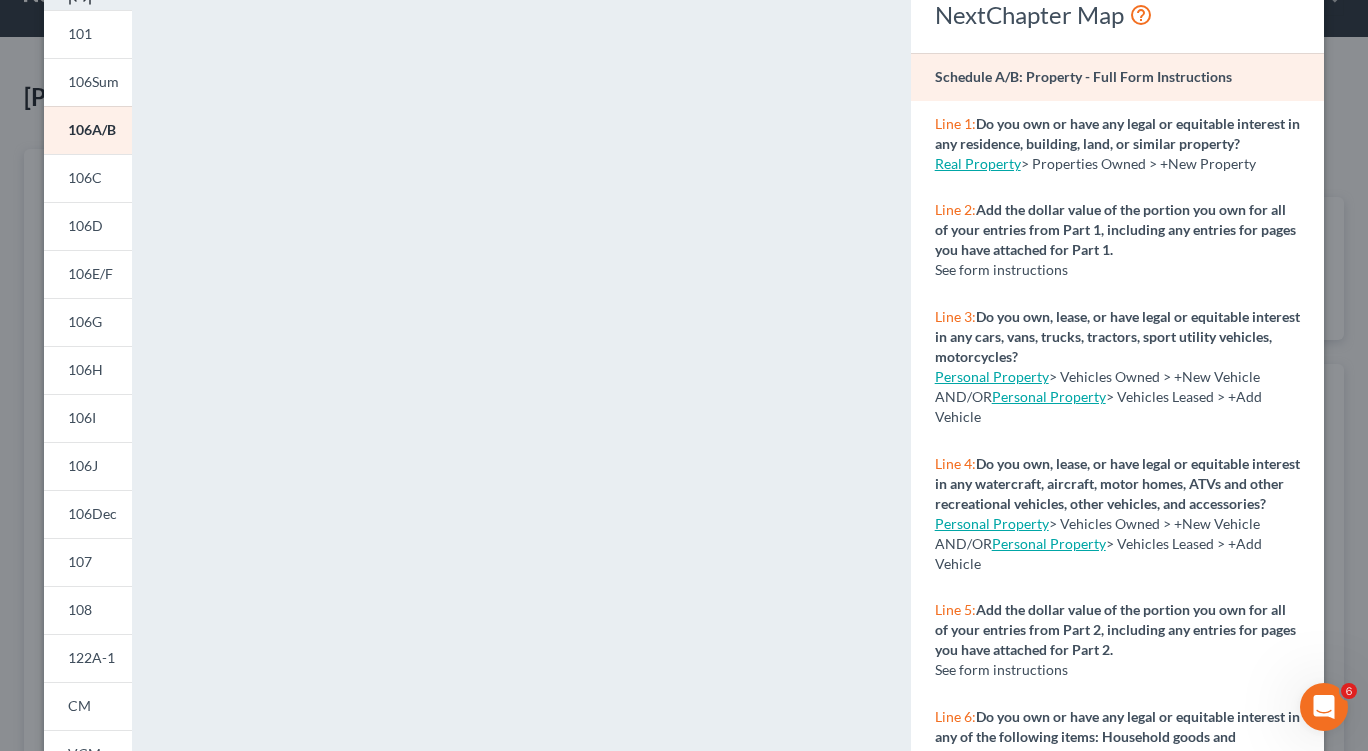 scroll, scrollTop: 310, scrollLeft: 0, axis: vertical 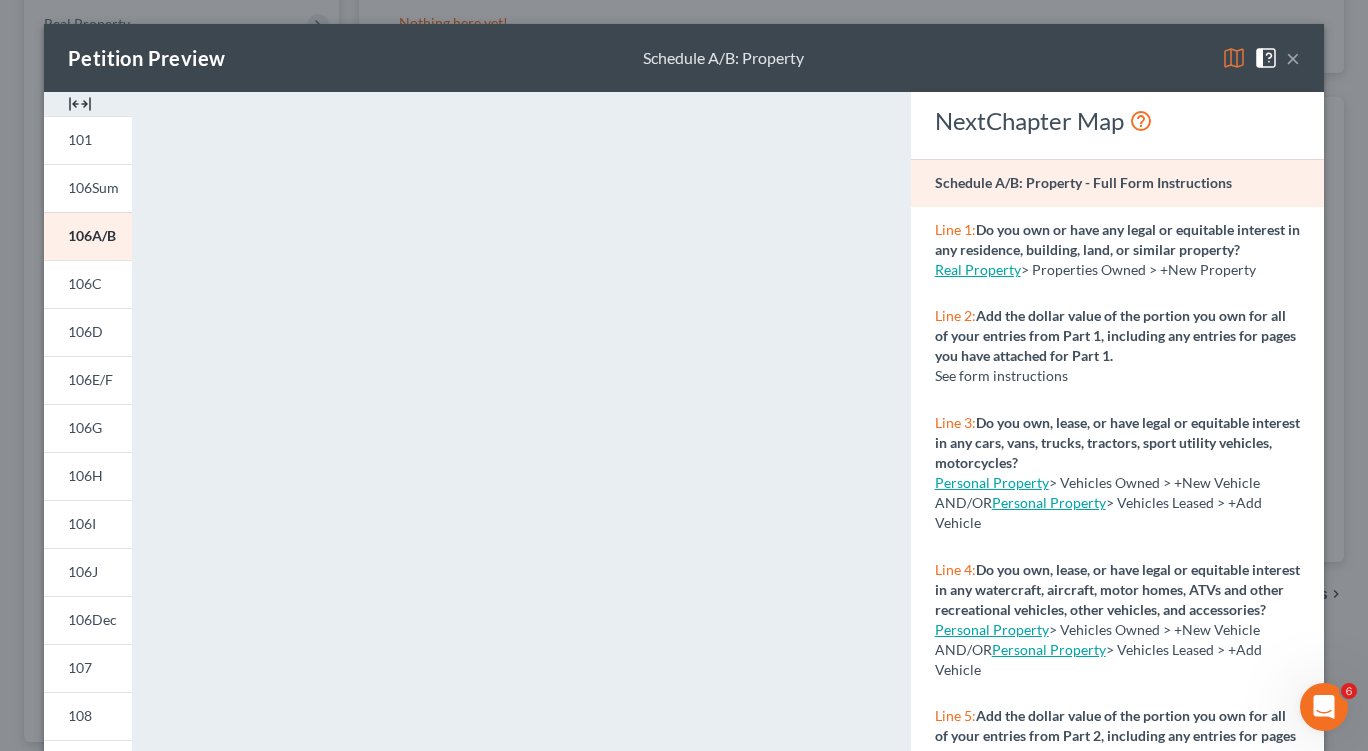 click on "×" at bounding box center (1293, 58) 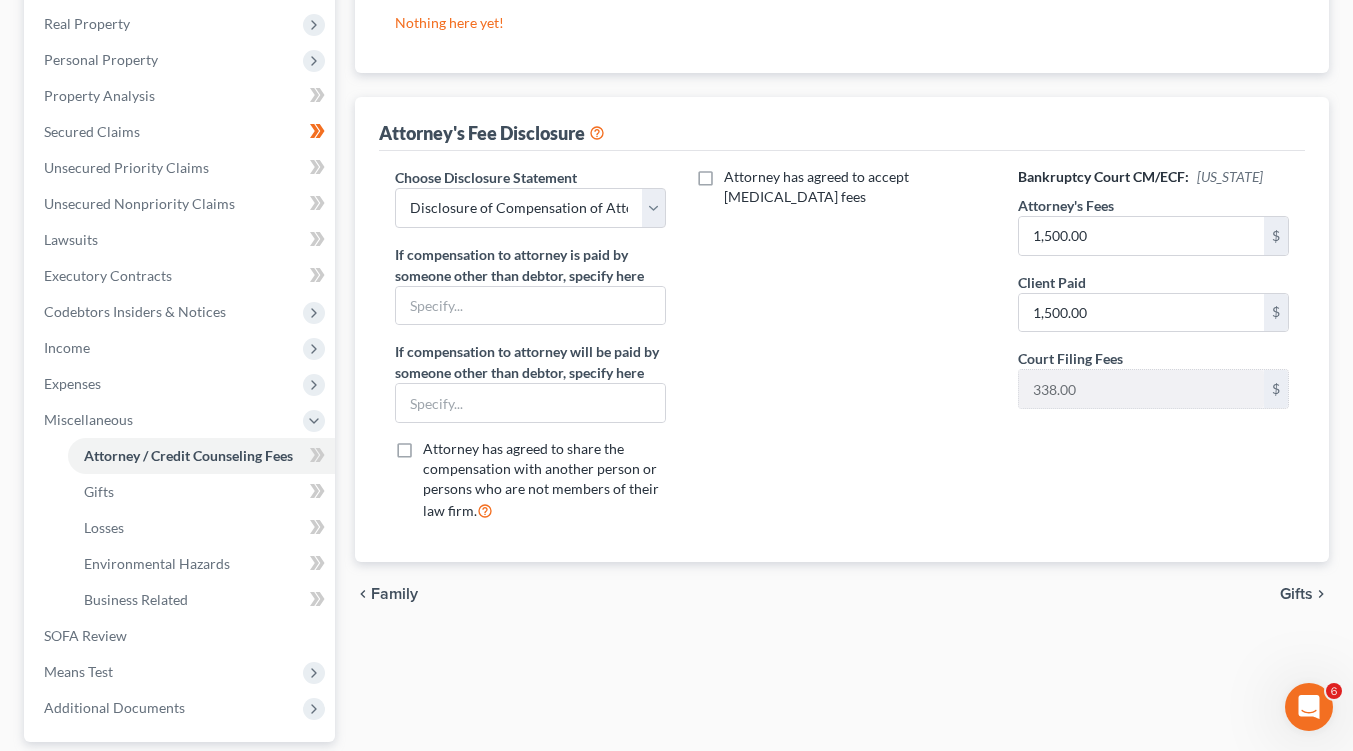 click on "Real Property" at bounding box center (87, 23) 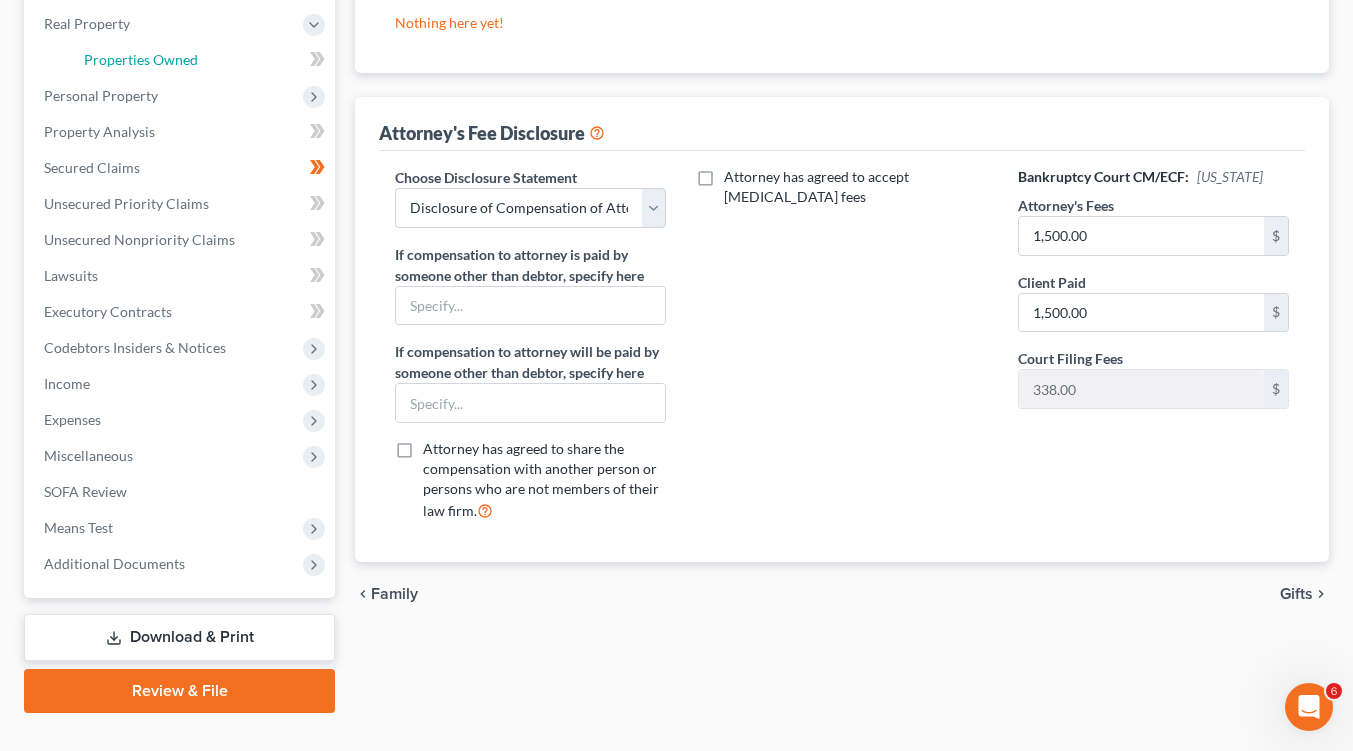 click on "Properties Owned" at bounding box center [201, 60] 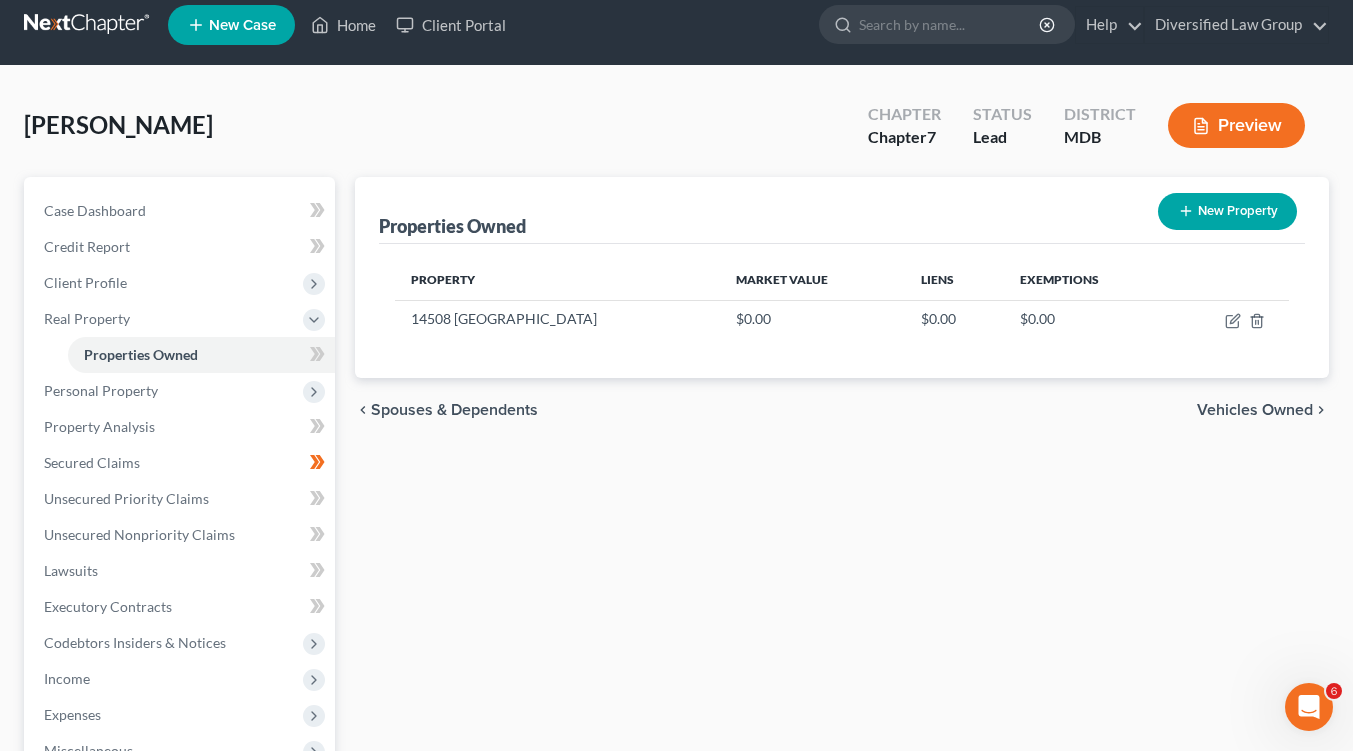 scroll, scrollTop: 0, scrollLeft: 0, axis: both 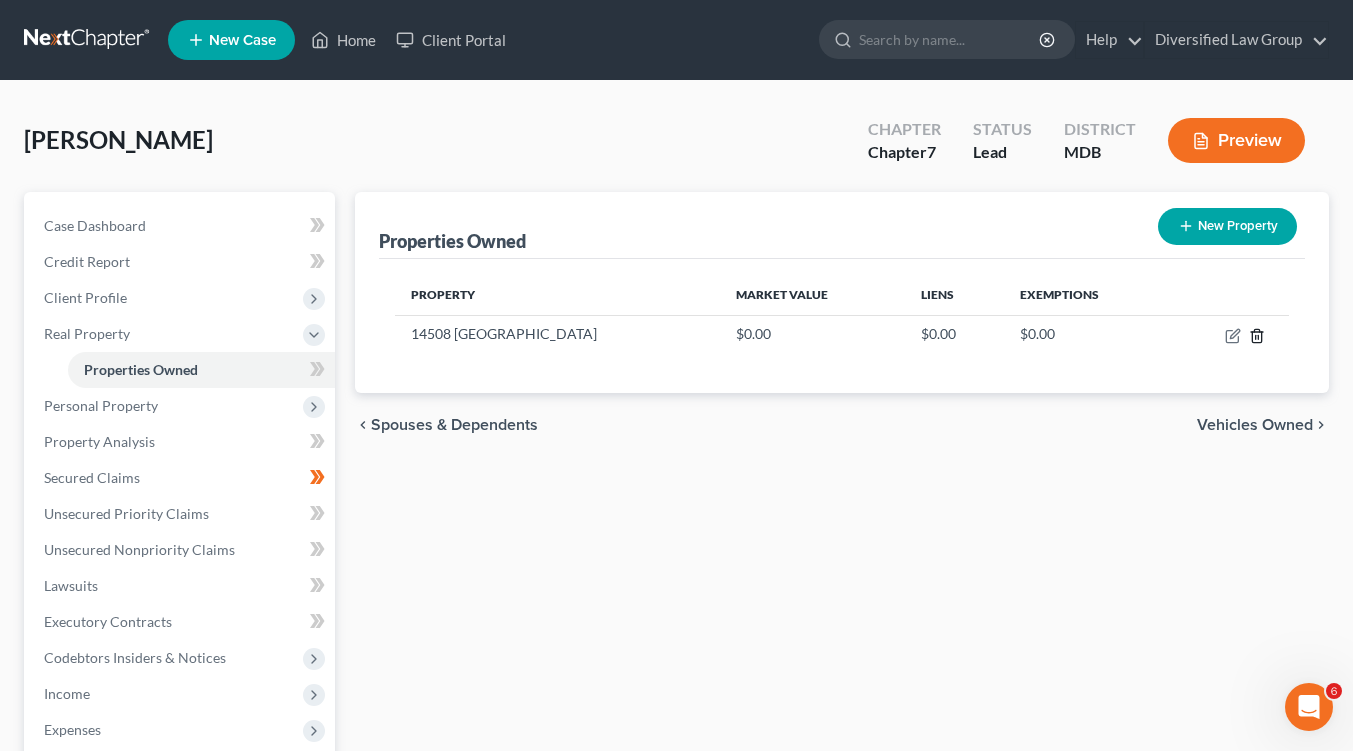 click 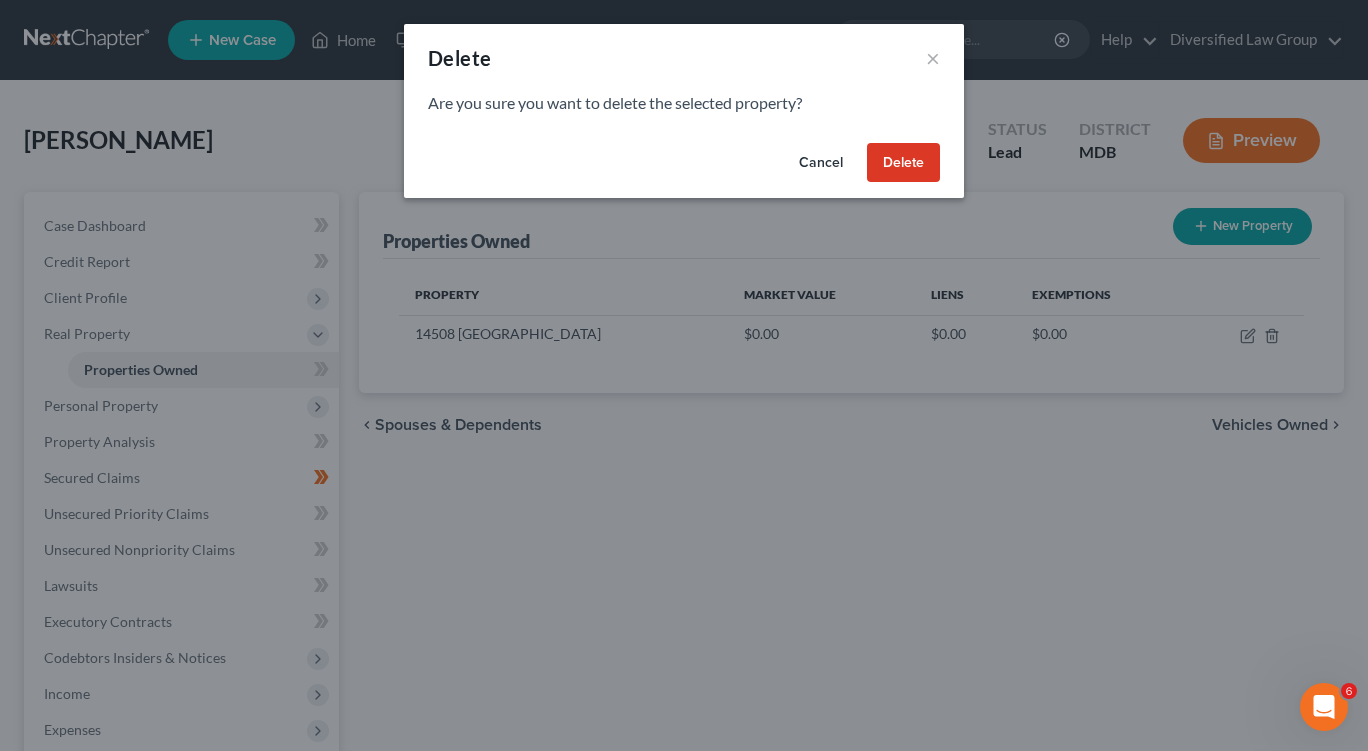click on "Delete" at bounding box center [903, 163] 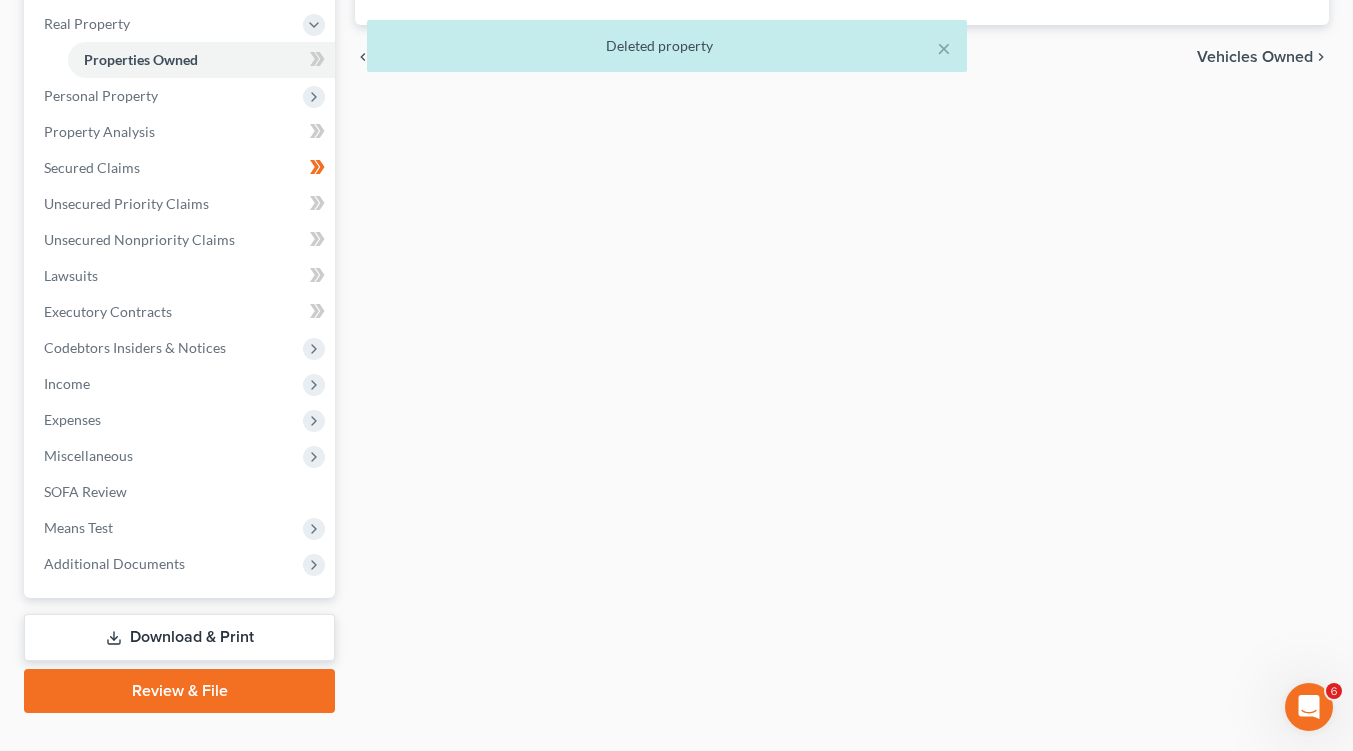 scroll, scrollTop: 346, scrollLeft: 0, axis: vertical 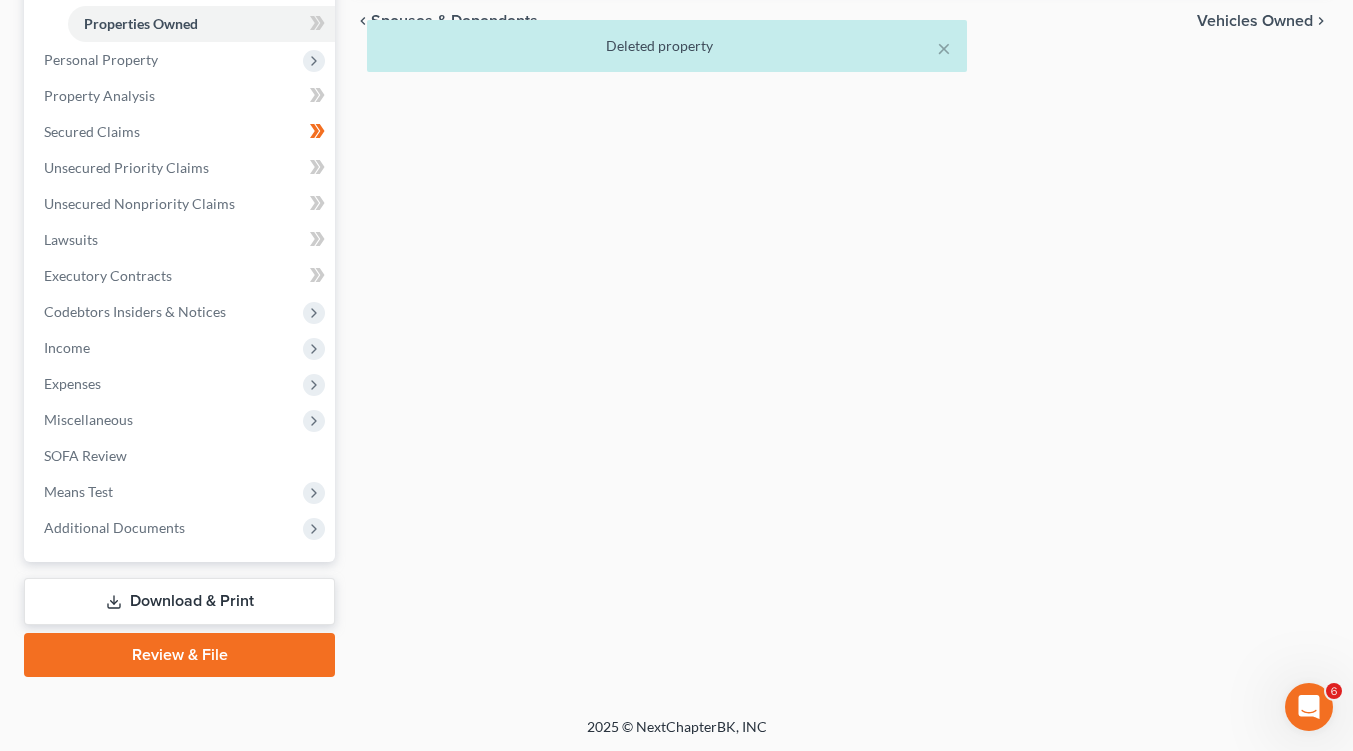 click on "Review & File" at bounding box center [179, 655] 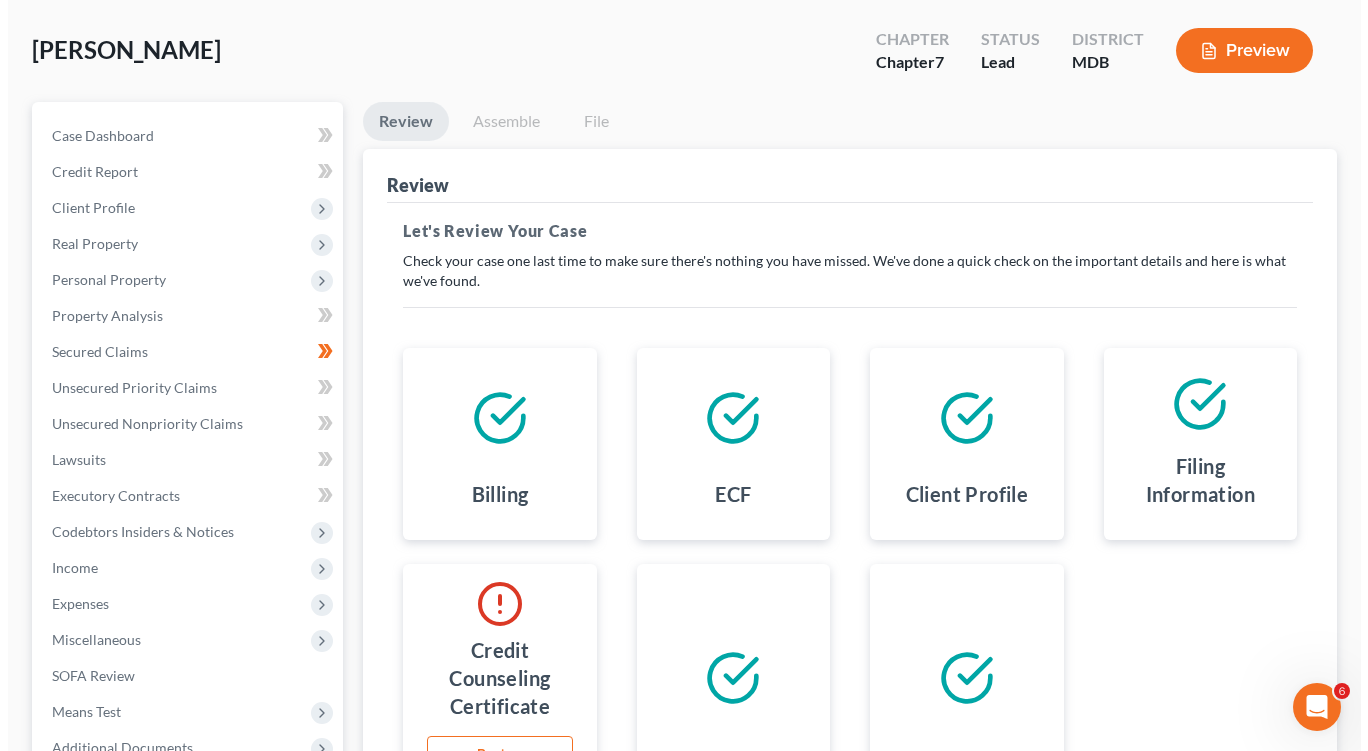 scroll, scrollTop: 0, scrollLeft: 0, axis: both 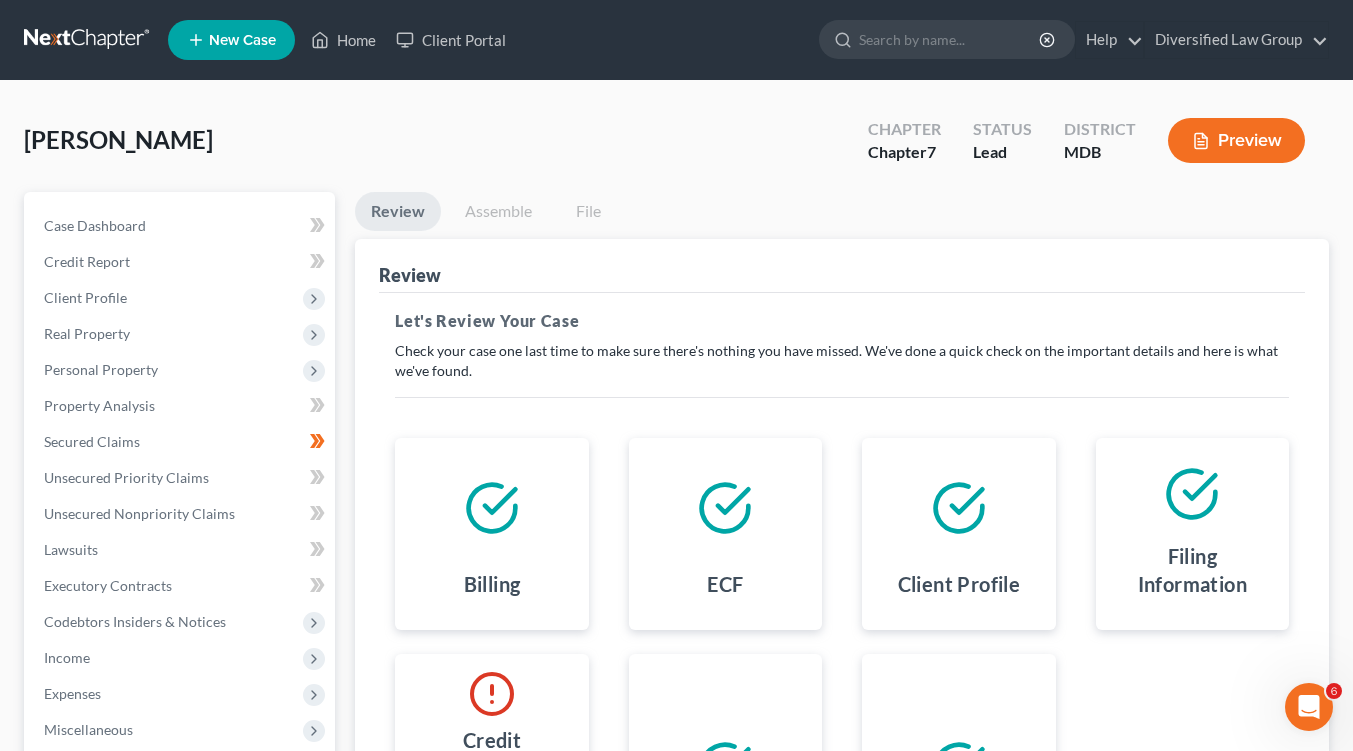 click on "Preview" at bounding box center (1236, 140) 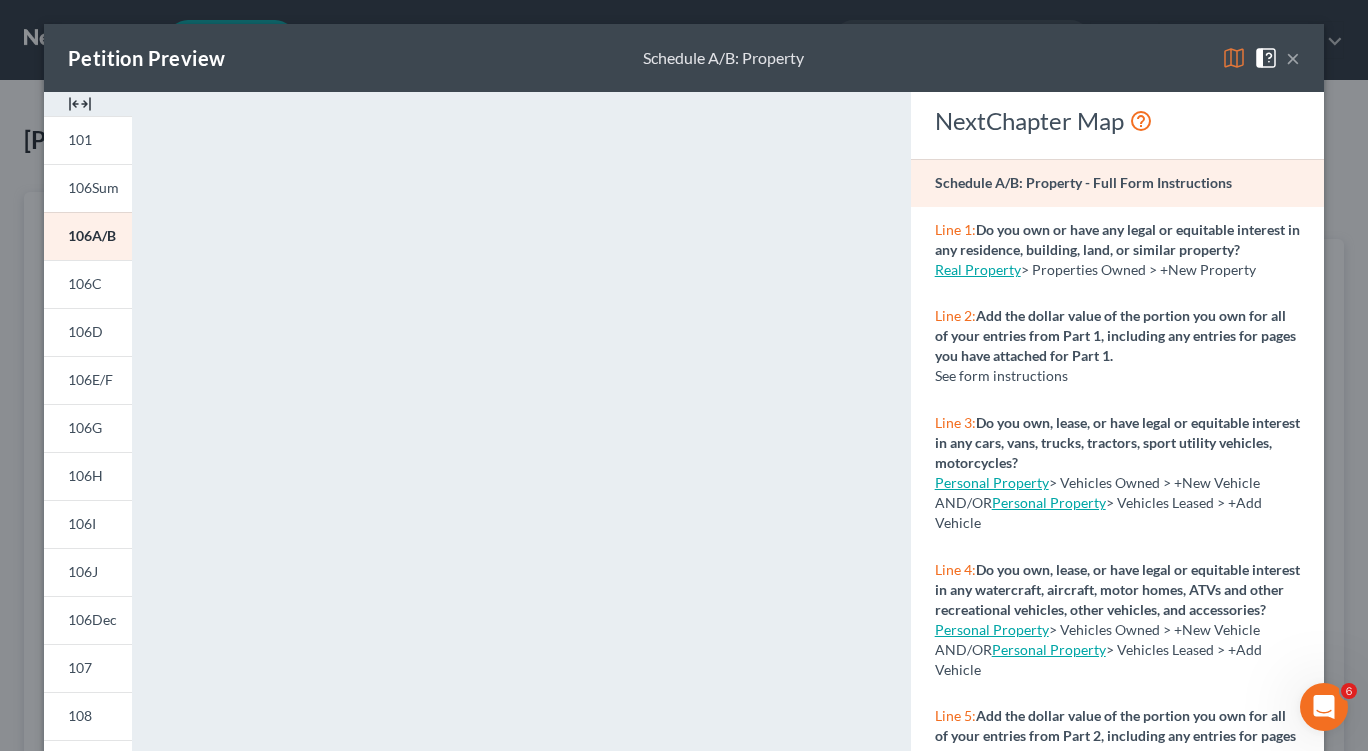 click on "106C" at bounding box center [88, 284] 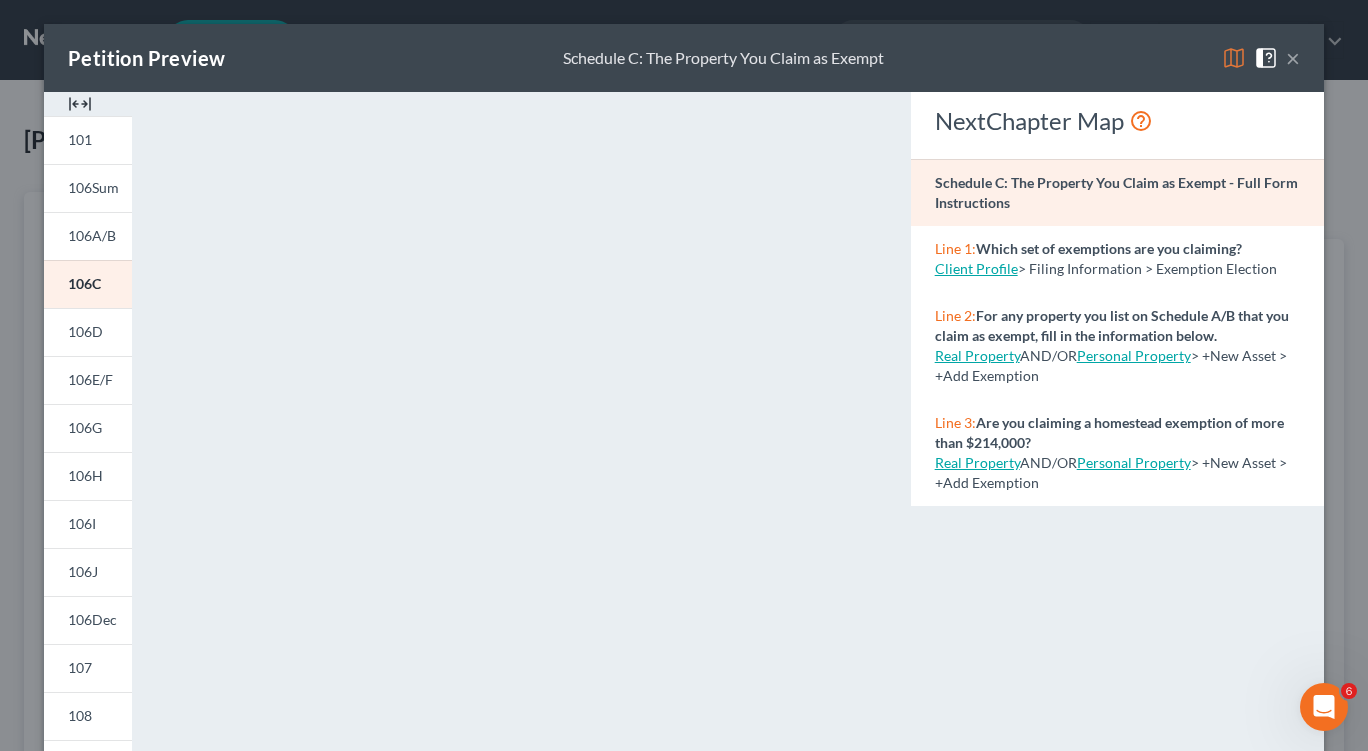 click on "106D" at bounding box center [88, 332] 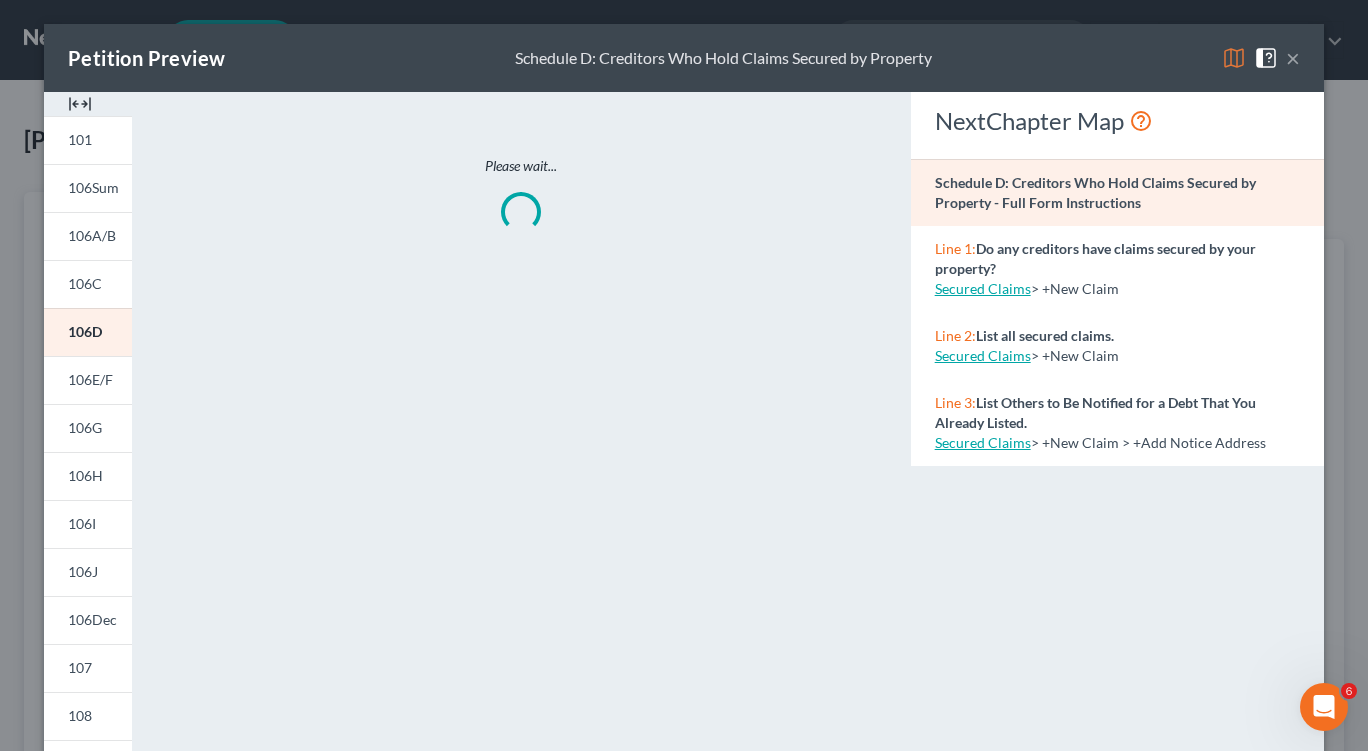click on "106E/F" at bounding box center (90, 379) 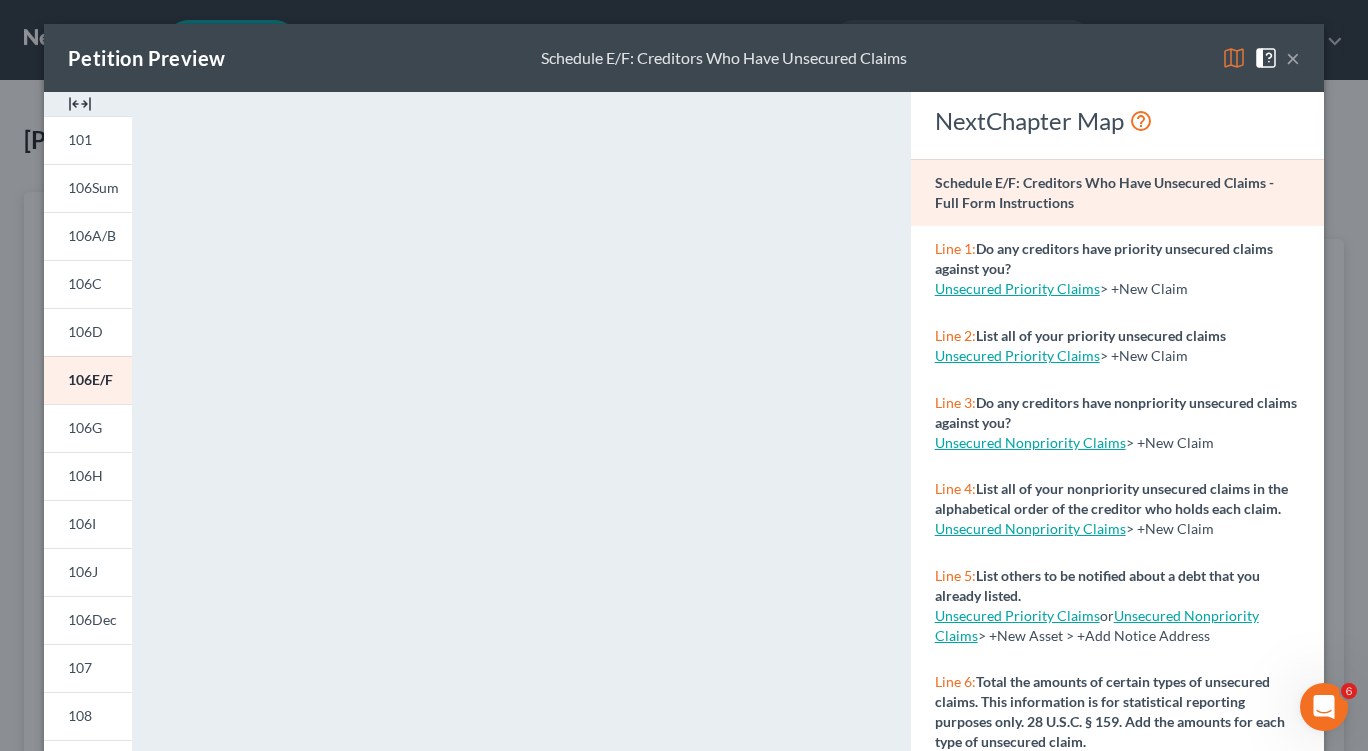 click on "106G" at bounding box center (85, 427) 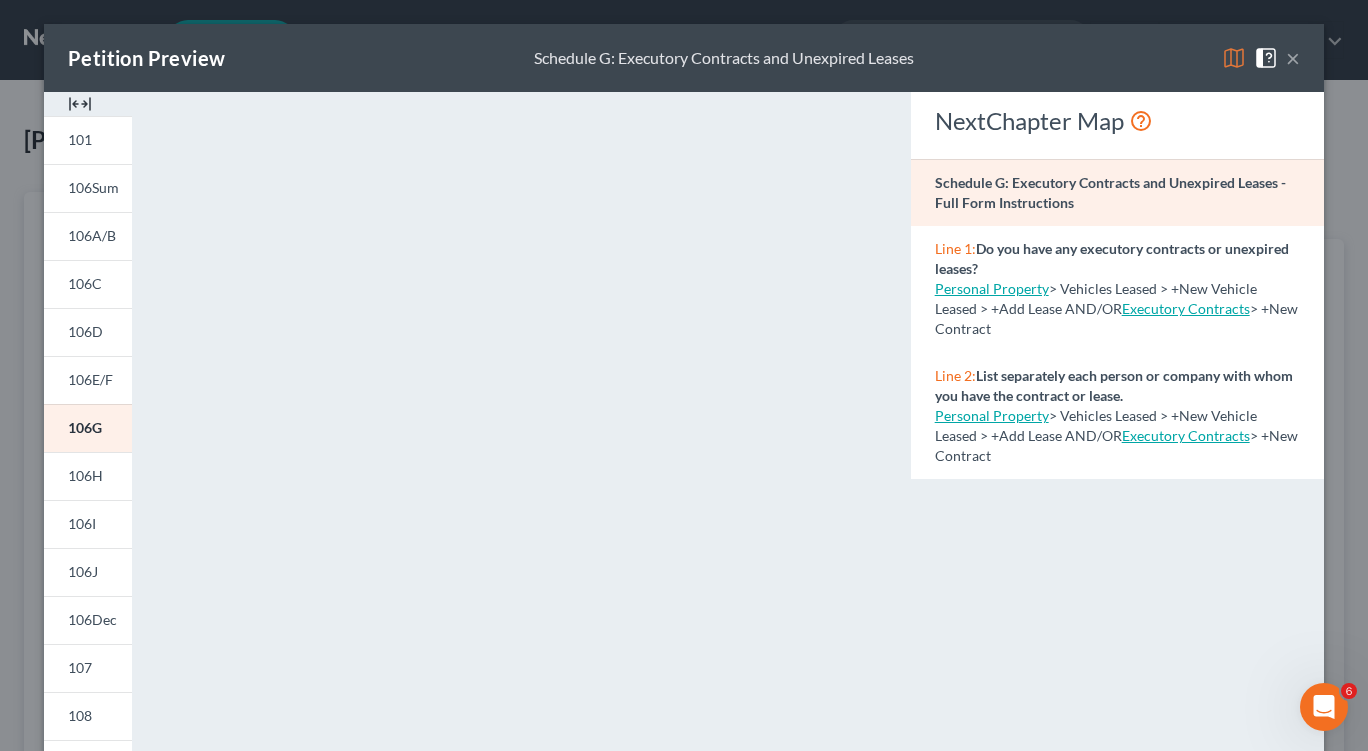 click on "106I" at bounding box center [82, 523] 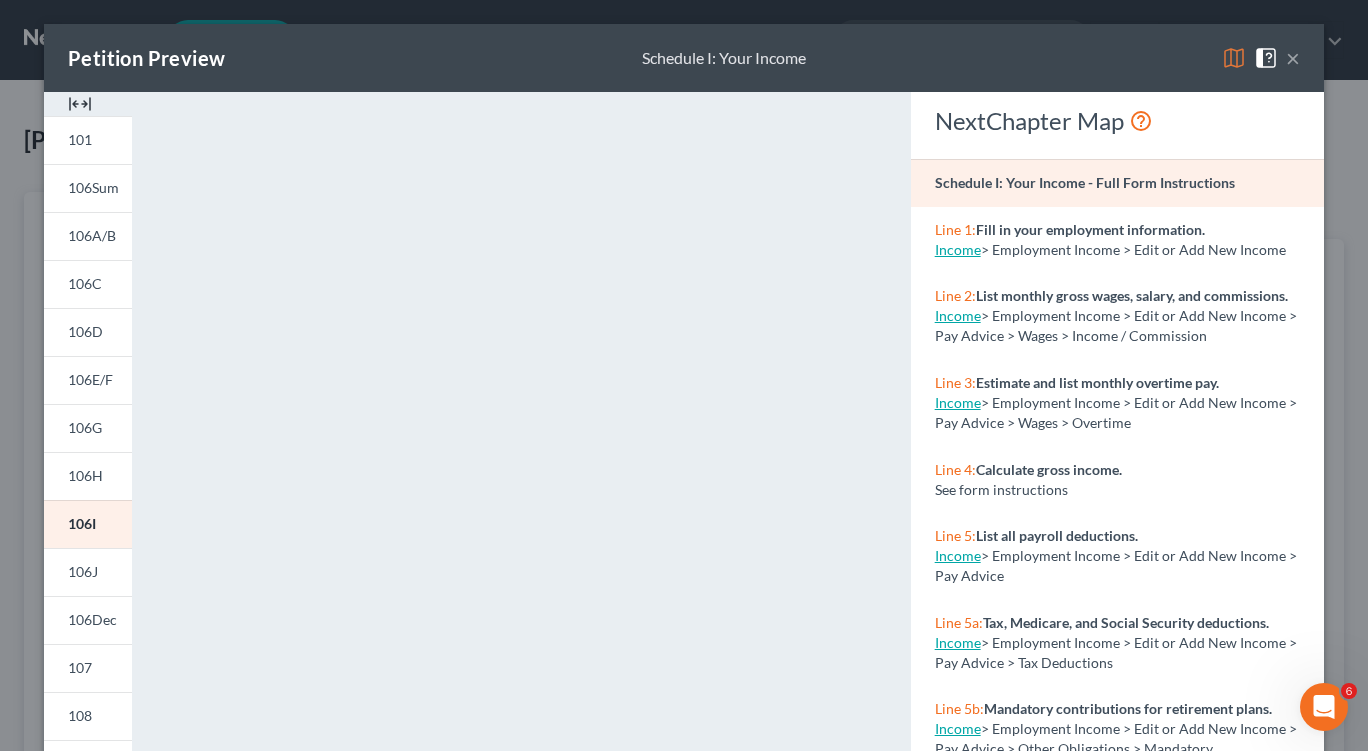 click on "106J" at bounding box center (83, 571) 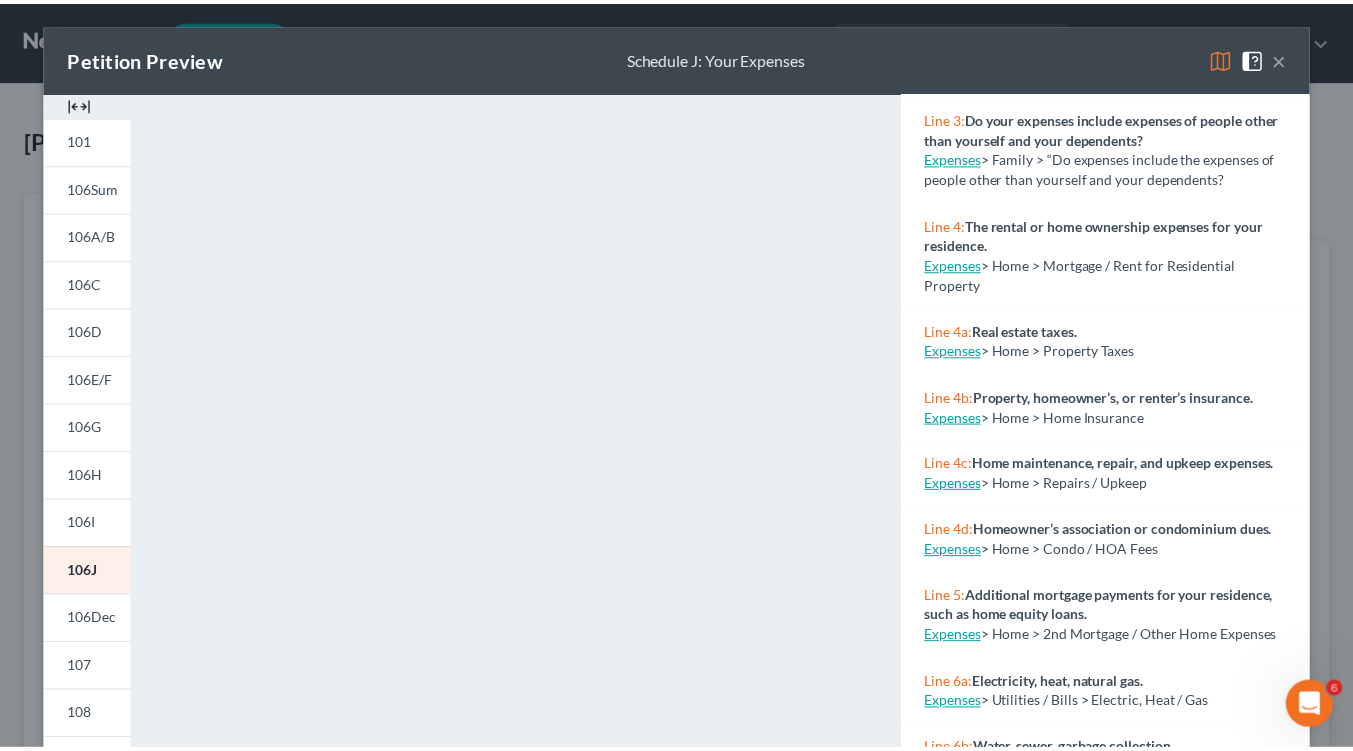 scroll, scrollTop: 349, scrollLeft: 0, axis: vertical 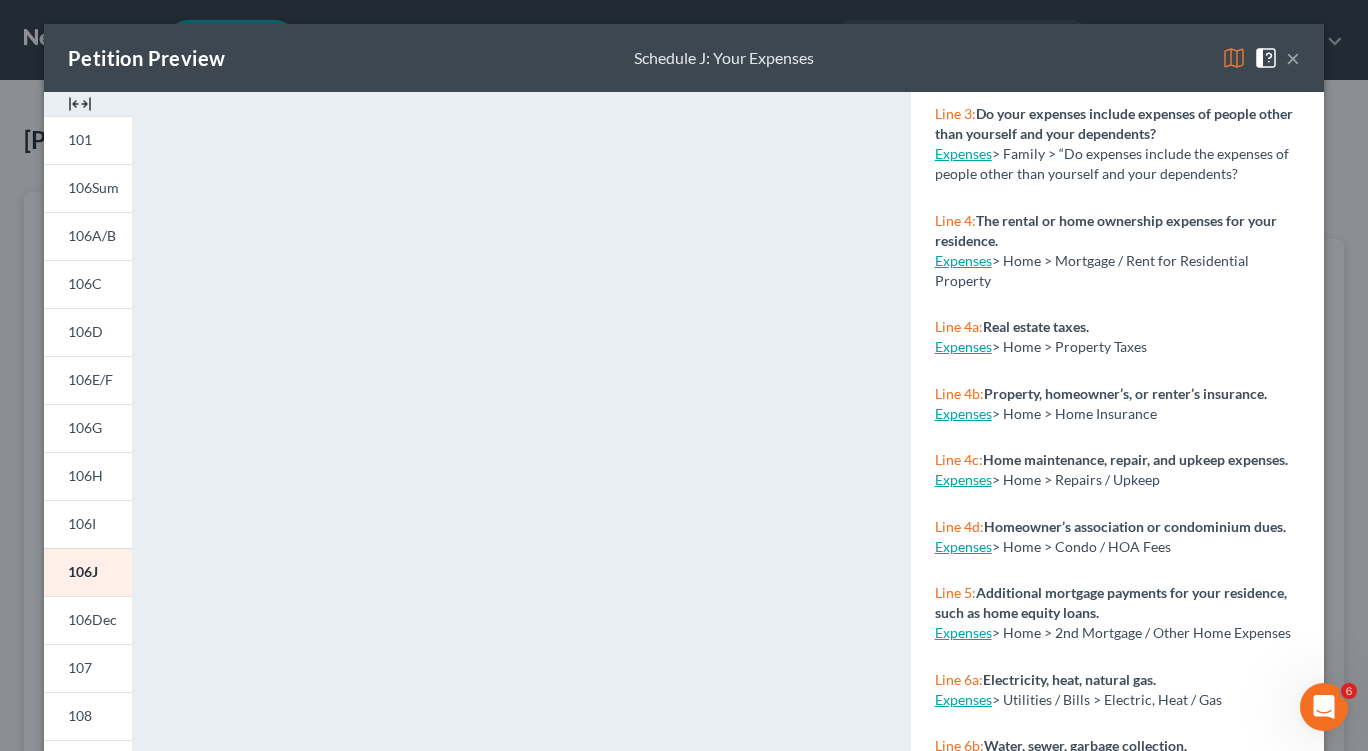 click on "×" at bounding box center [1293, 58] 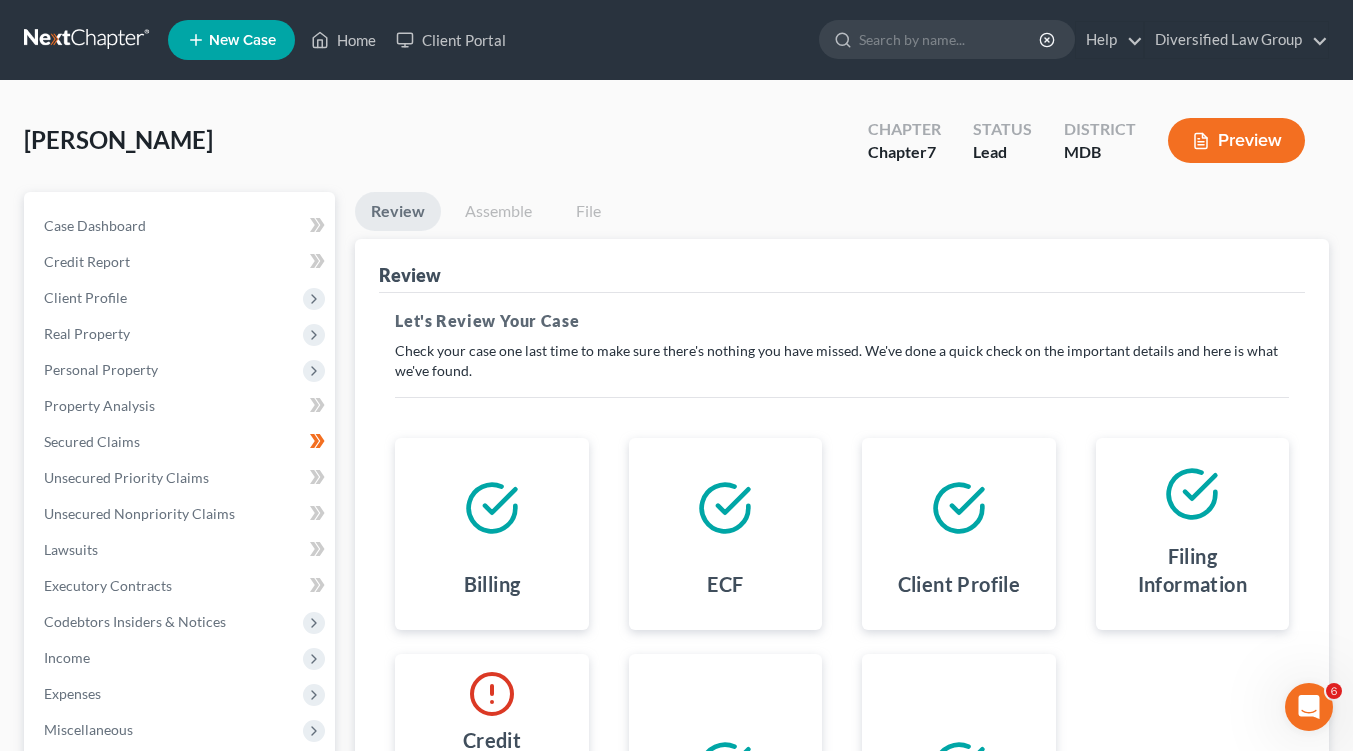 click on "Expenses" at bounding box center (181, 694) 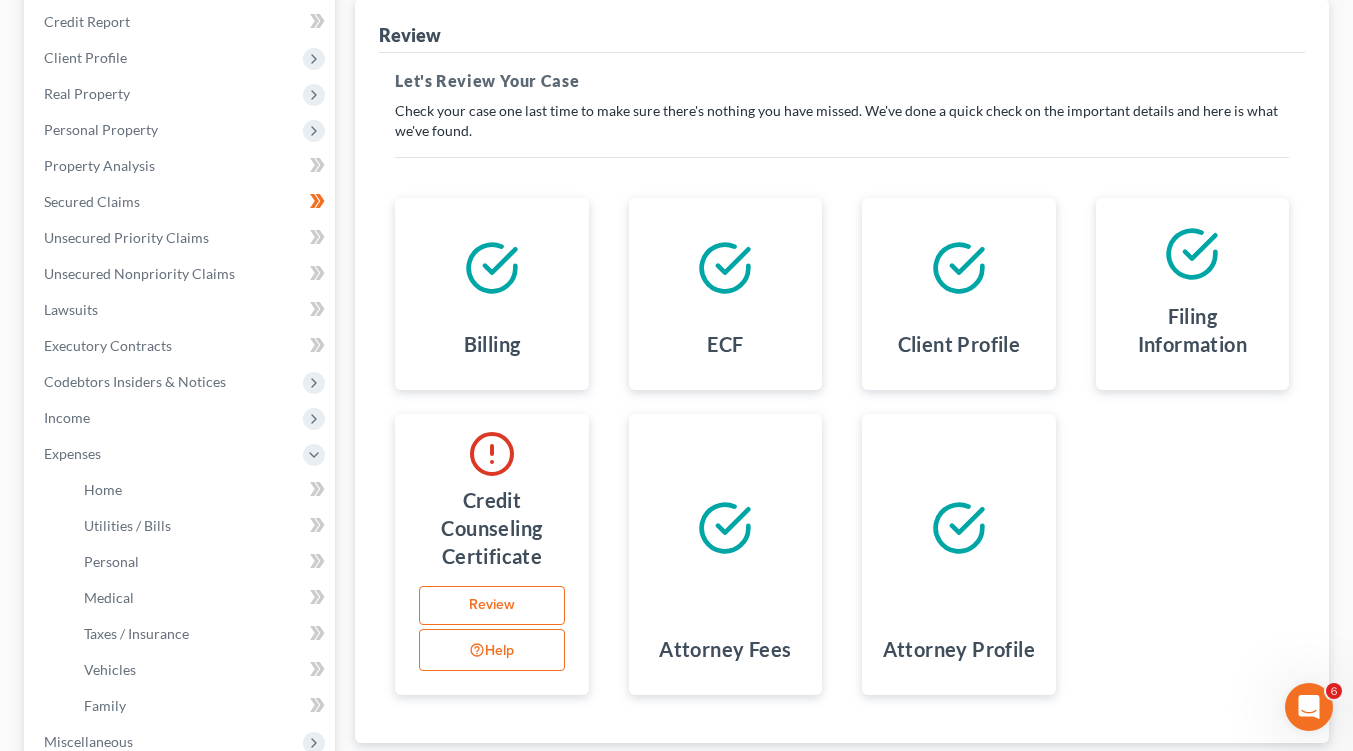 scroll, scrollTop: 249, scrollLeft: 0, axis: vertical 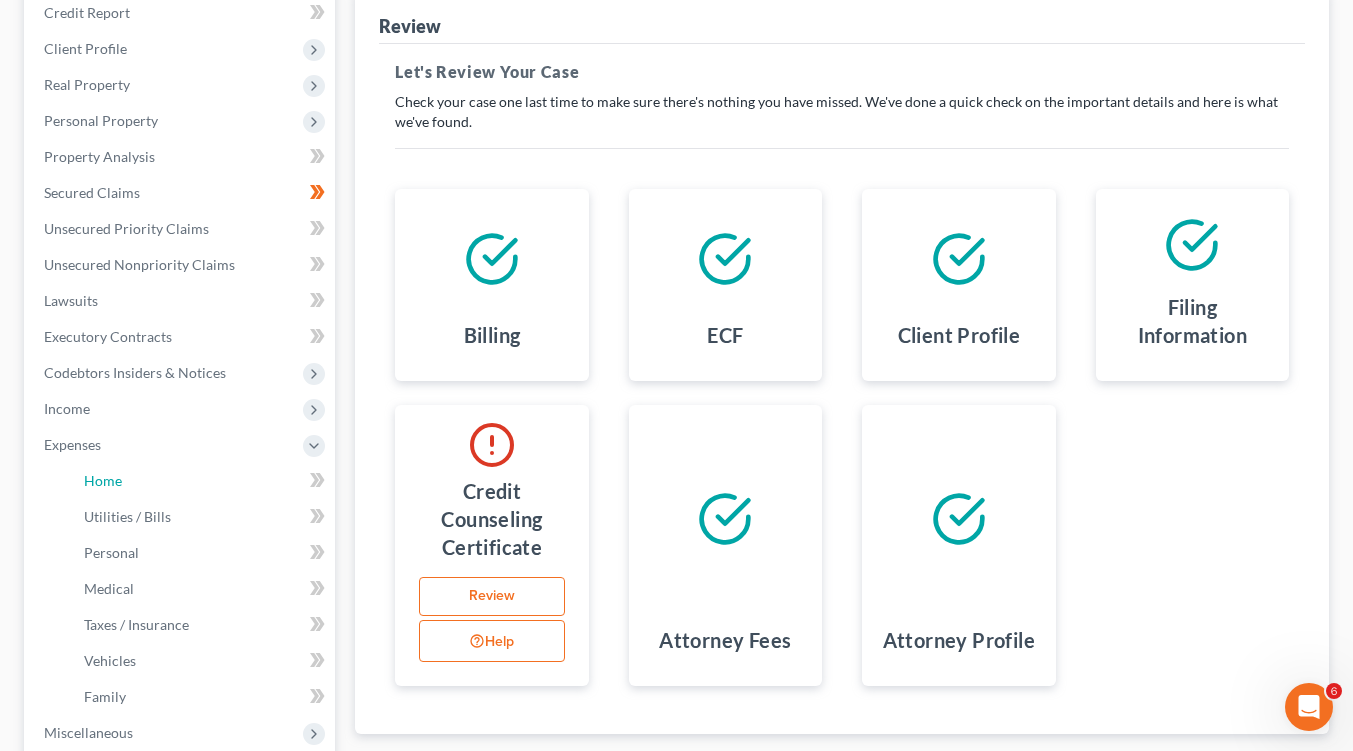 click on "Home" at bounding box center [201, 481] 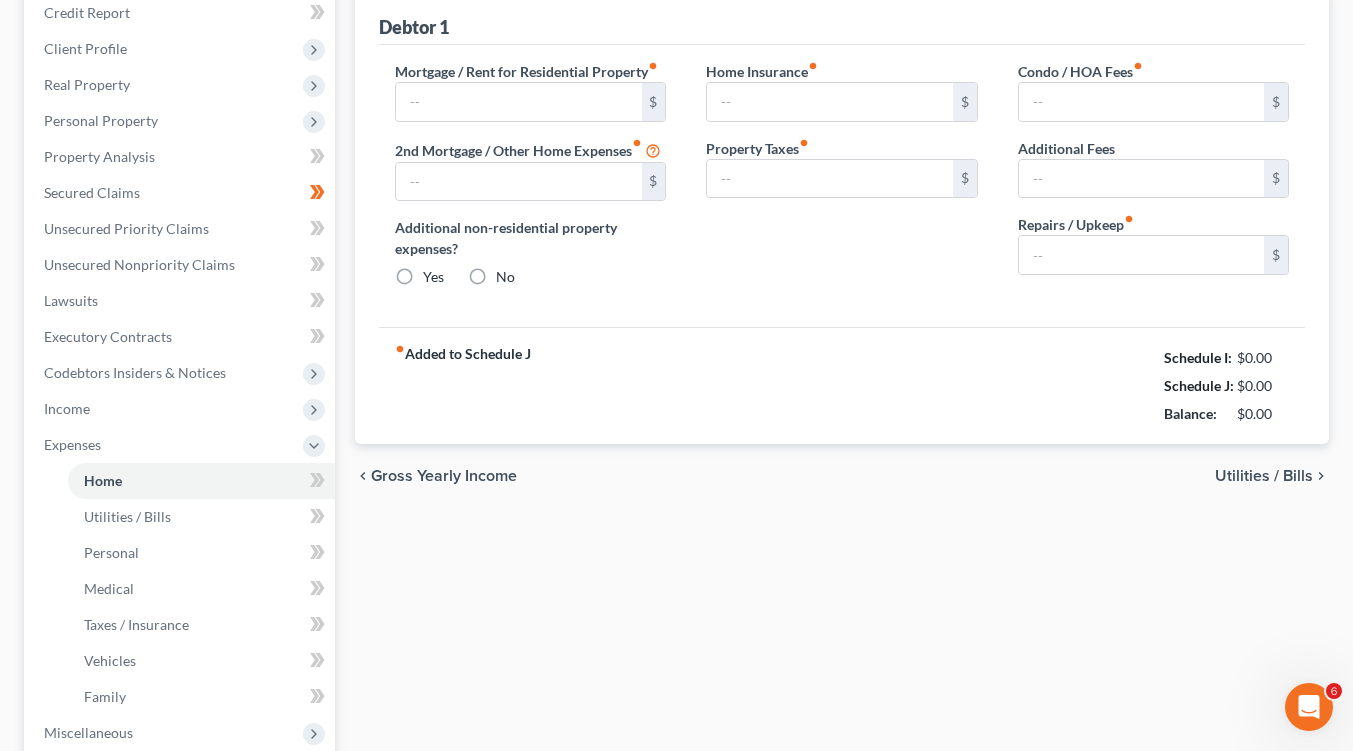 type on "800.00" 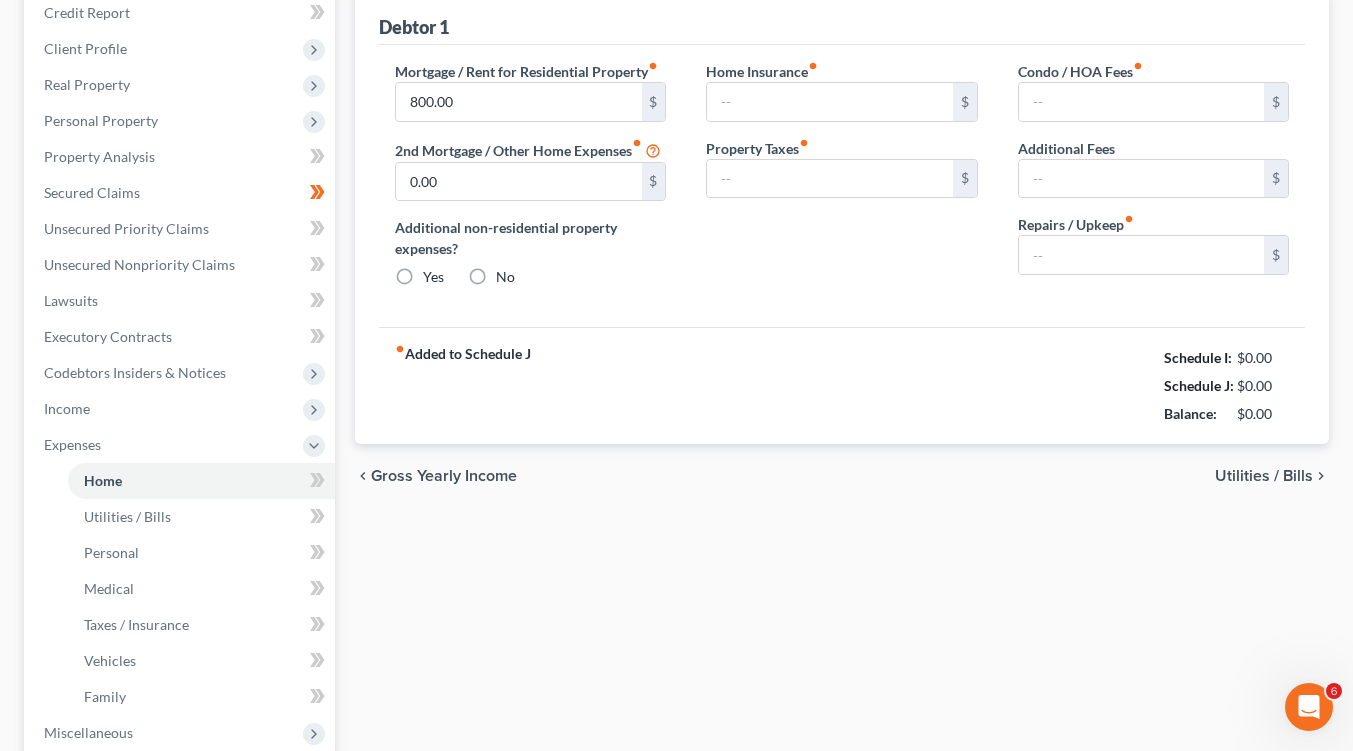 radio on "true" 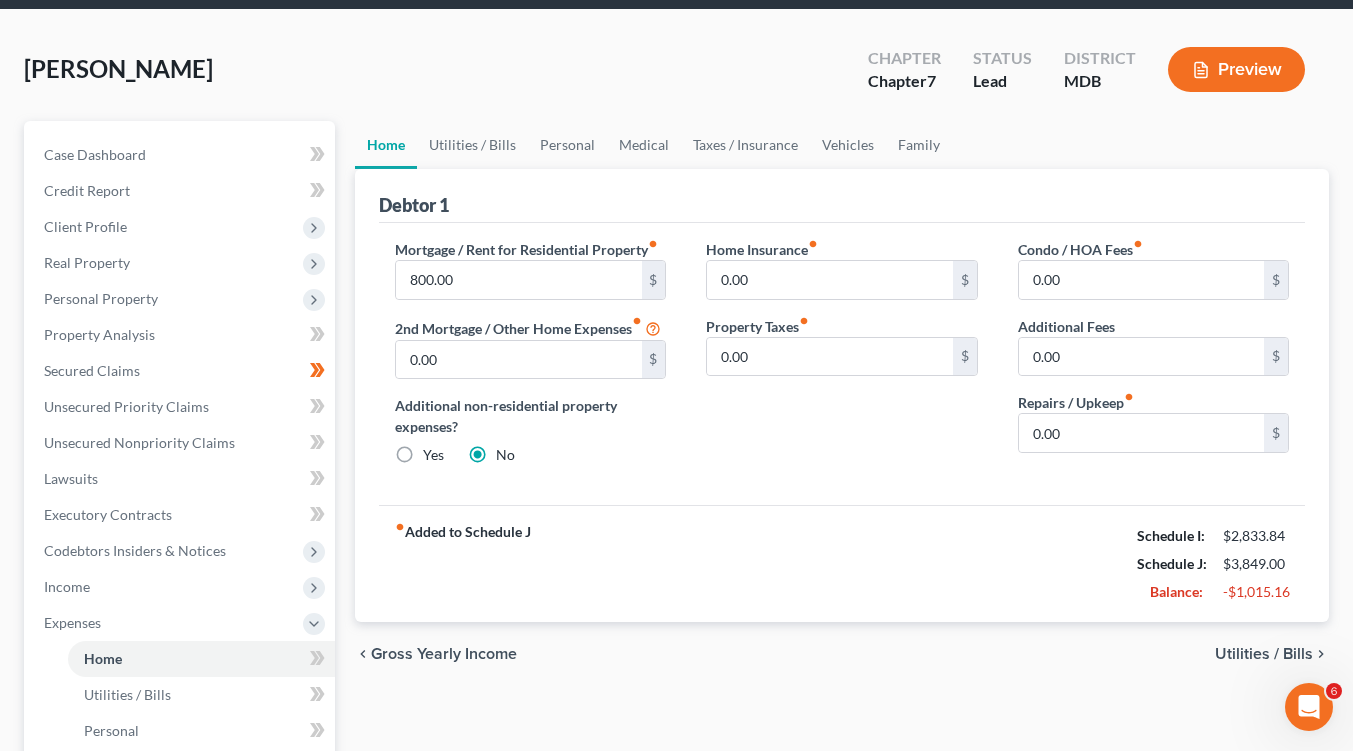 scroll, scrollTop: 0, scrollLeft: 0, axis: both 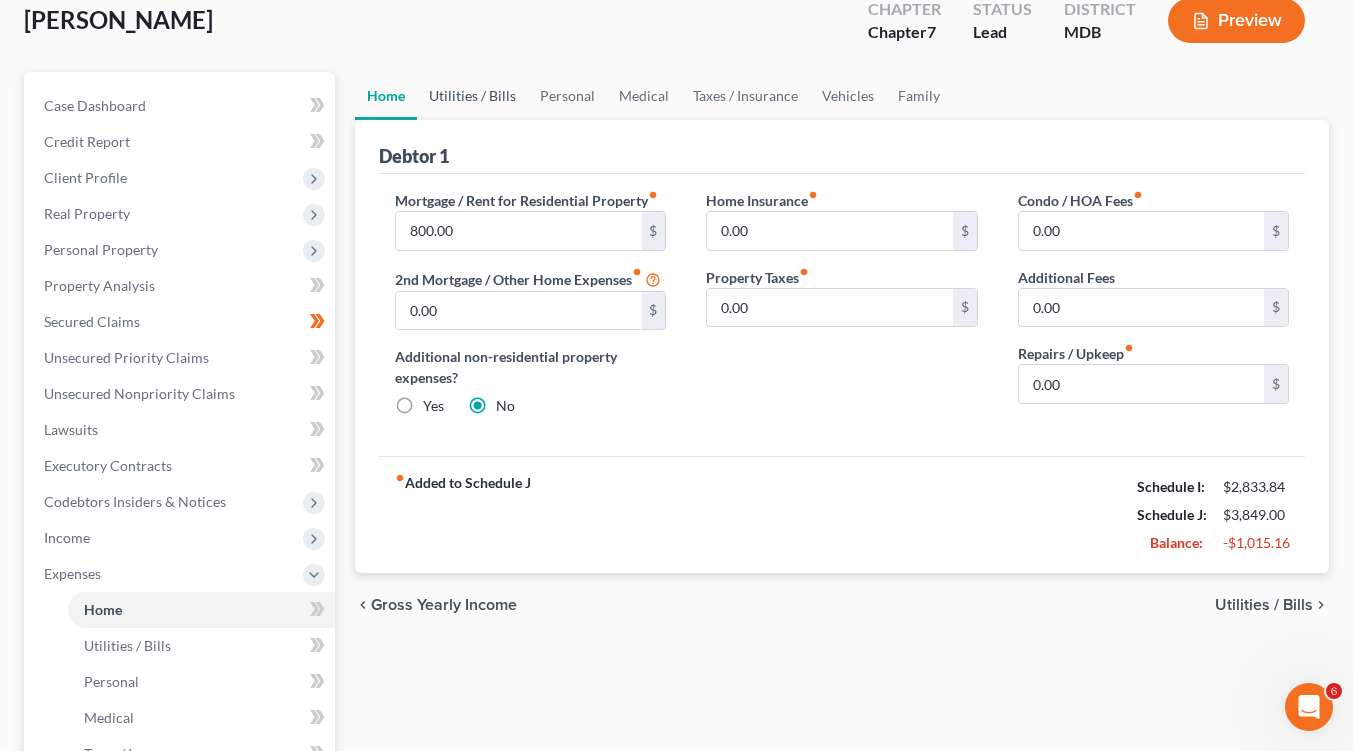 click on "Utilities / Bills" at bounding box center (472, 96) 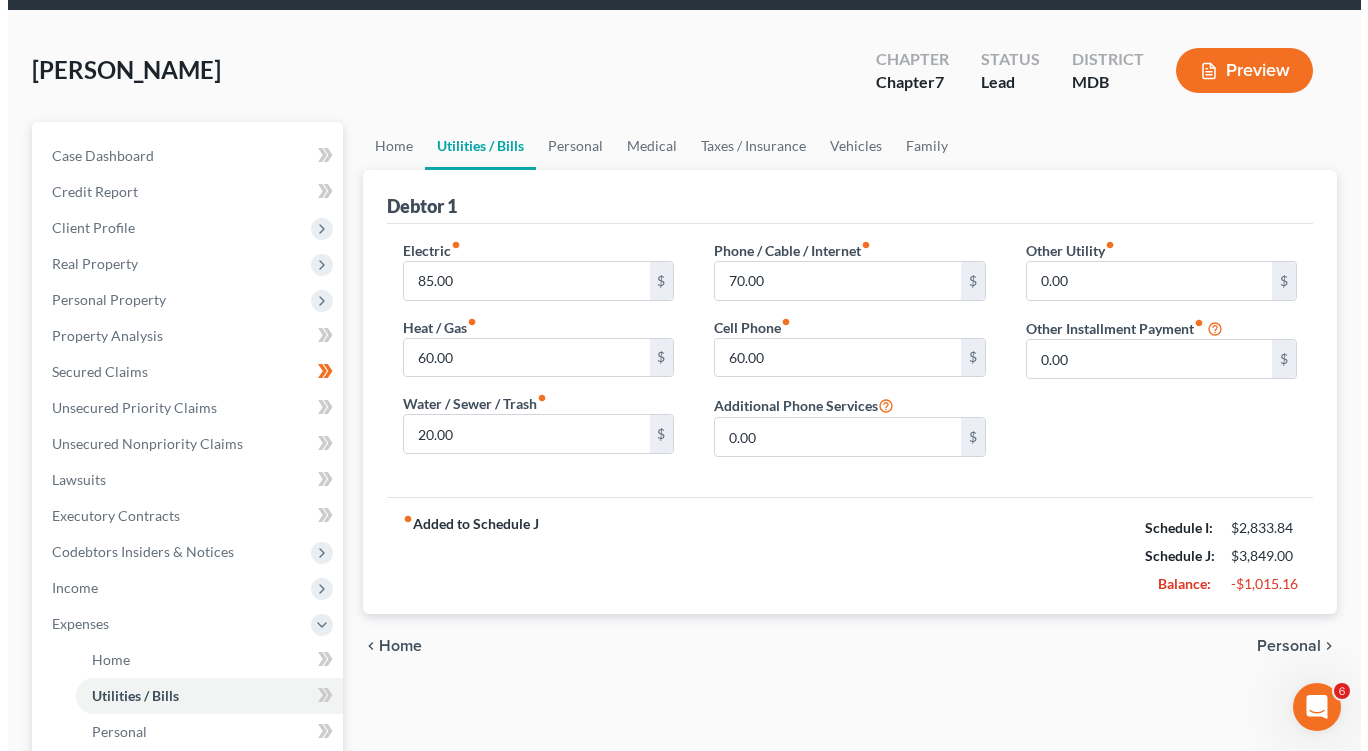 scroll, scrollTop: 0, scrollLeft: 0, axis: both 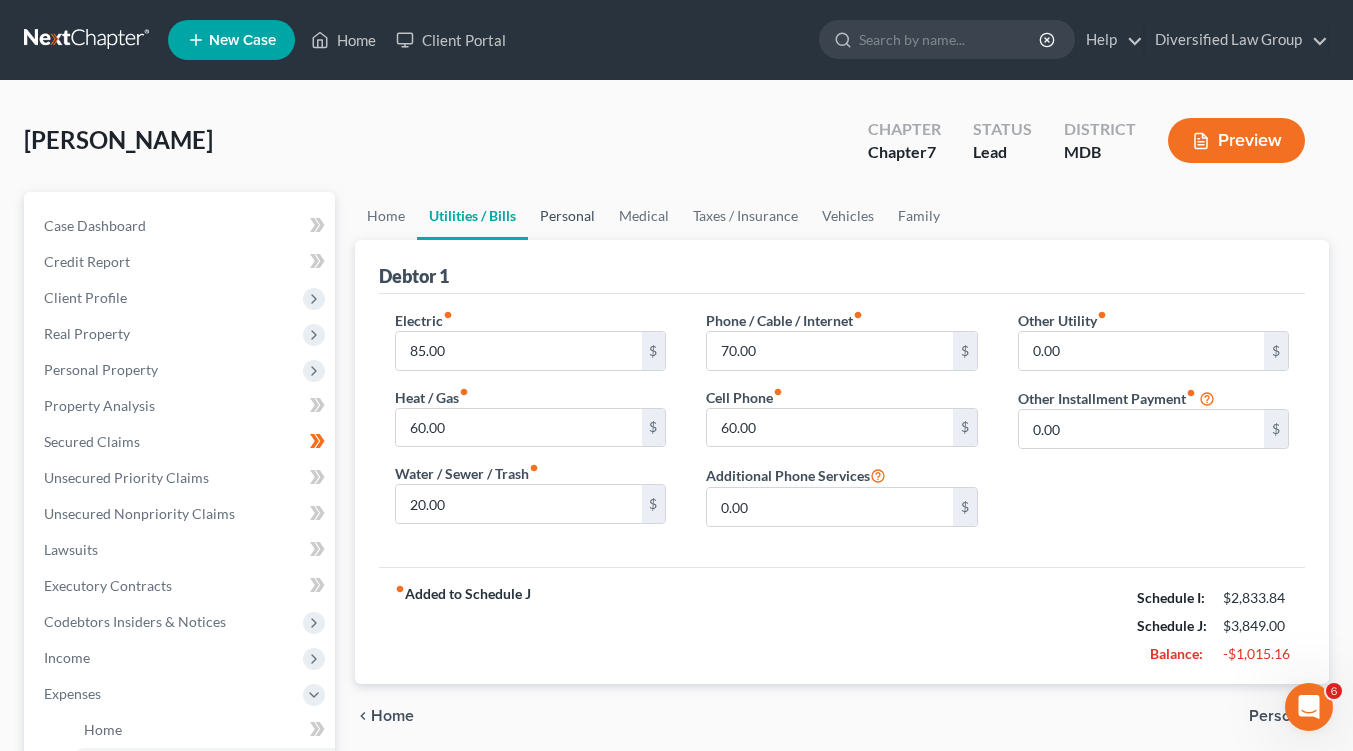 click on "Personal" at bounding box center [567, 216] 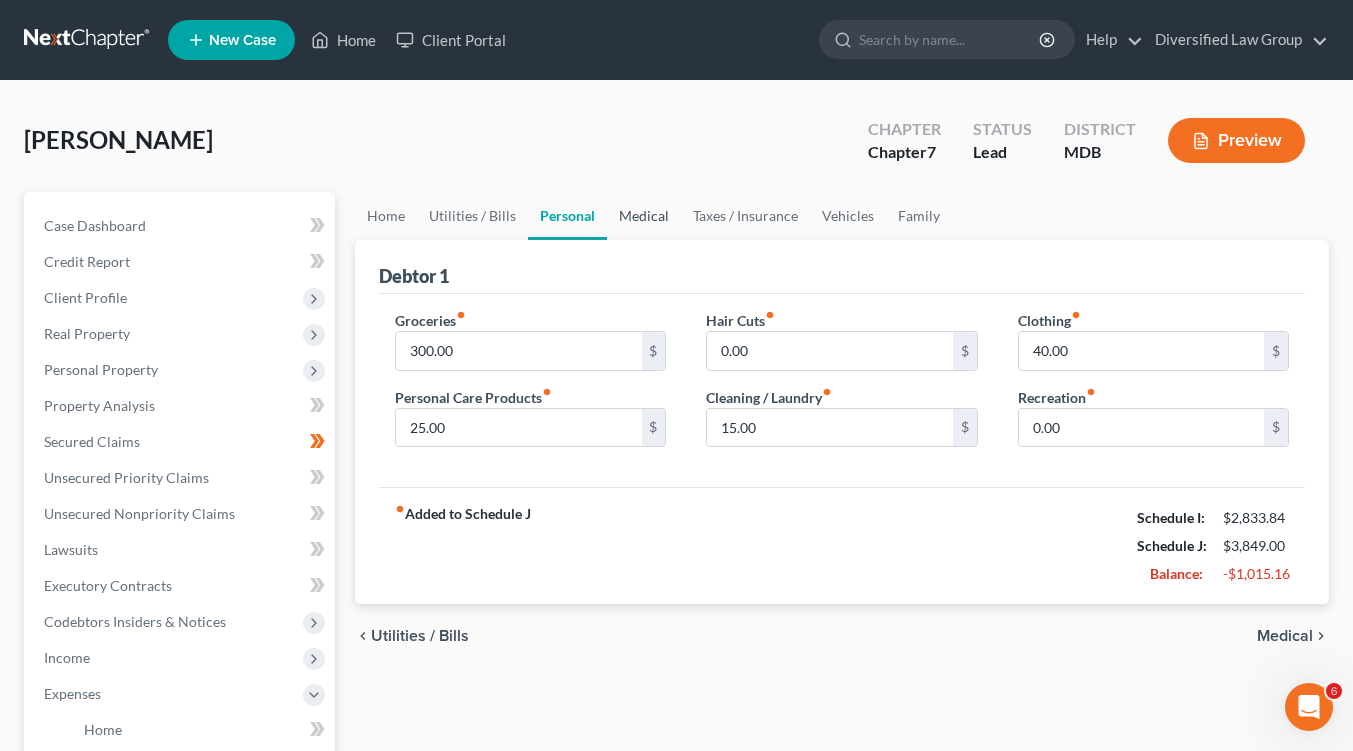 click on "Medical" at bounding box center [644, 216] 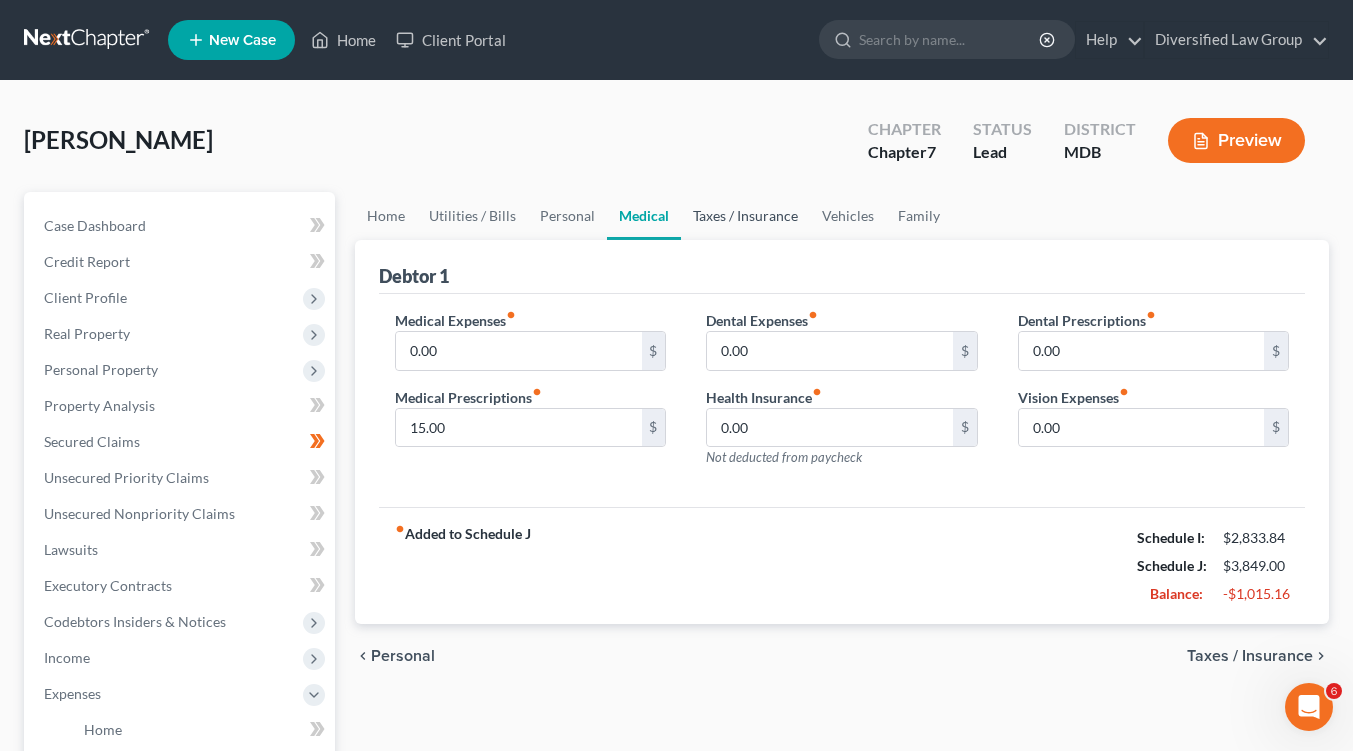 click on "Taxes / Insurance" at bounding box center [745, 216] 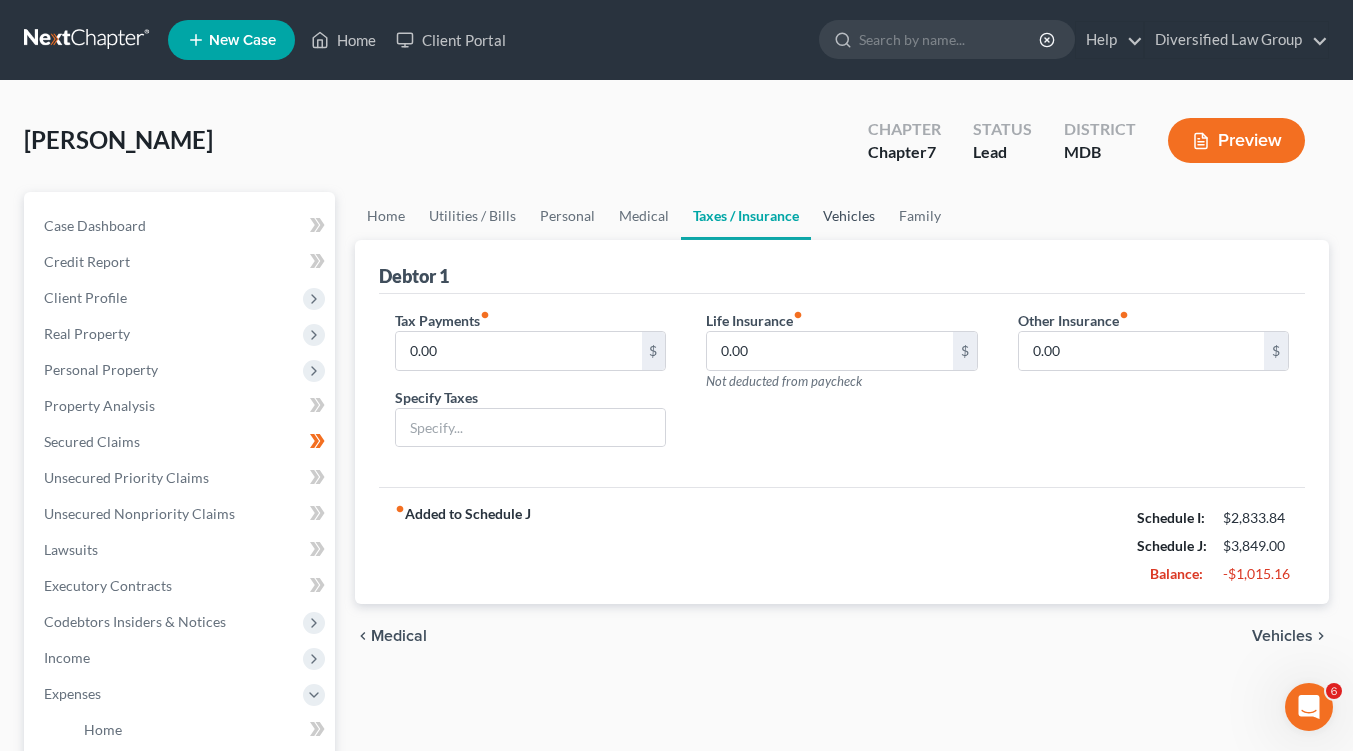 click on "Vehicles" at bounding box center (849, 216) 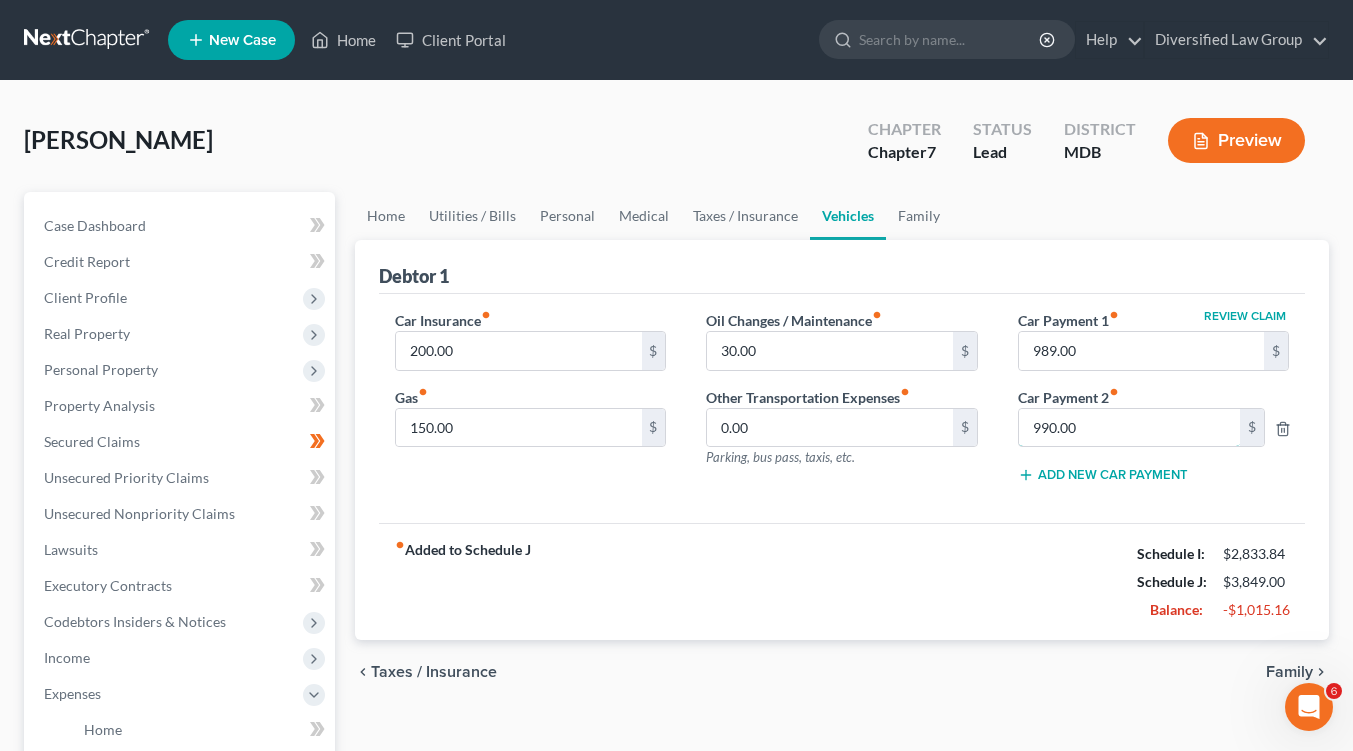 click on "990.00" at bounding box center (1129, 428) 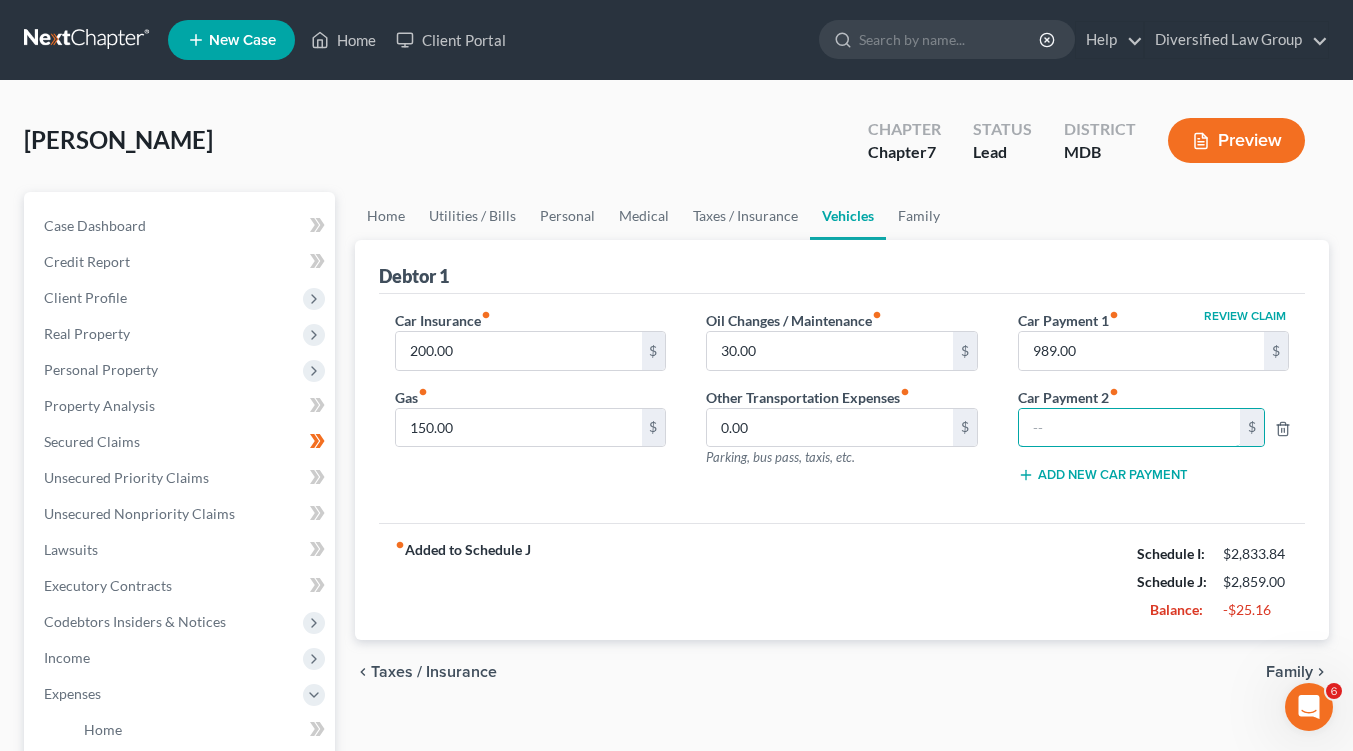 type 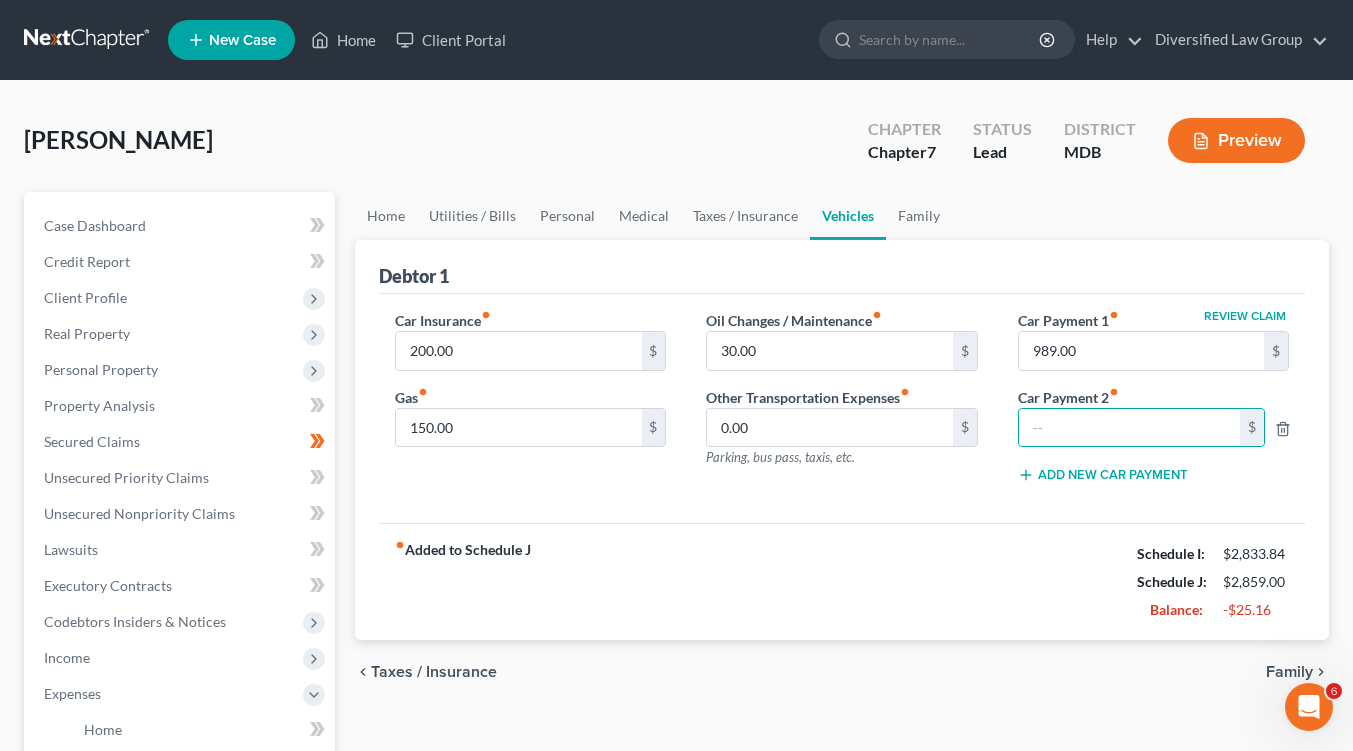 click on "fiber_manual_record  Added to Schedule J Schedule I: $2,833.84 Schedule J: $2,859.00 Balance: -$25.16" at bounding box center [842, 581] 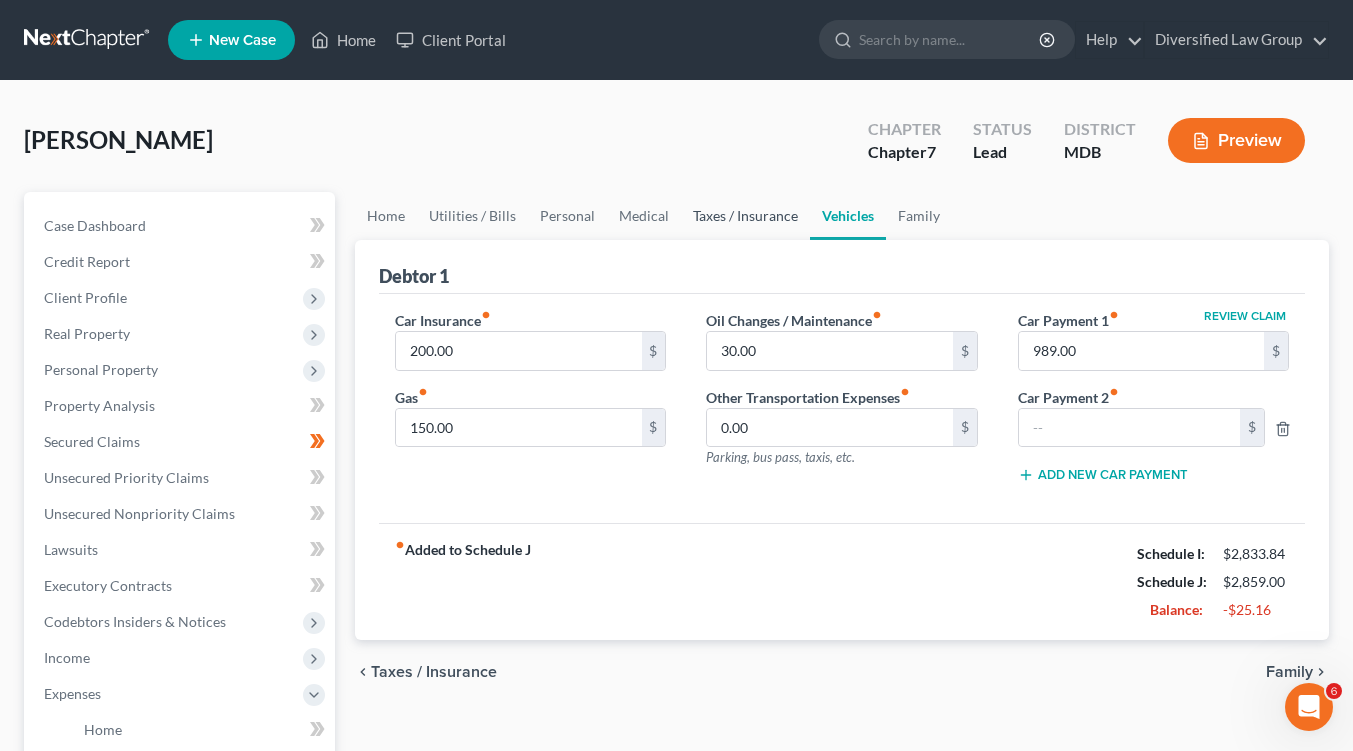 click on "Taxes / Insurance" at bounding box center (745, 216) 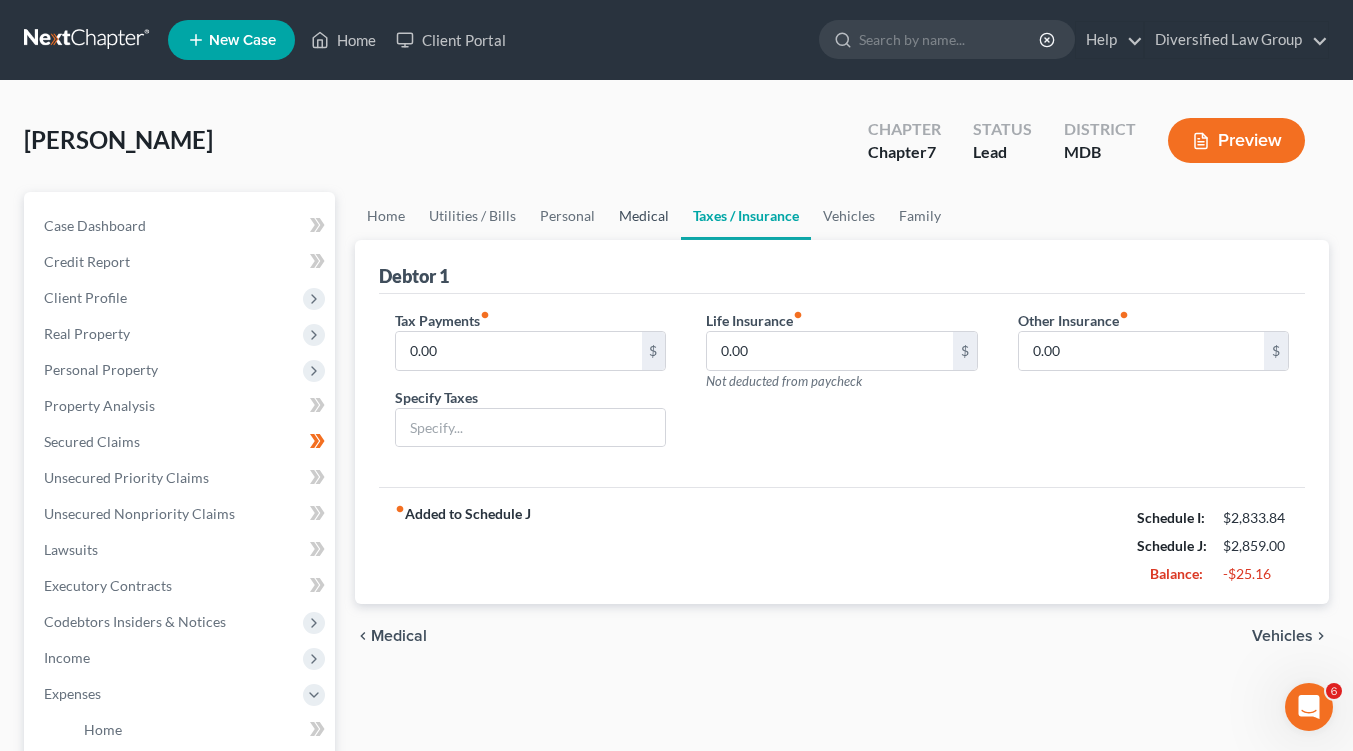click on "Medical" at bounding box center [644, 216] 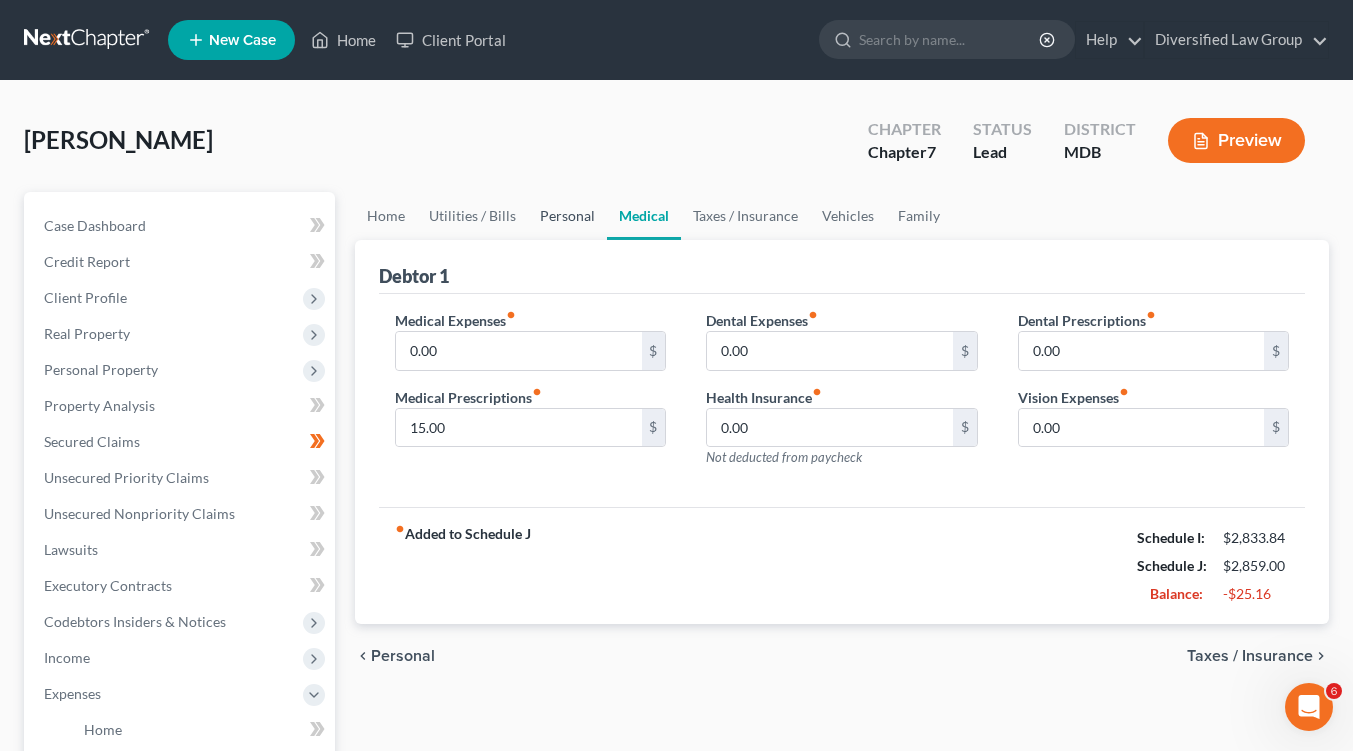 click on "Personal" at bounding box center [567, 216] 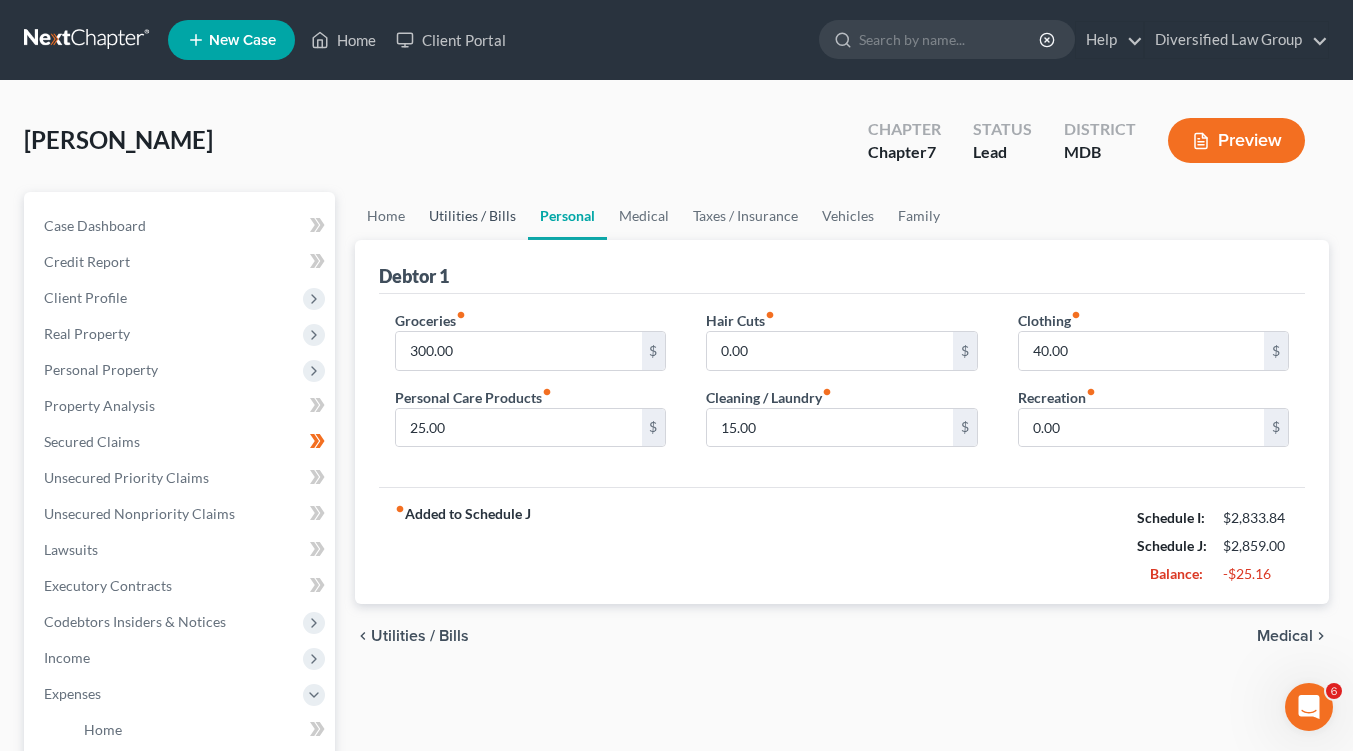 click on "Utilities / Bills" at bounding box center (472, 216) 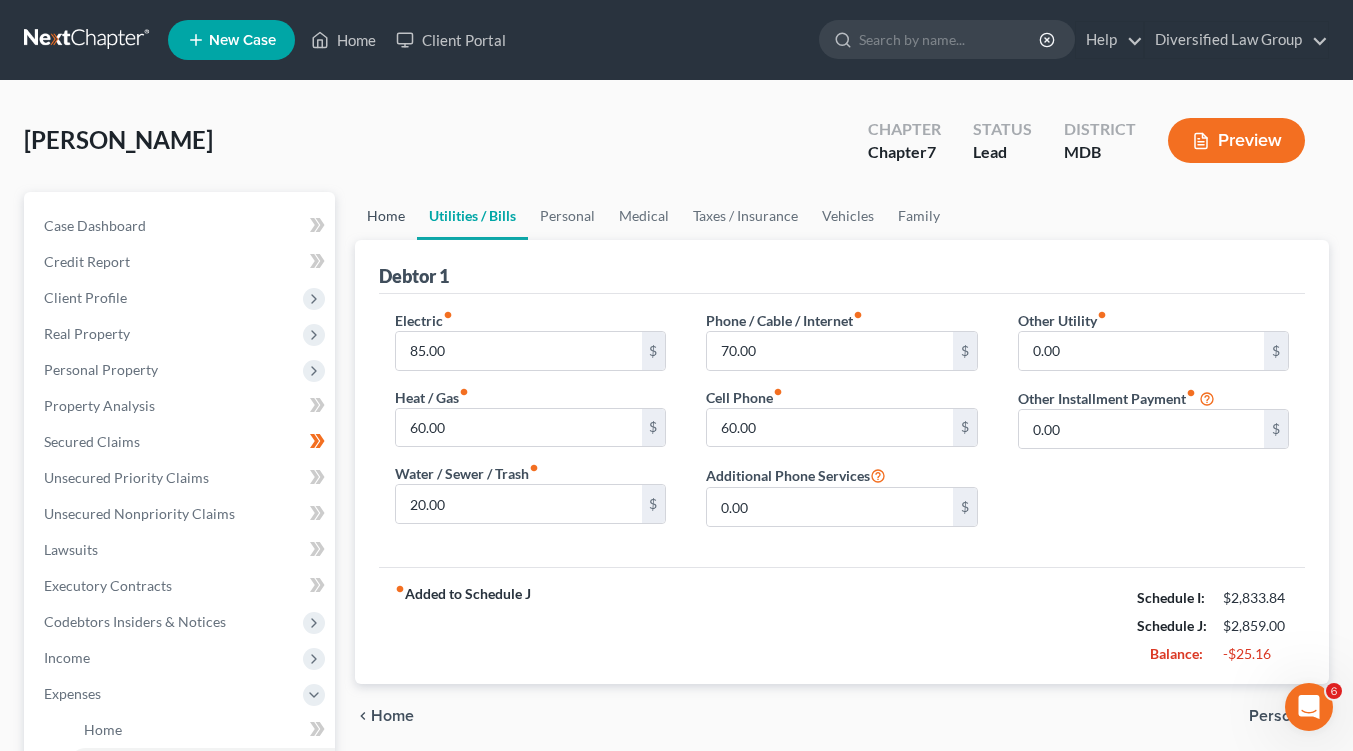 click on "Home" at bounding box center (386, 216) 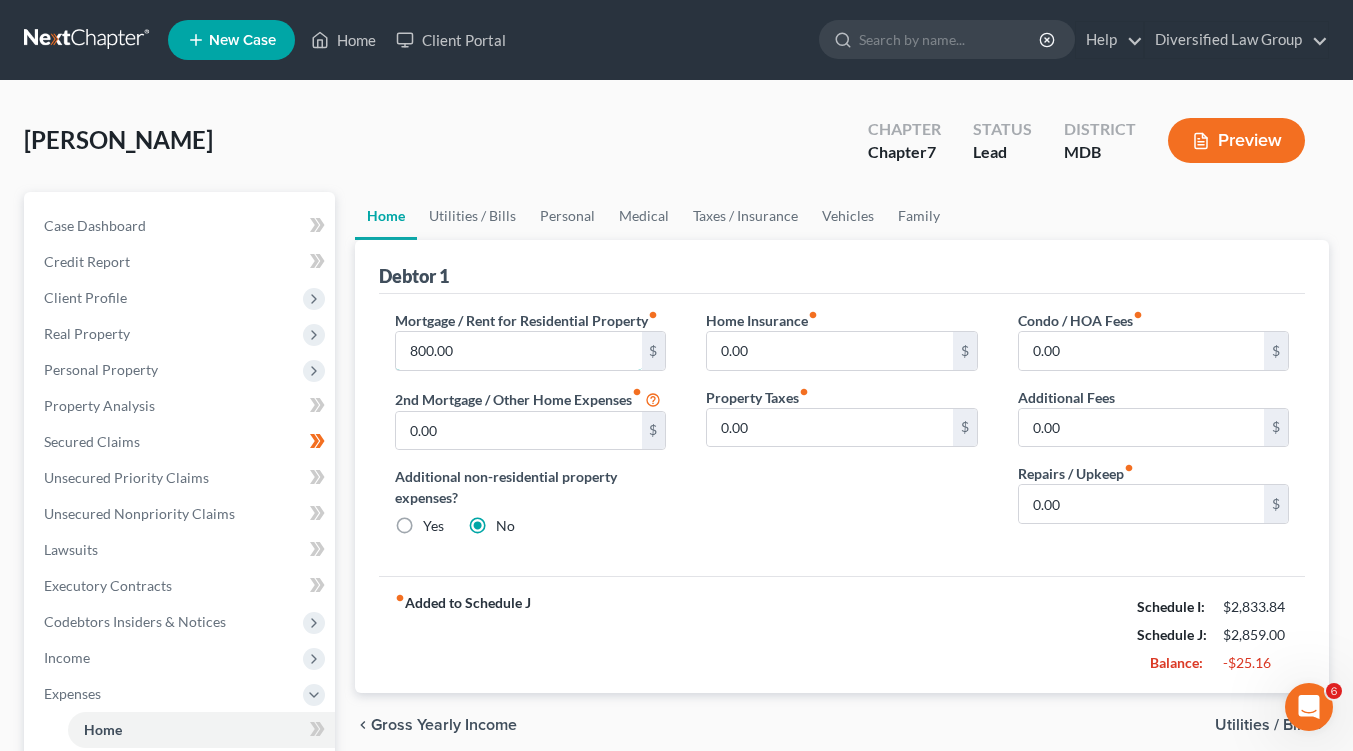 click on "800.00" at bounding box center (518, 351) 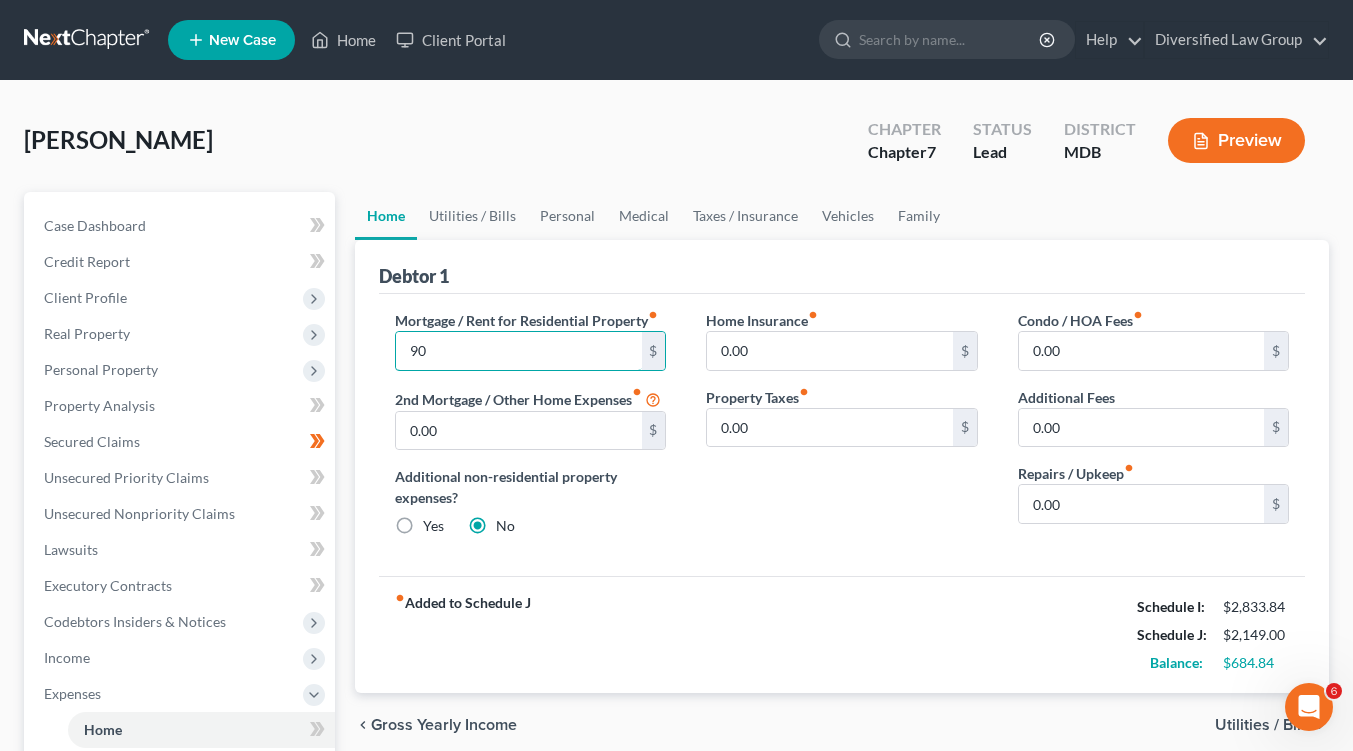 type on "9" 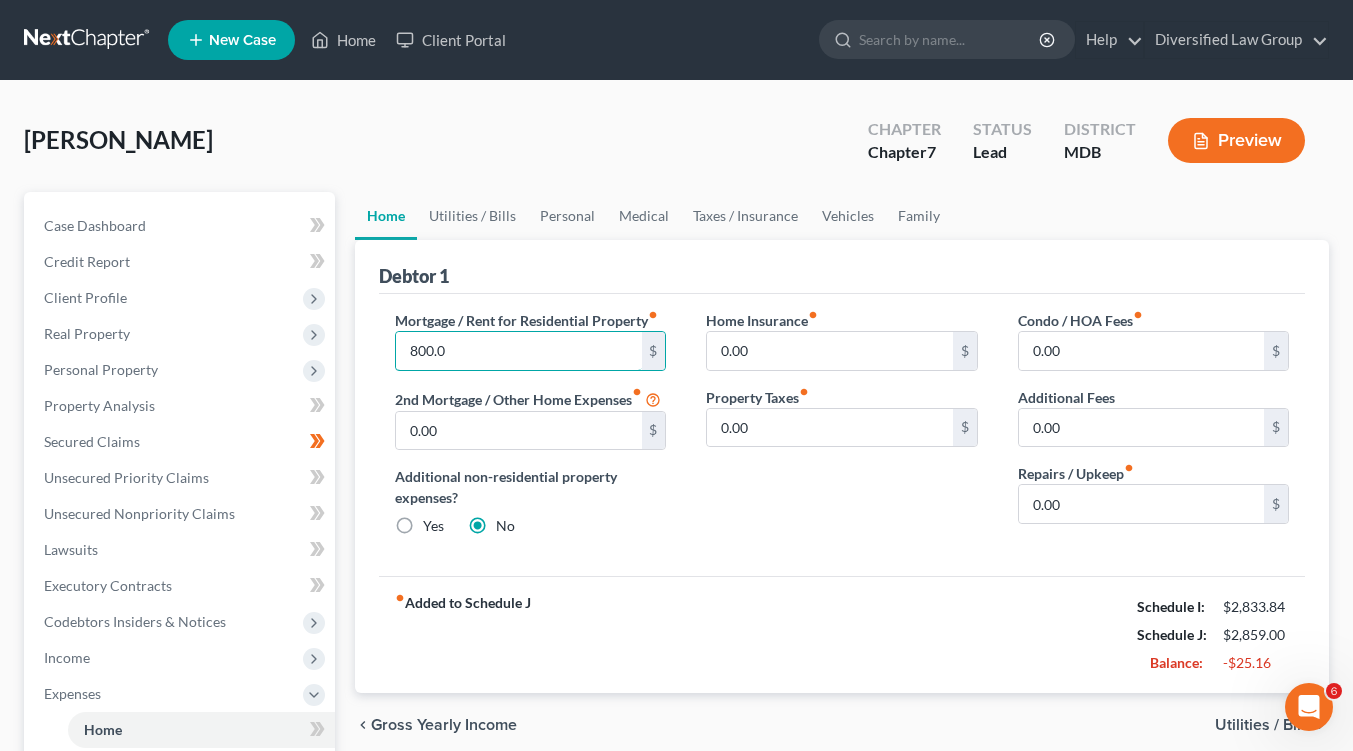type on "800.00" 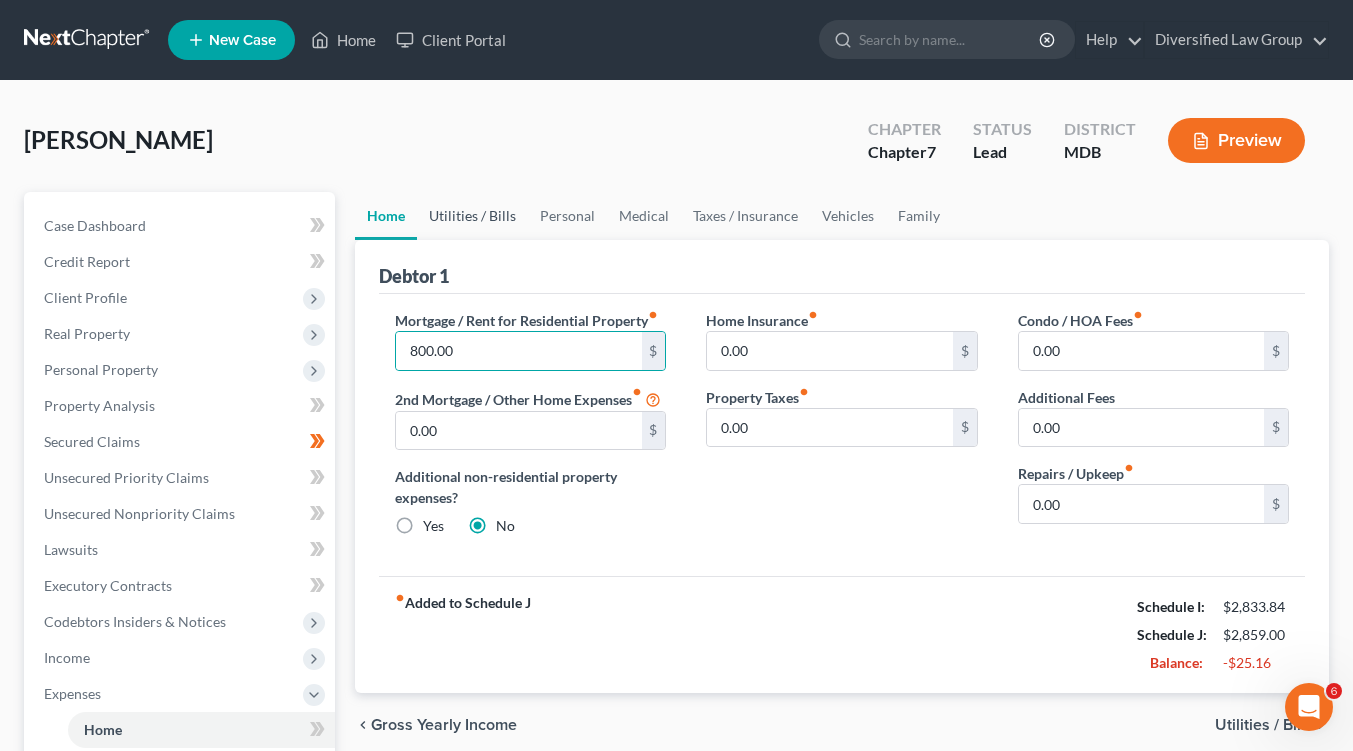 click on "Utilities / Bills" at bounding box center (472, 216) 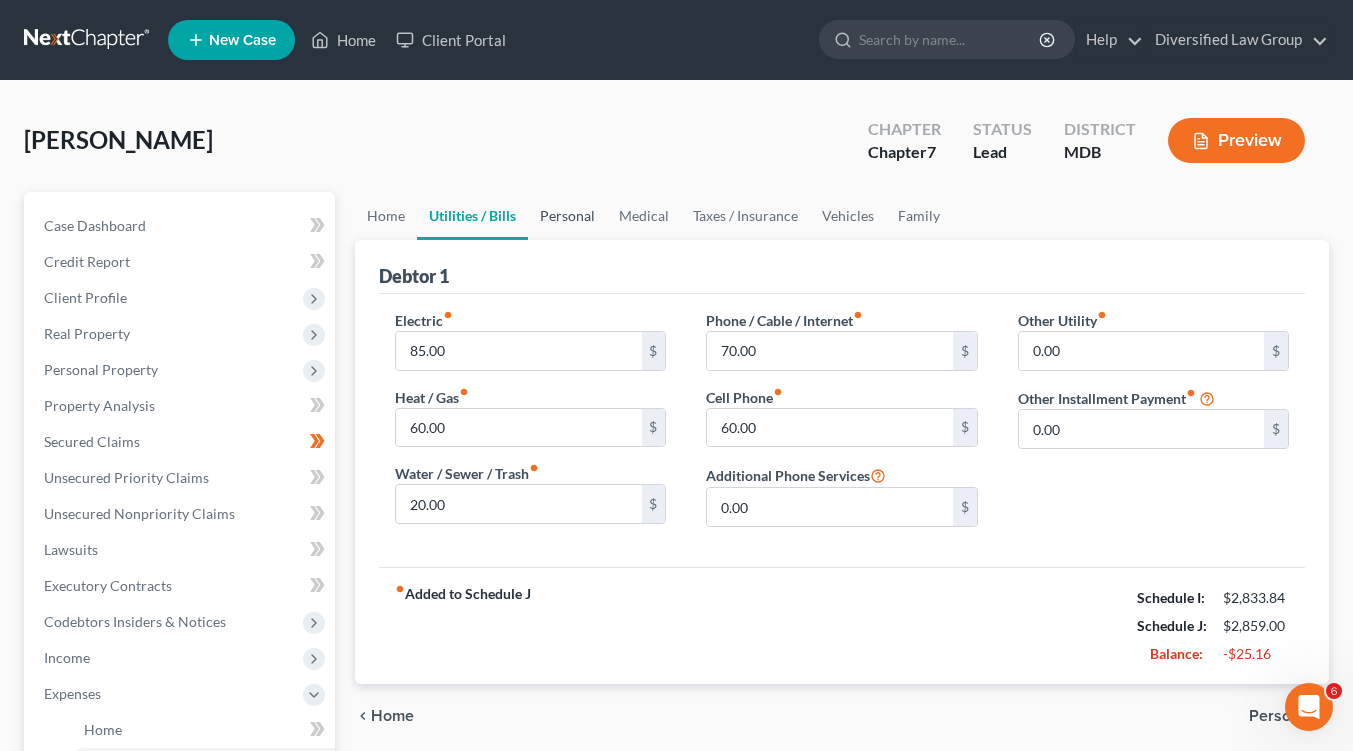 click on "Personal" at bounding box center (567, 216) 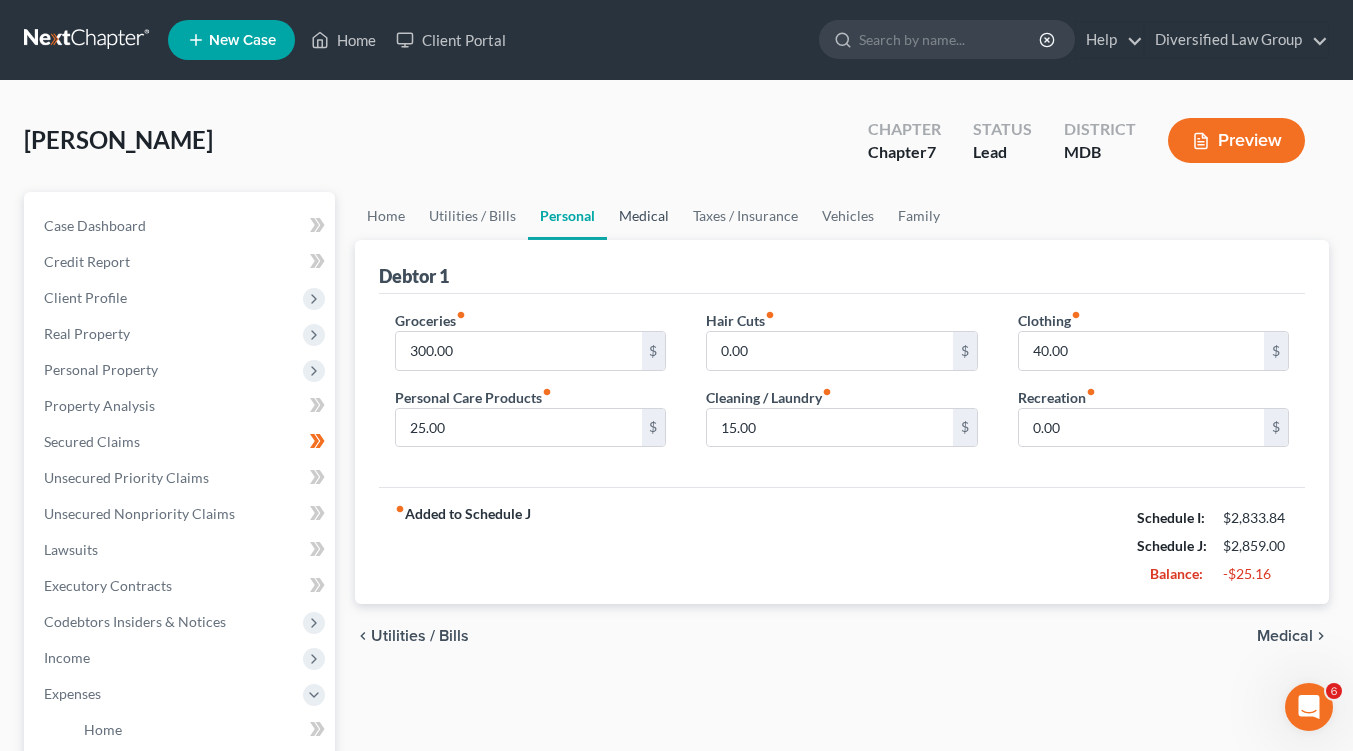 click on "Medical" at bounding box center (644, 216) 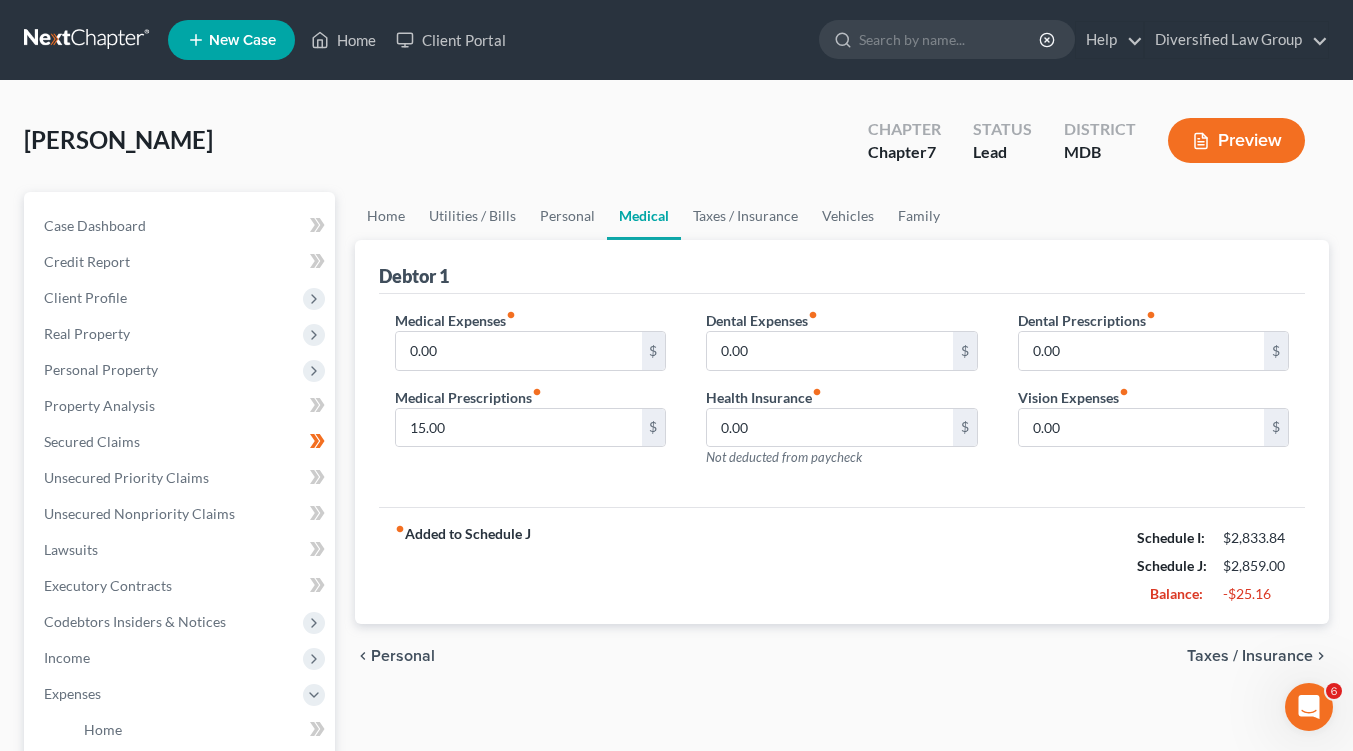 click on "Preview" at bounding box center [1236, 140] 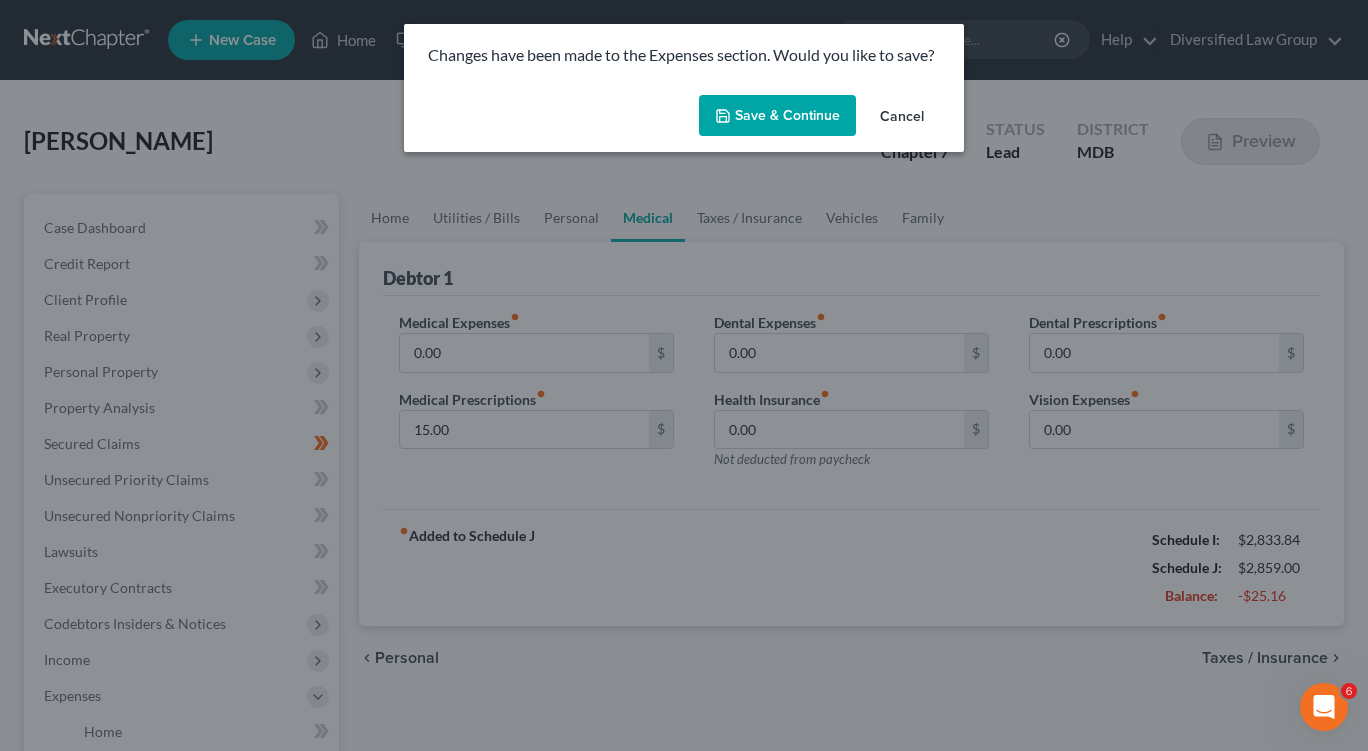 click on "Save & Continue" at bounding box center (777, 116) 